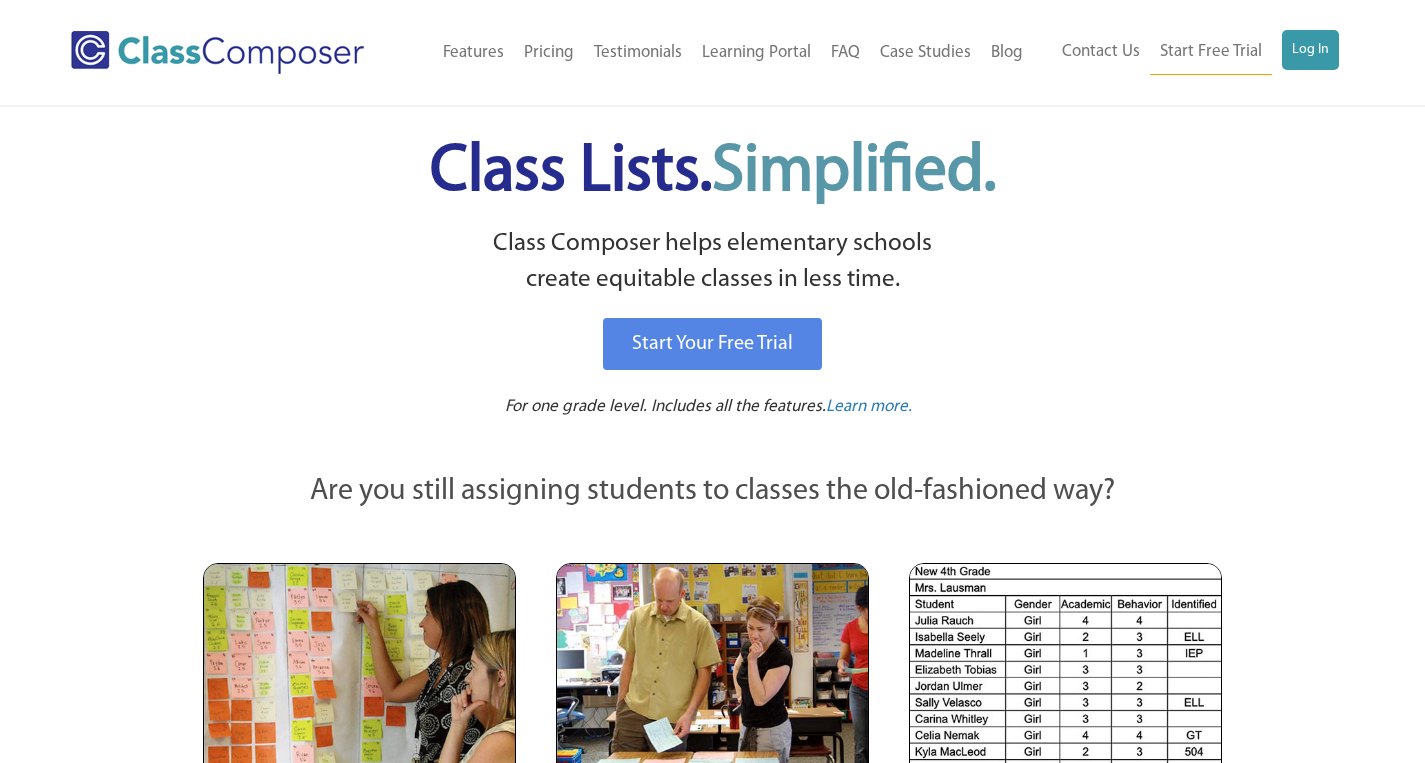 scroll, scrollTop: 0, scrollLeft: 0, axis: both 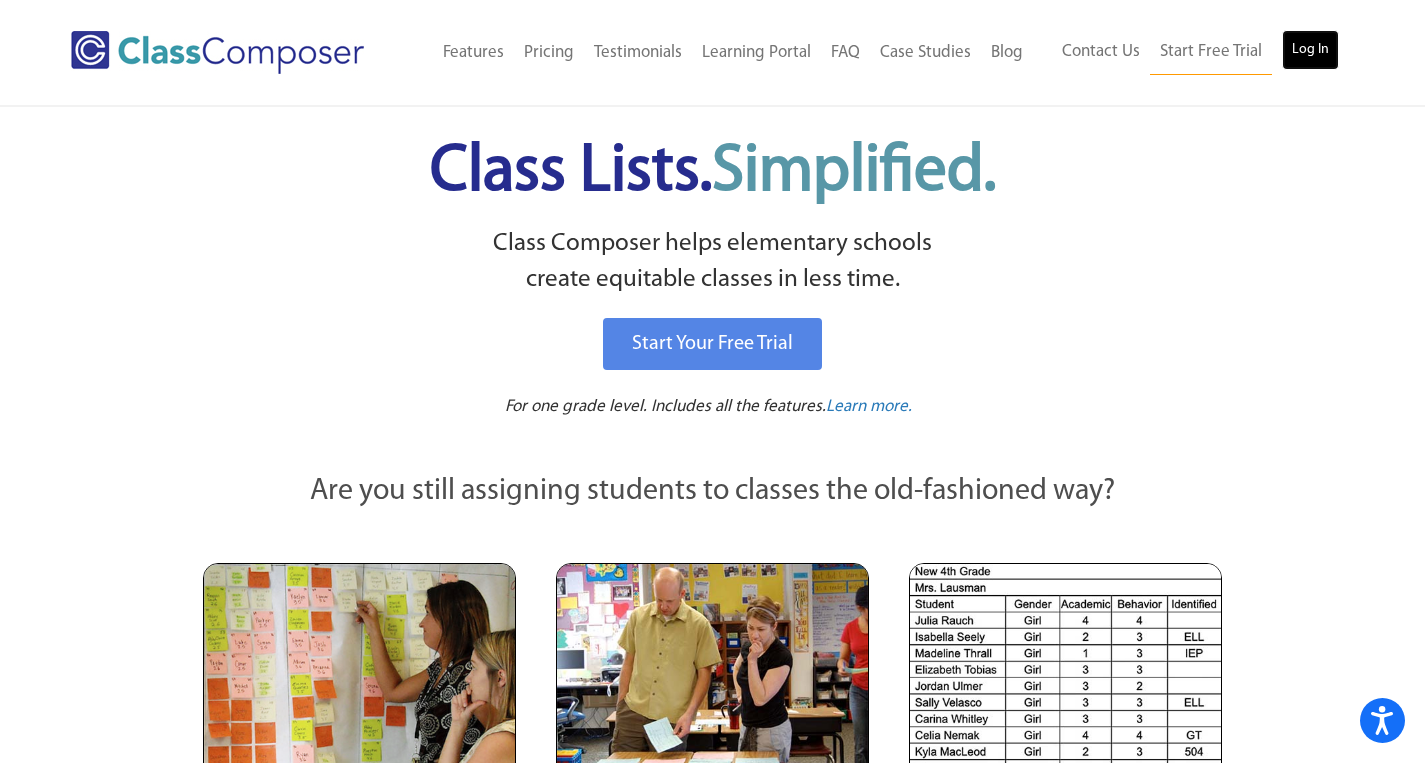 click on "Log In" at bounding box center (1310, 50) 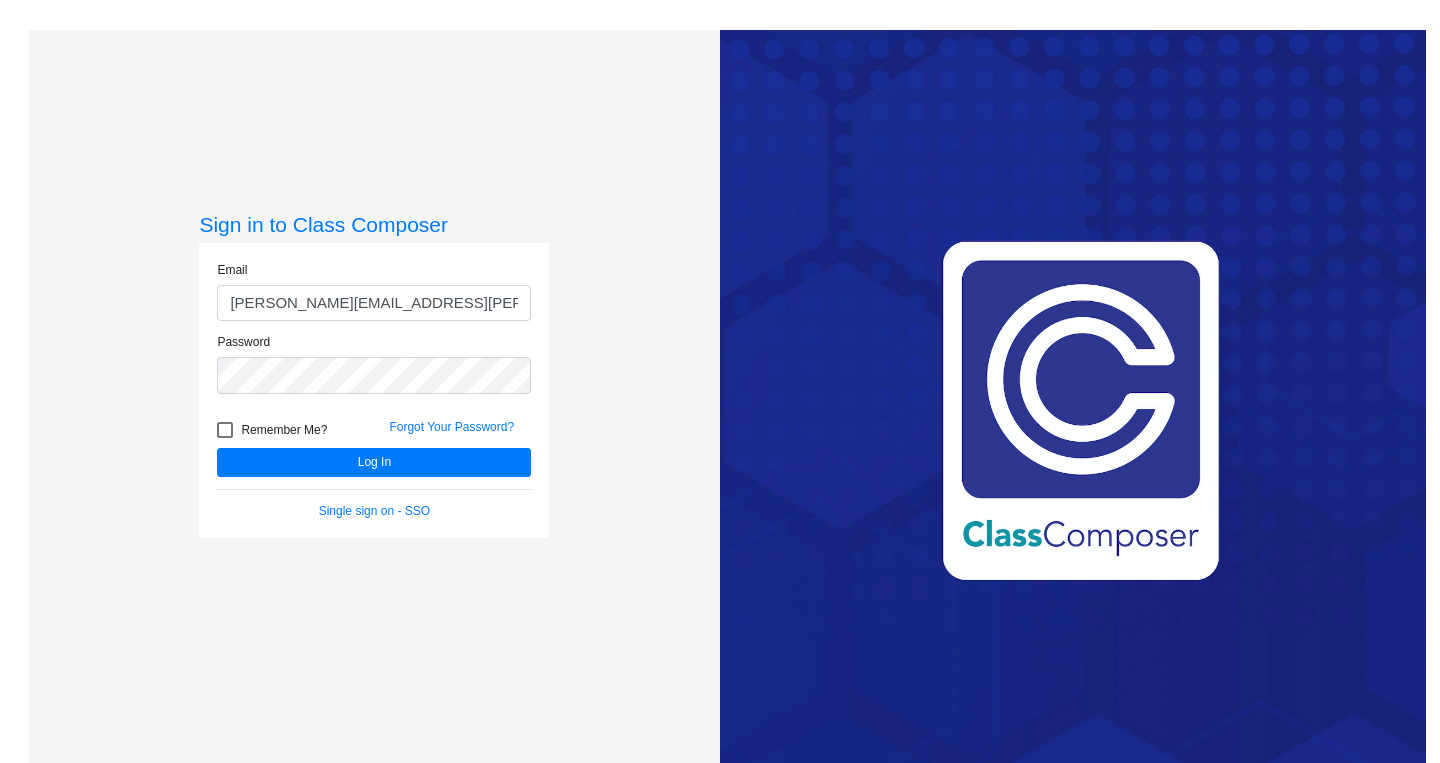 scroll, scrollTop: 0, scrollLeft: 0, axis: both 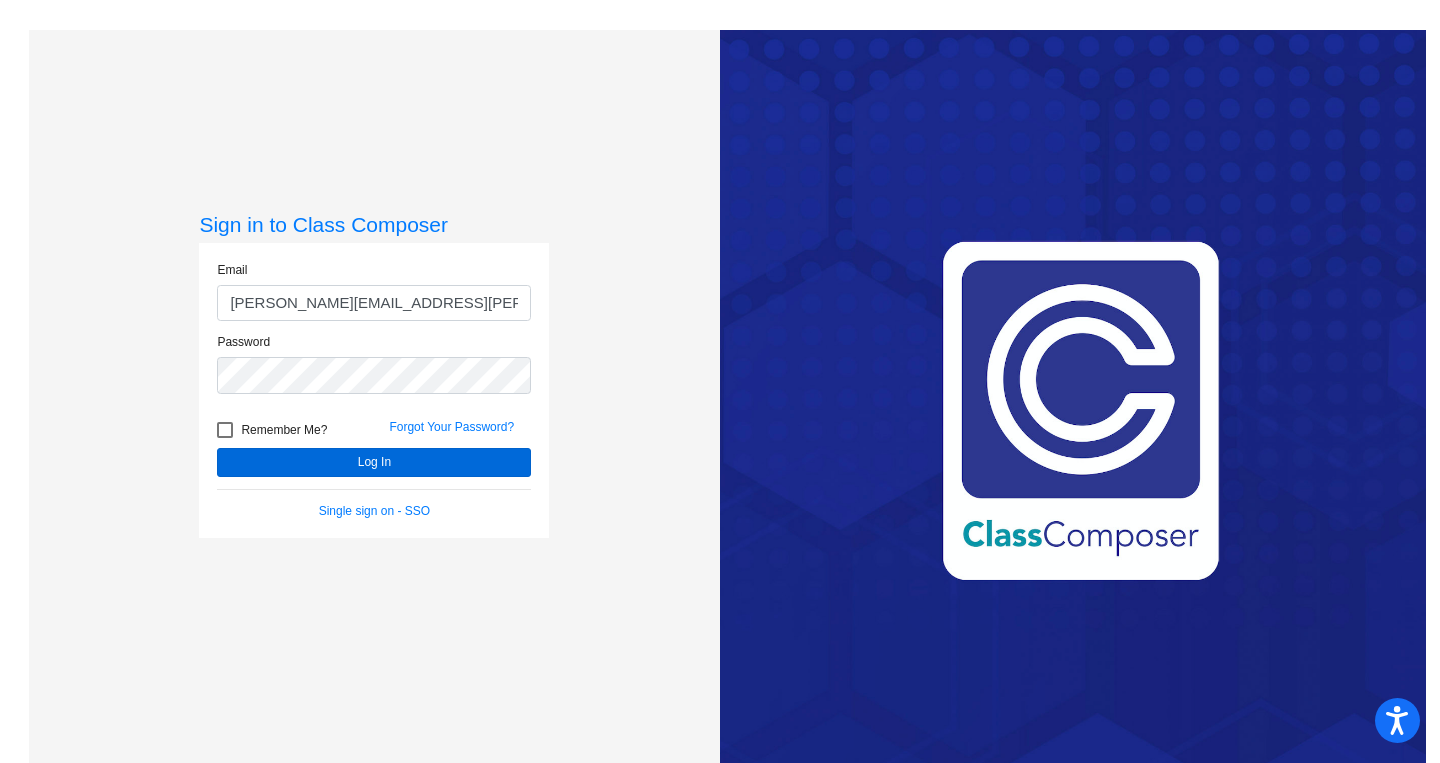 type on "[PERSON_NAME][EMAIL_ADDRESS][PERSON_NAME][DOMAIN_NAME]" 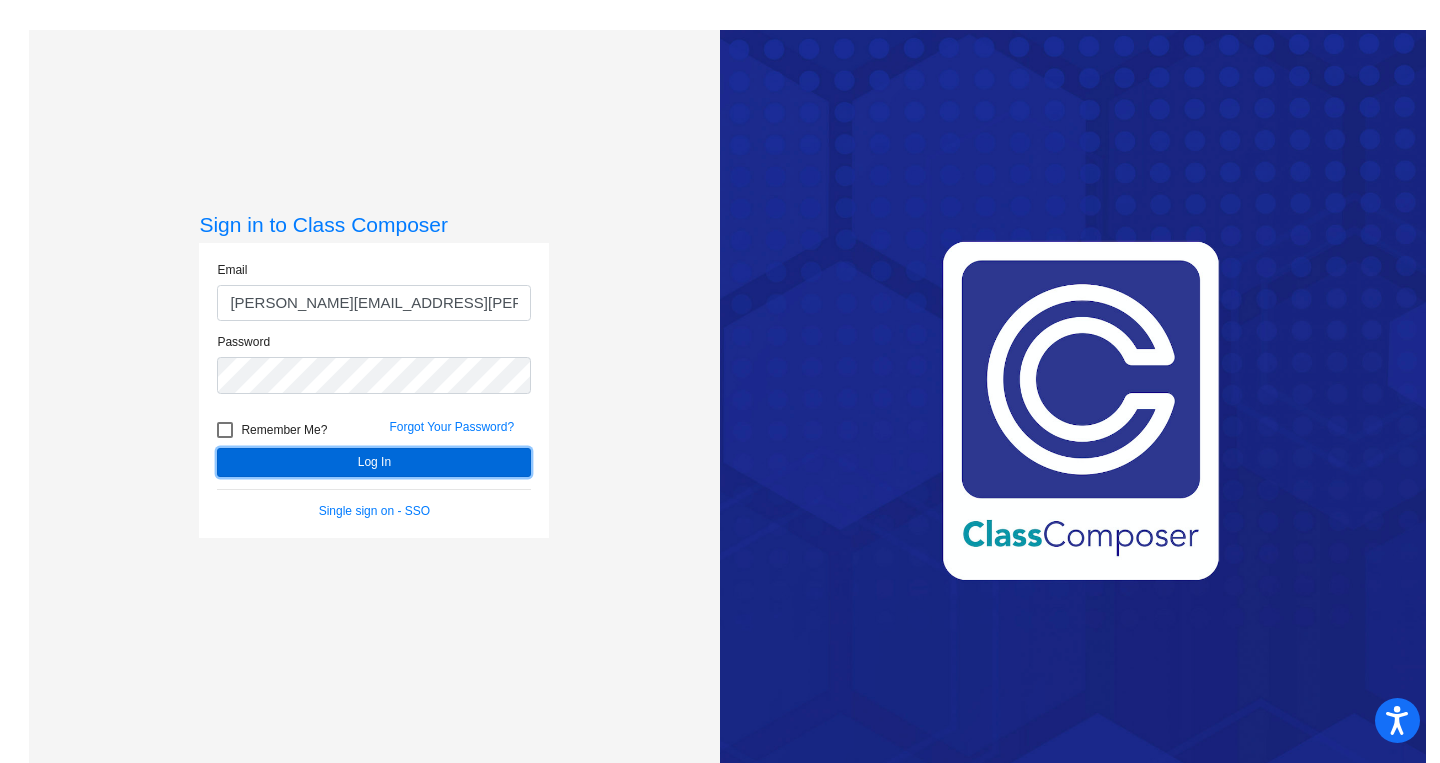 click on "Log In" 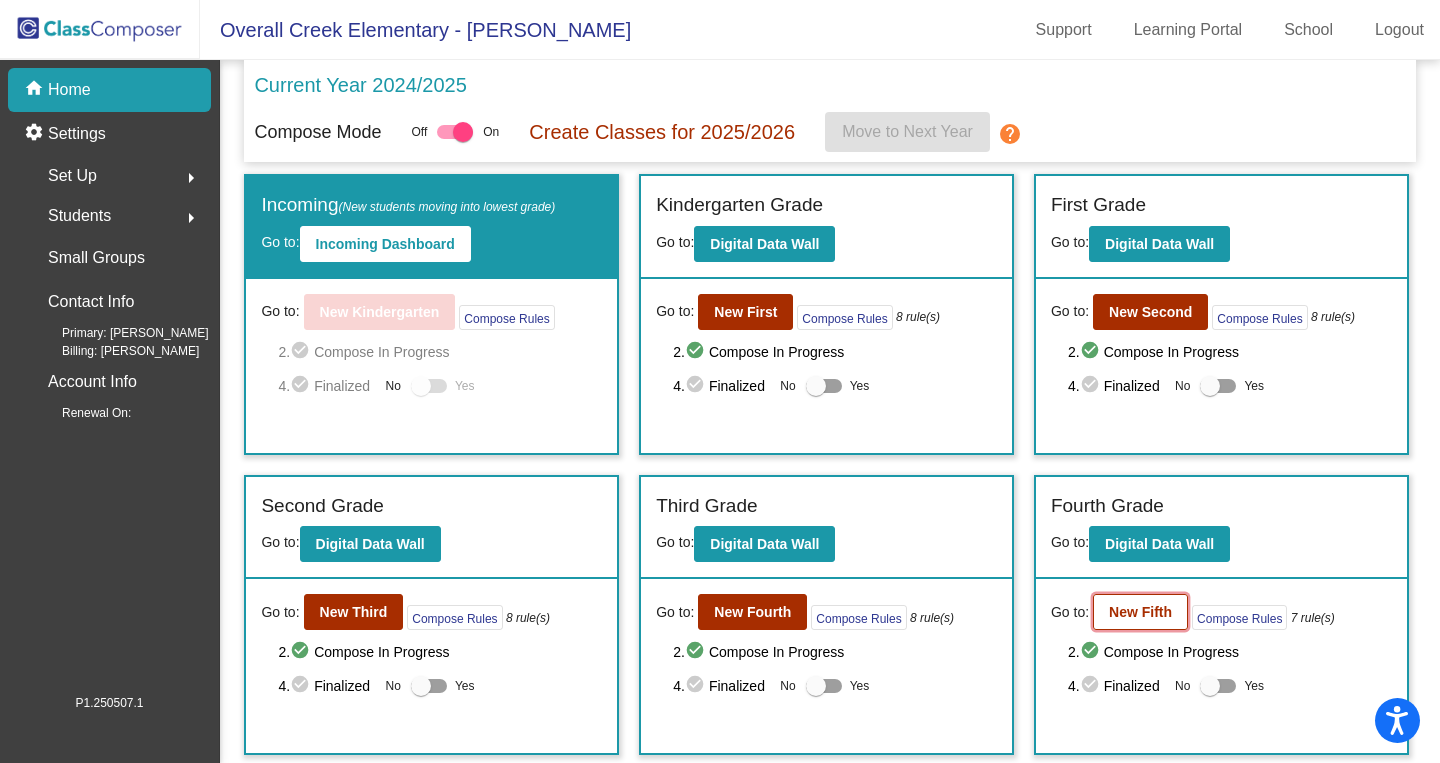 click on "New Fifth" 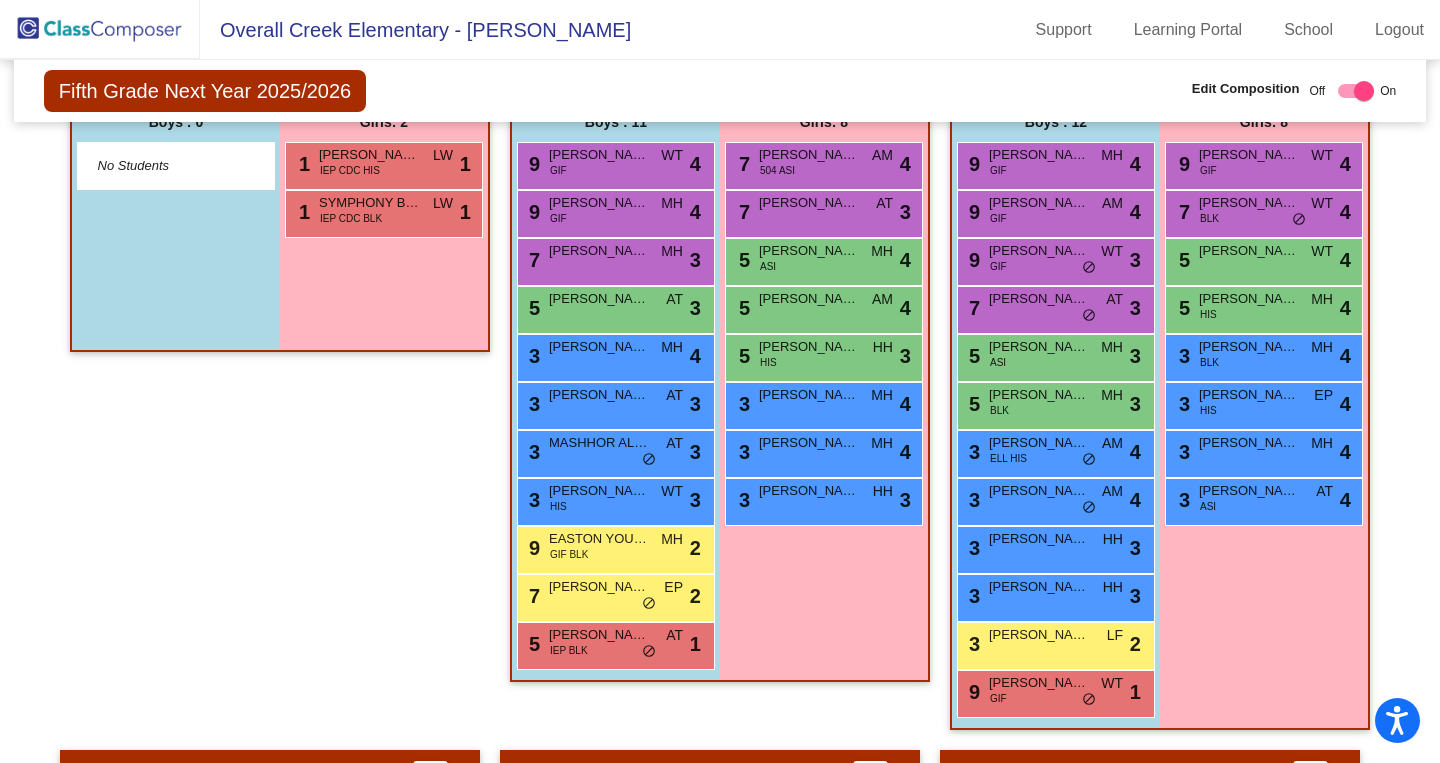 scroll, scrollTop: 625, scrollLeft: 0, axis: vertical 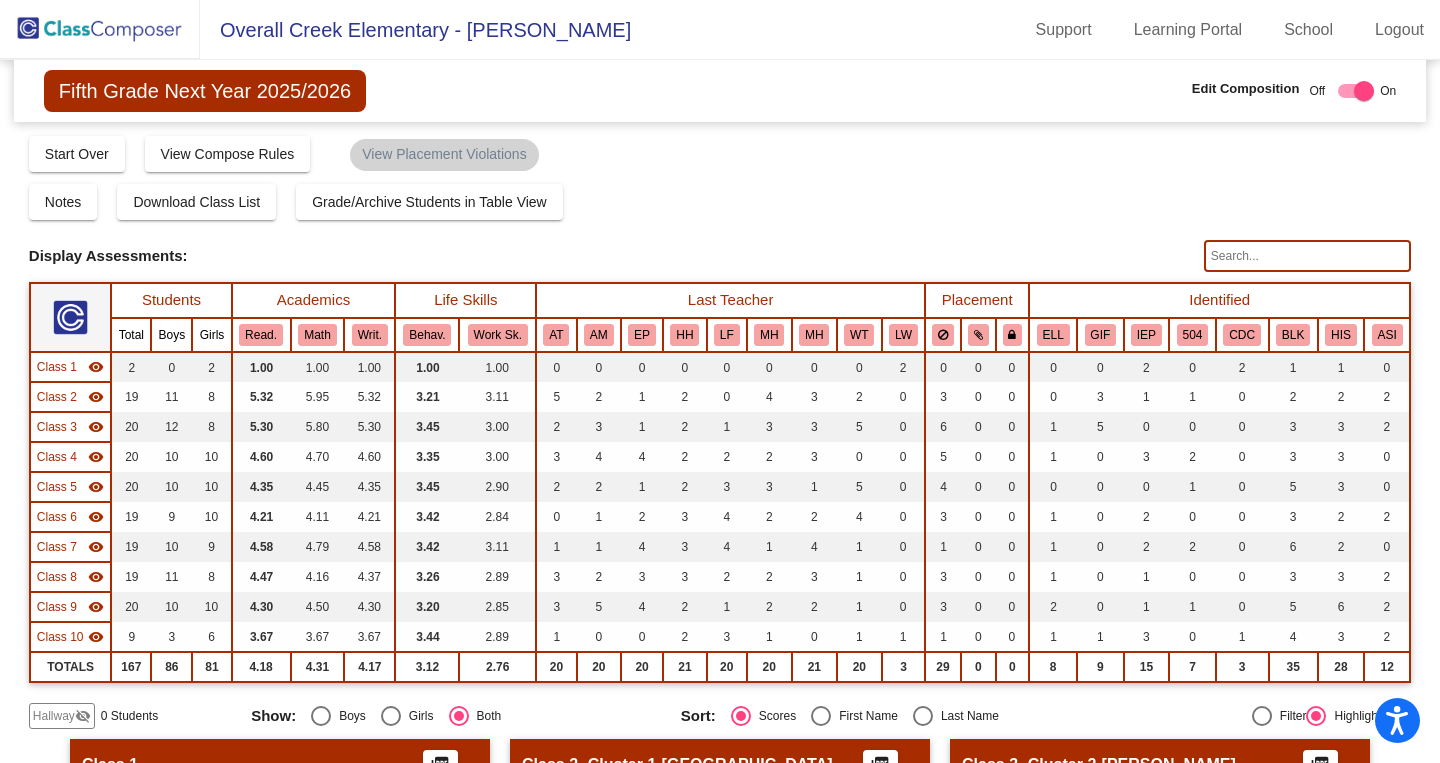 click 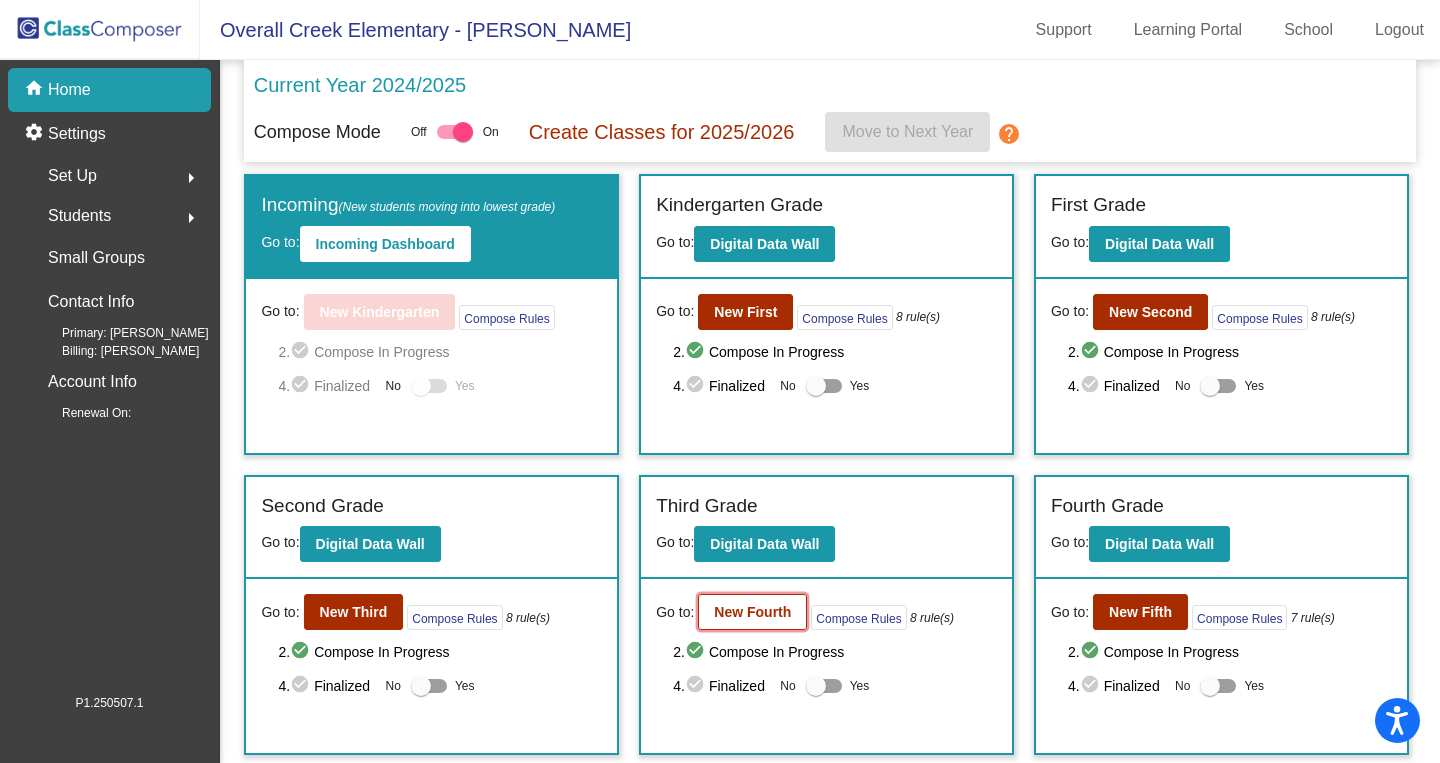 click on "New Fourth" 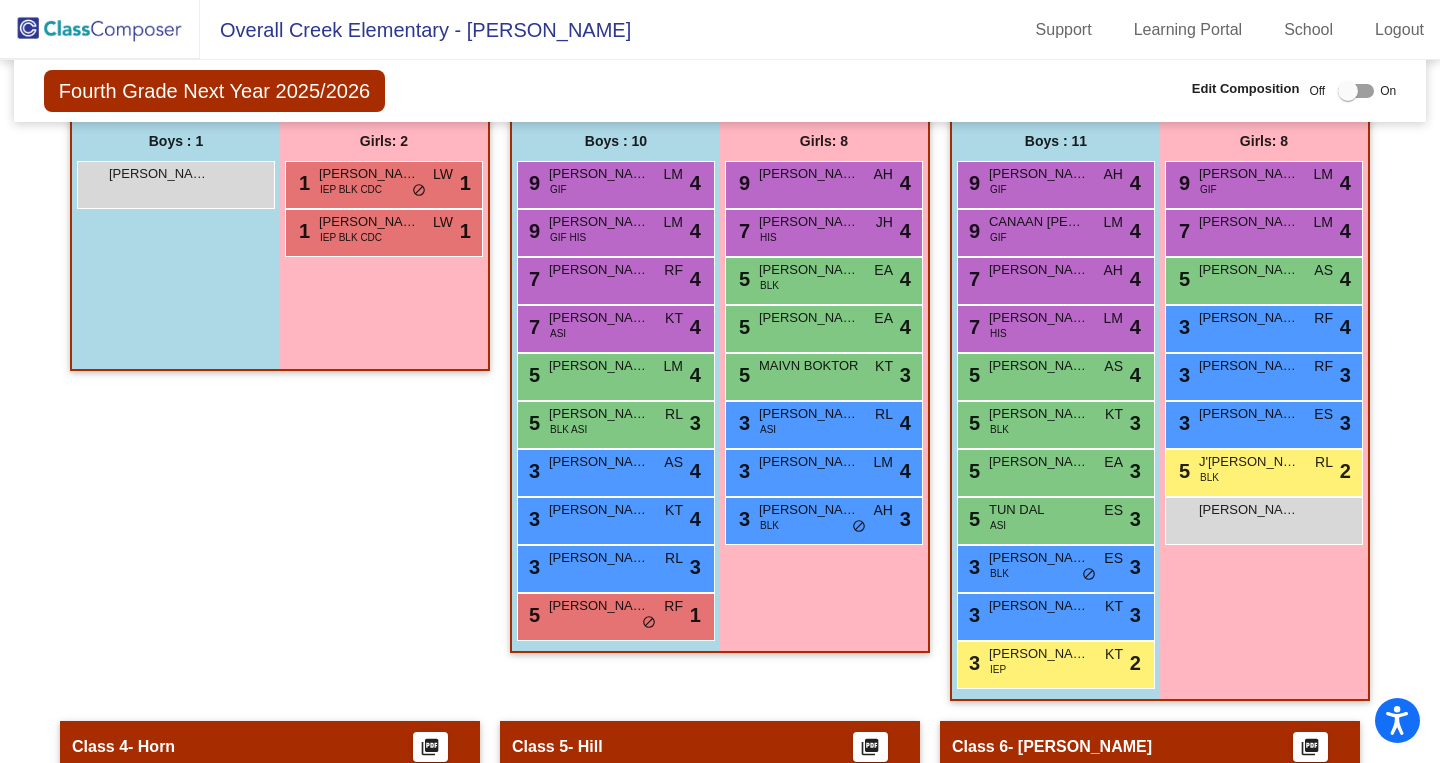 scroll, scrollTop: 0, scrollLeft: 0, axis: both 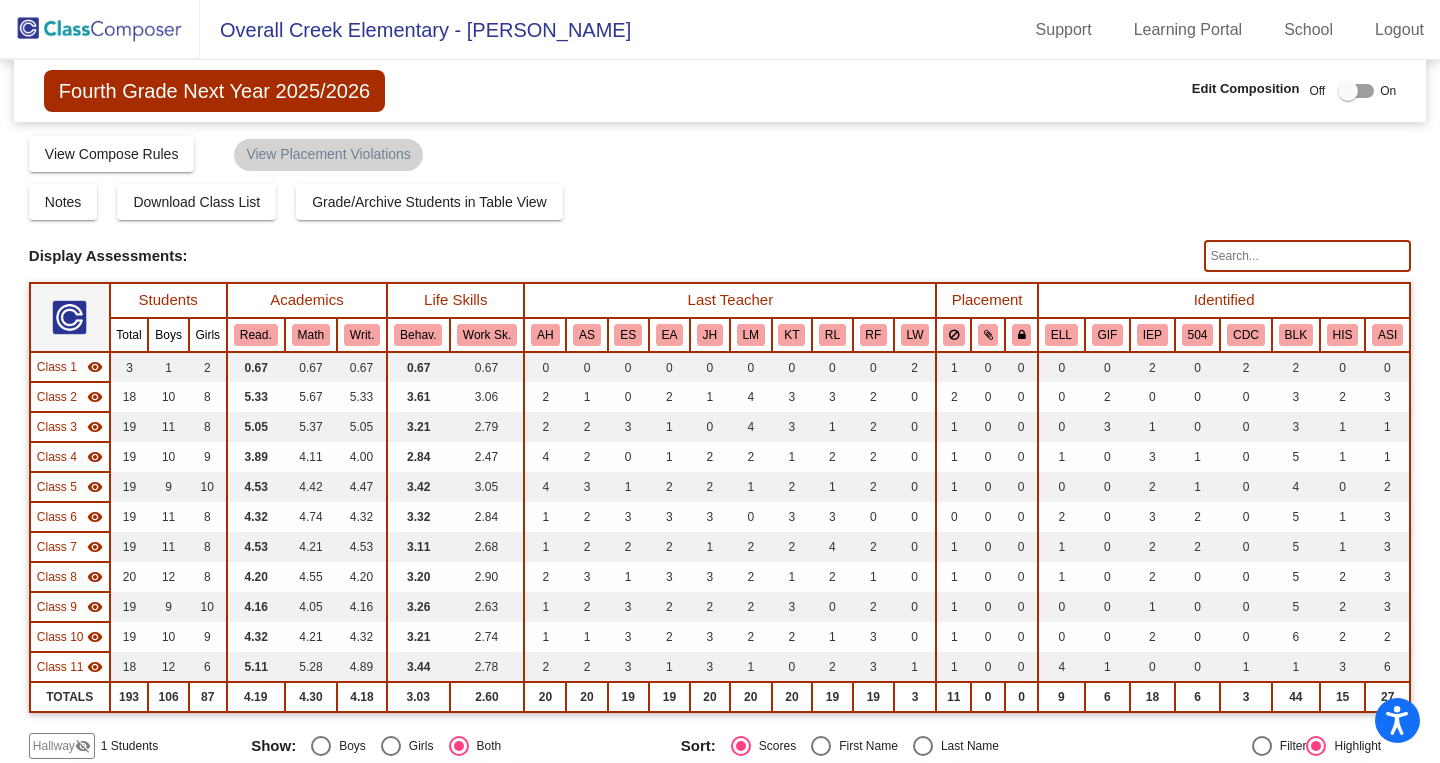 click 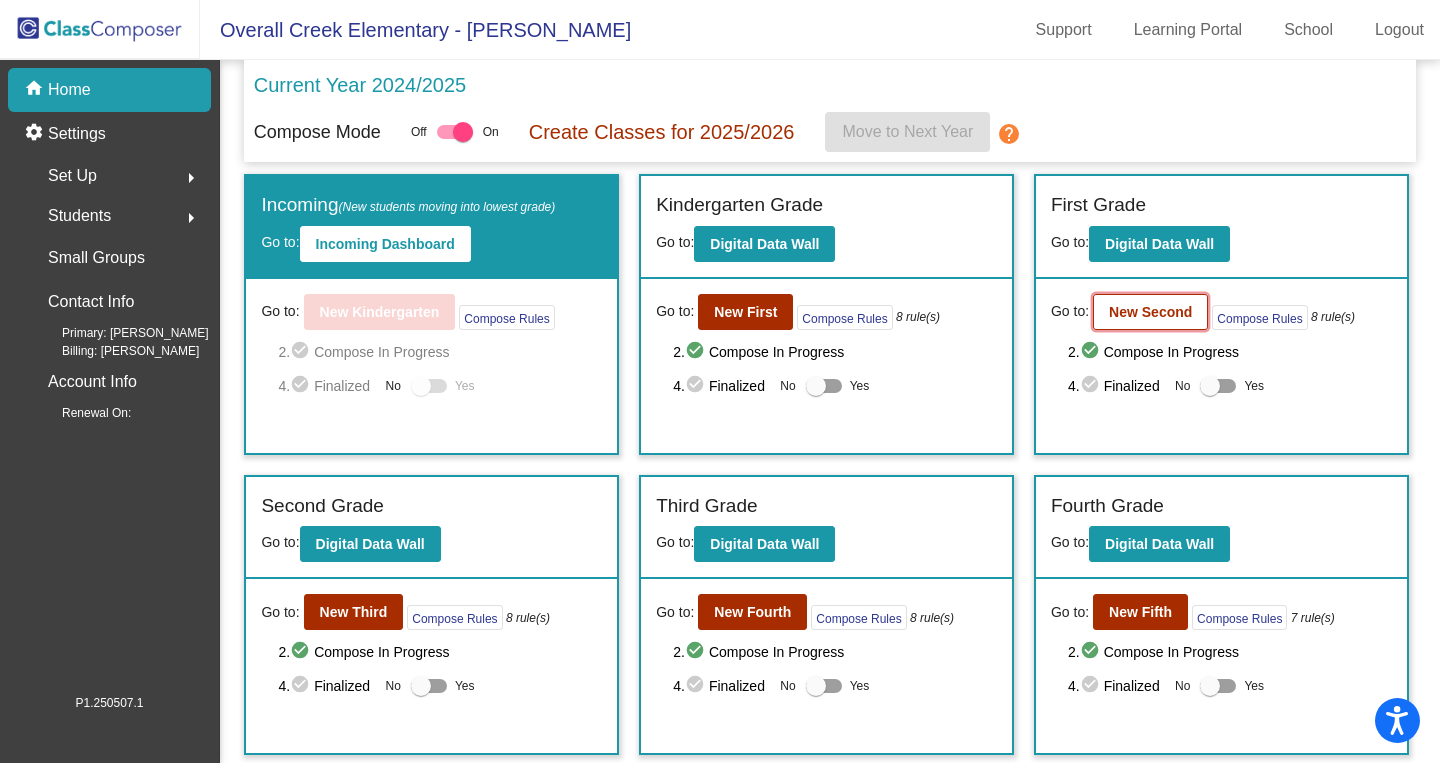 click on "New Second" 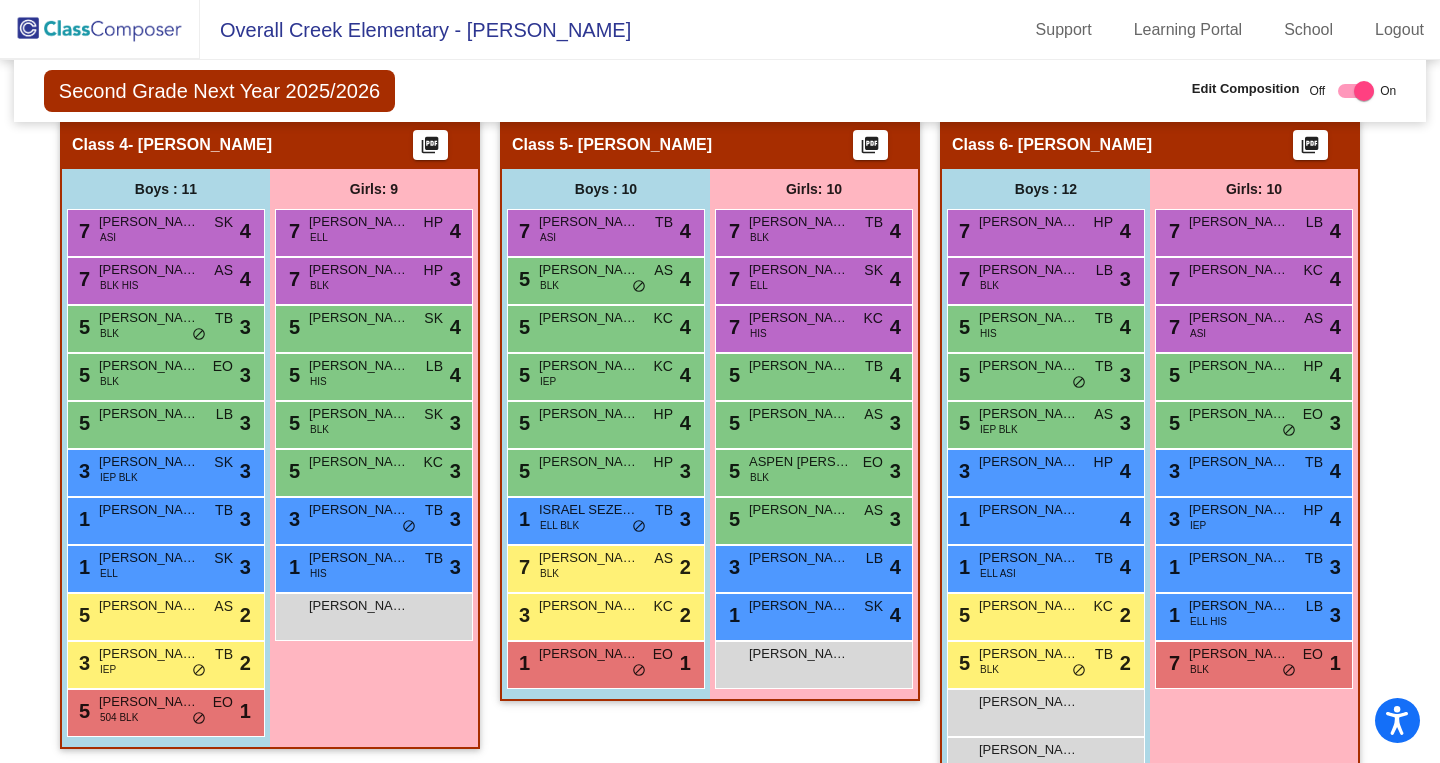 scroll, scrollTop: 1215, scrollLeft: 0, axis: vertical 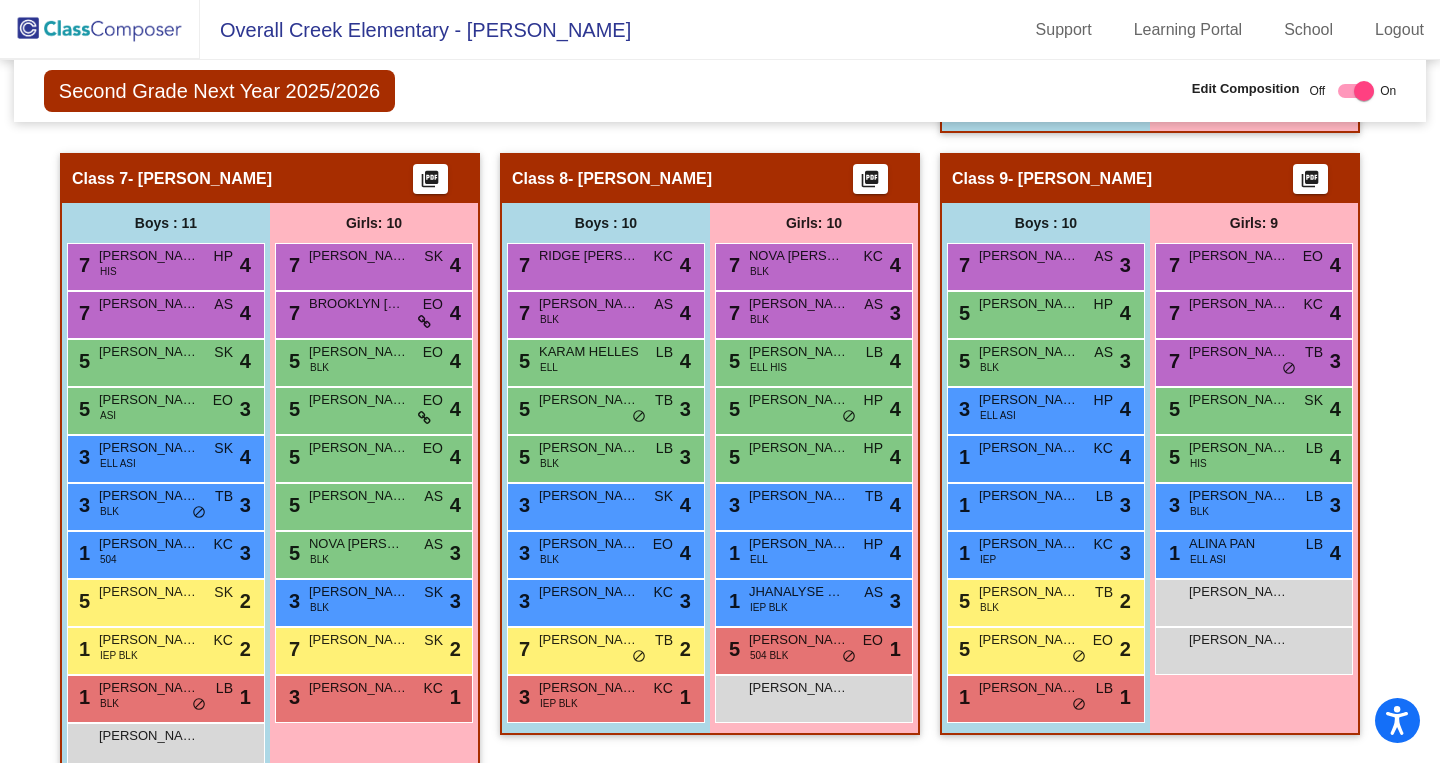 click 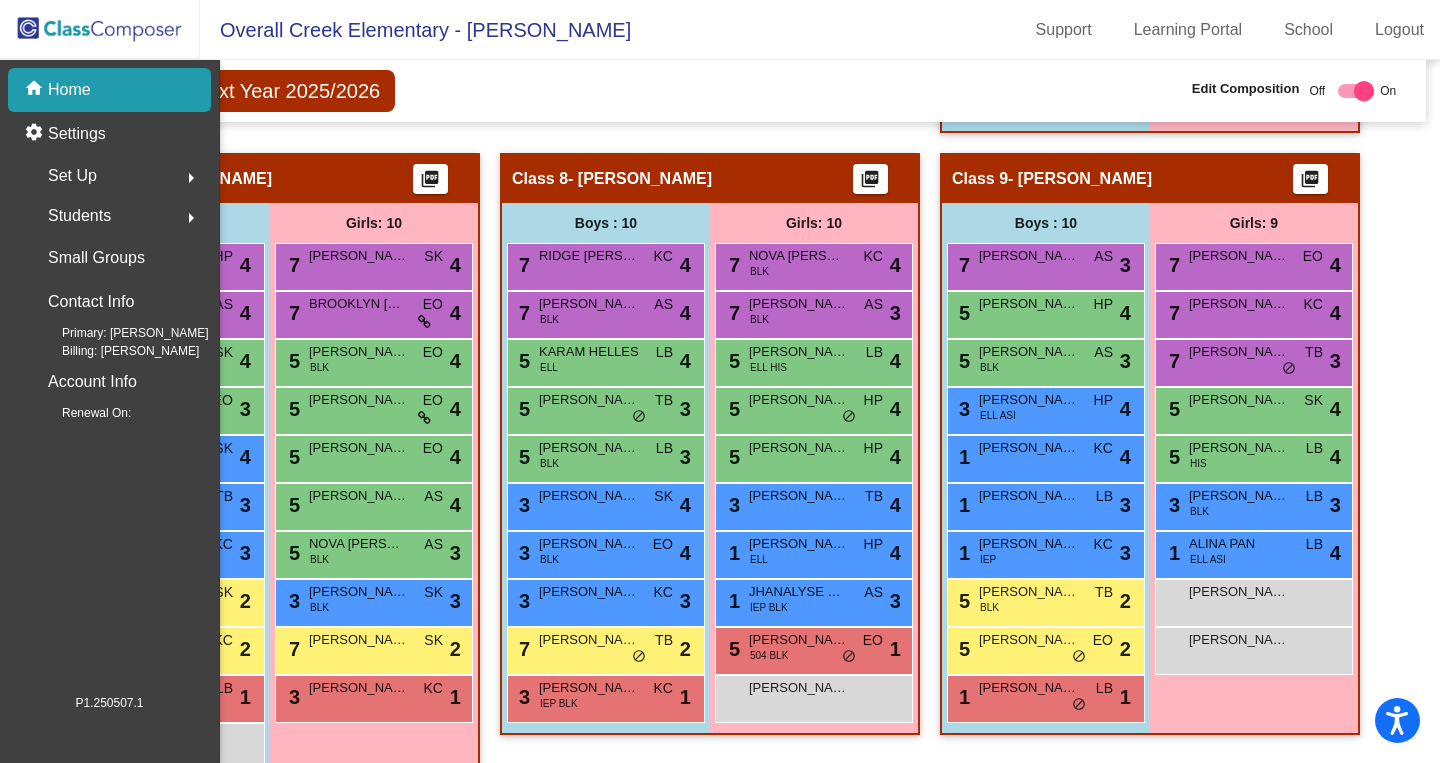 scroll, scrollTop: 0, scrollLeft: 0, axis: both 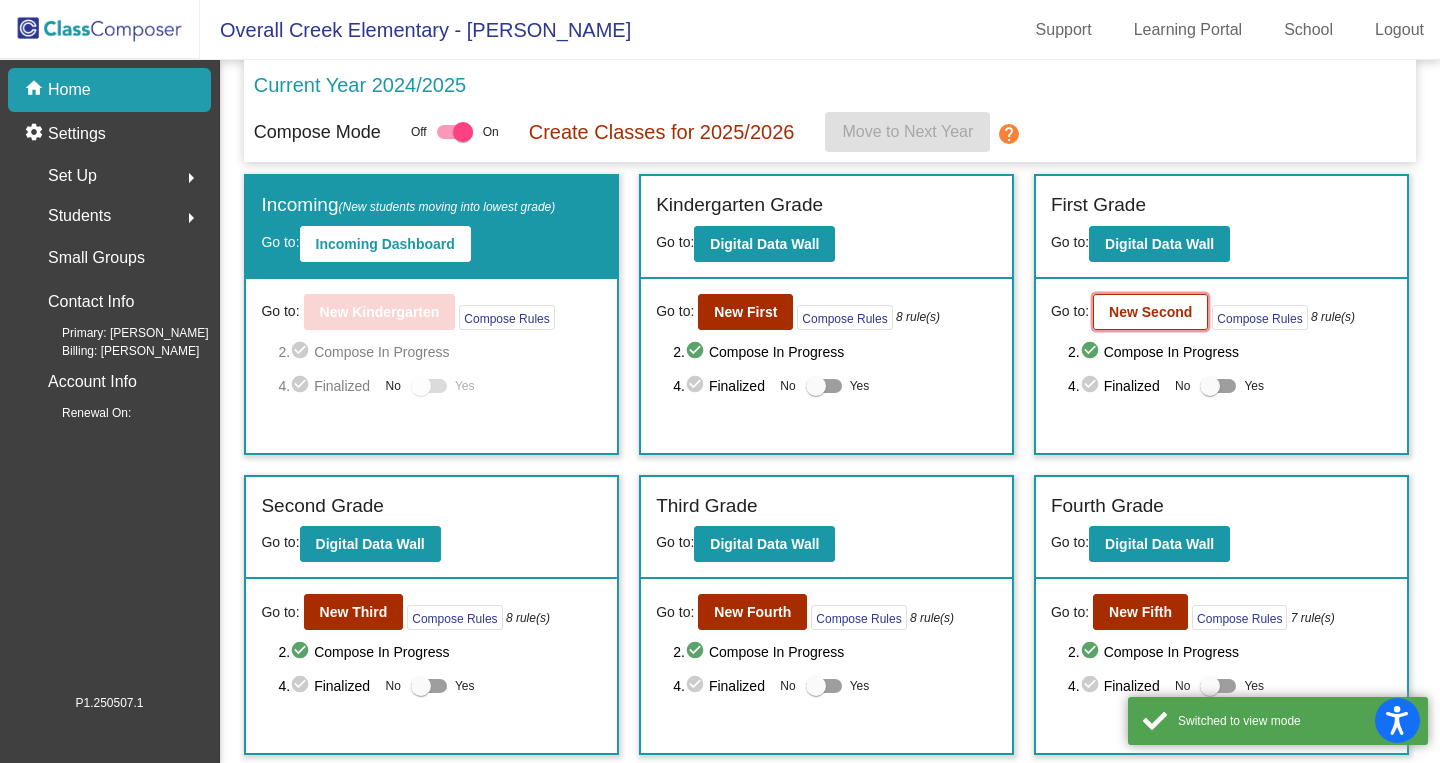 click on "New Second" 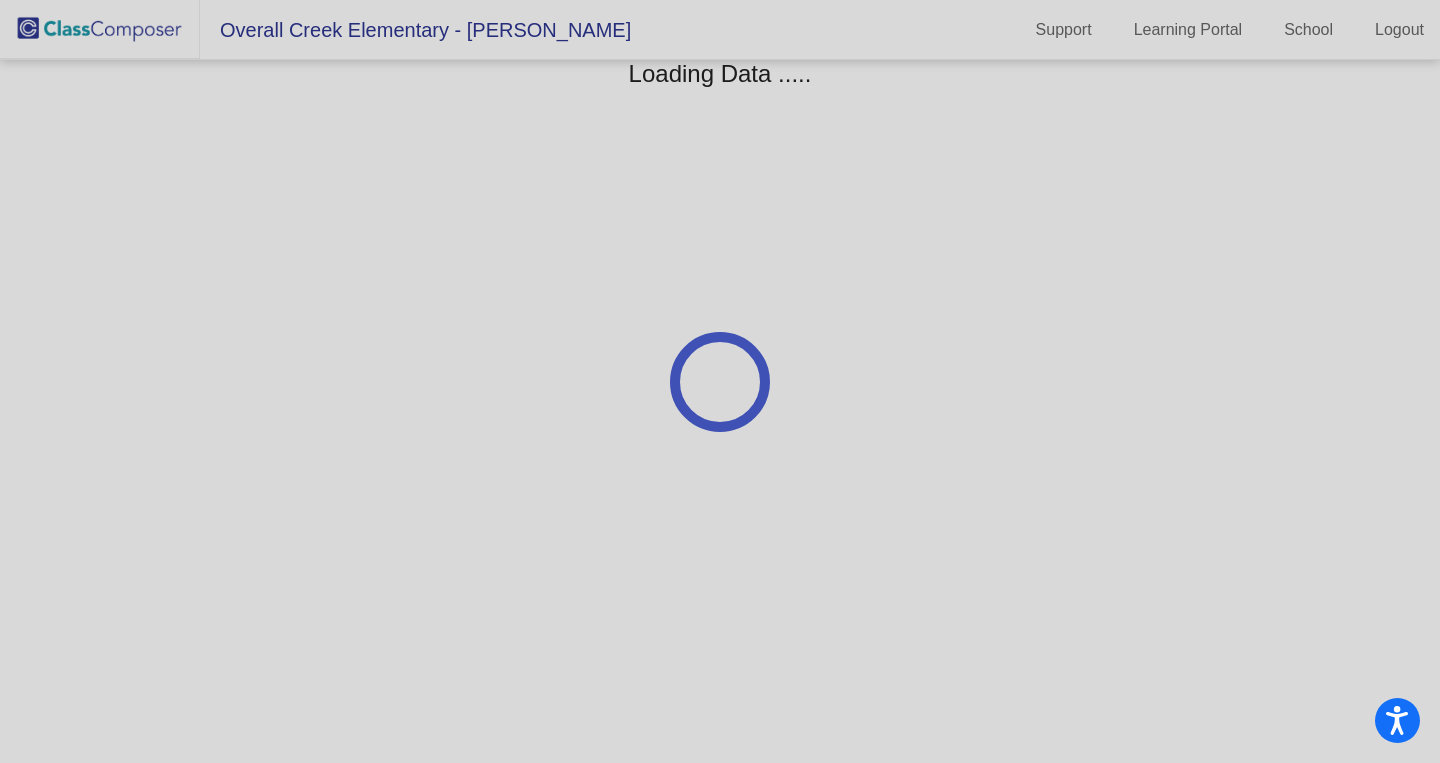 click 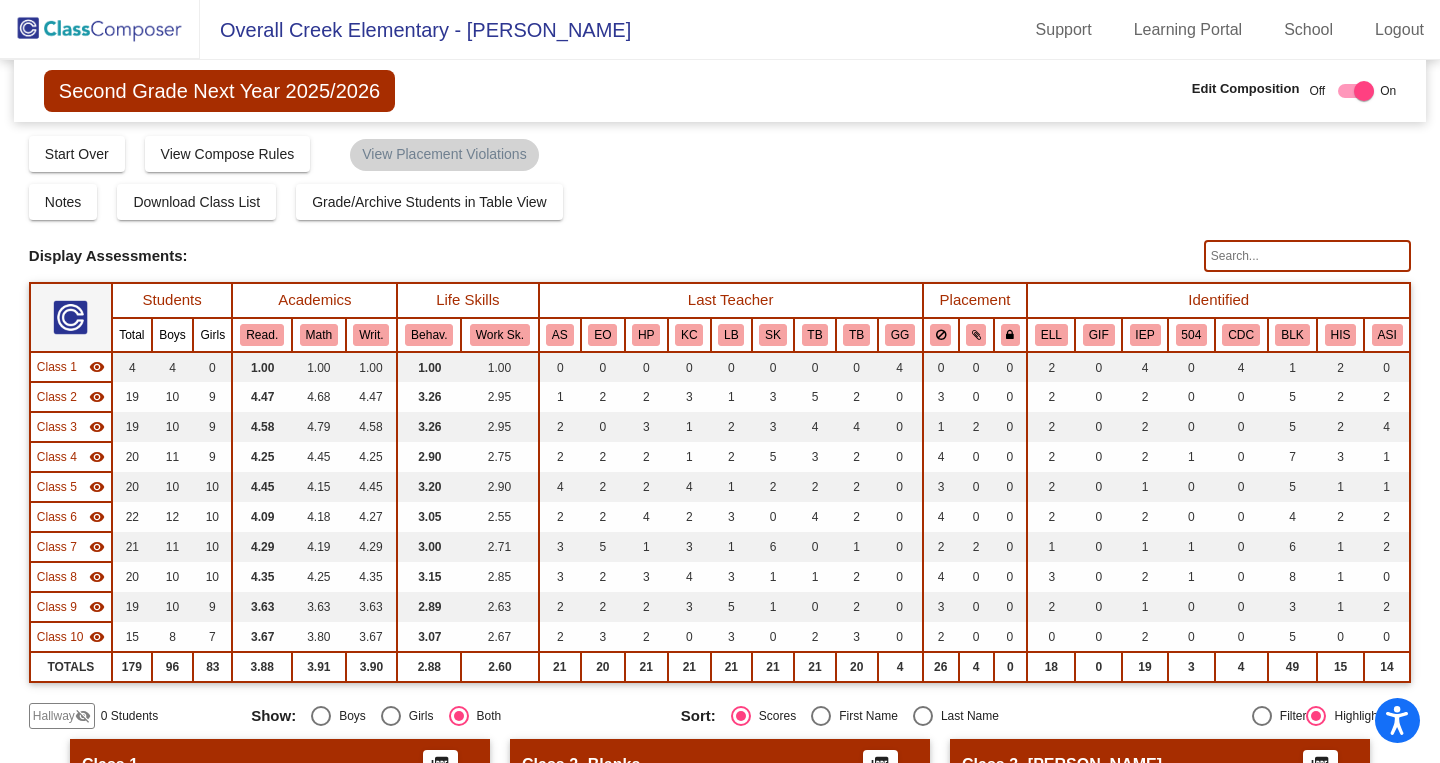 click 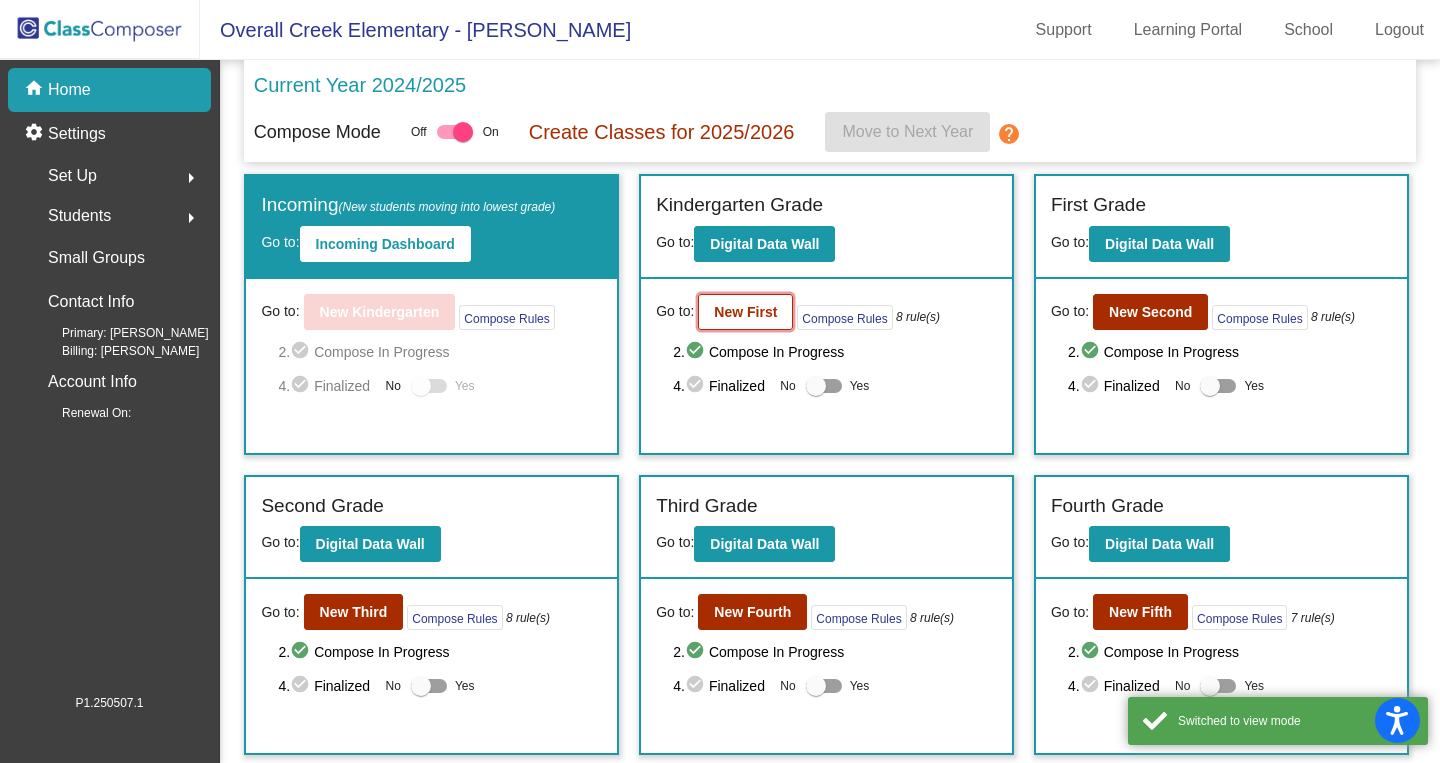 click on "New First" 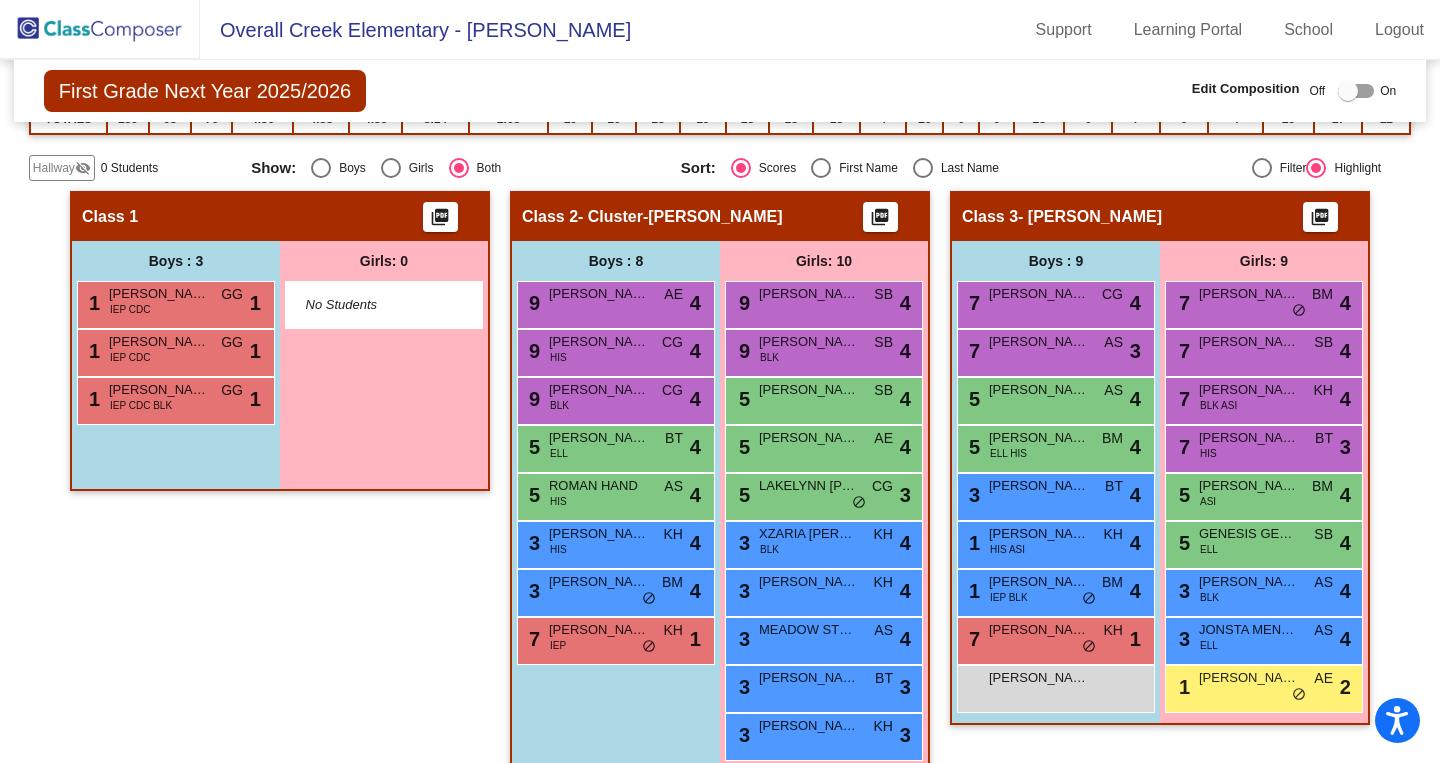 scroll, scrollTop: 517, scrollLeft: 0, axis: vertical 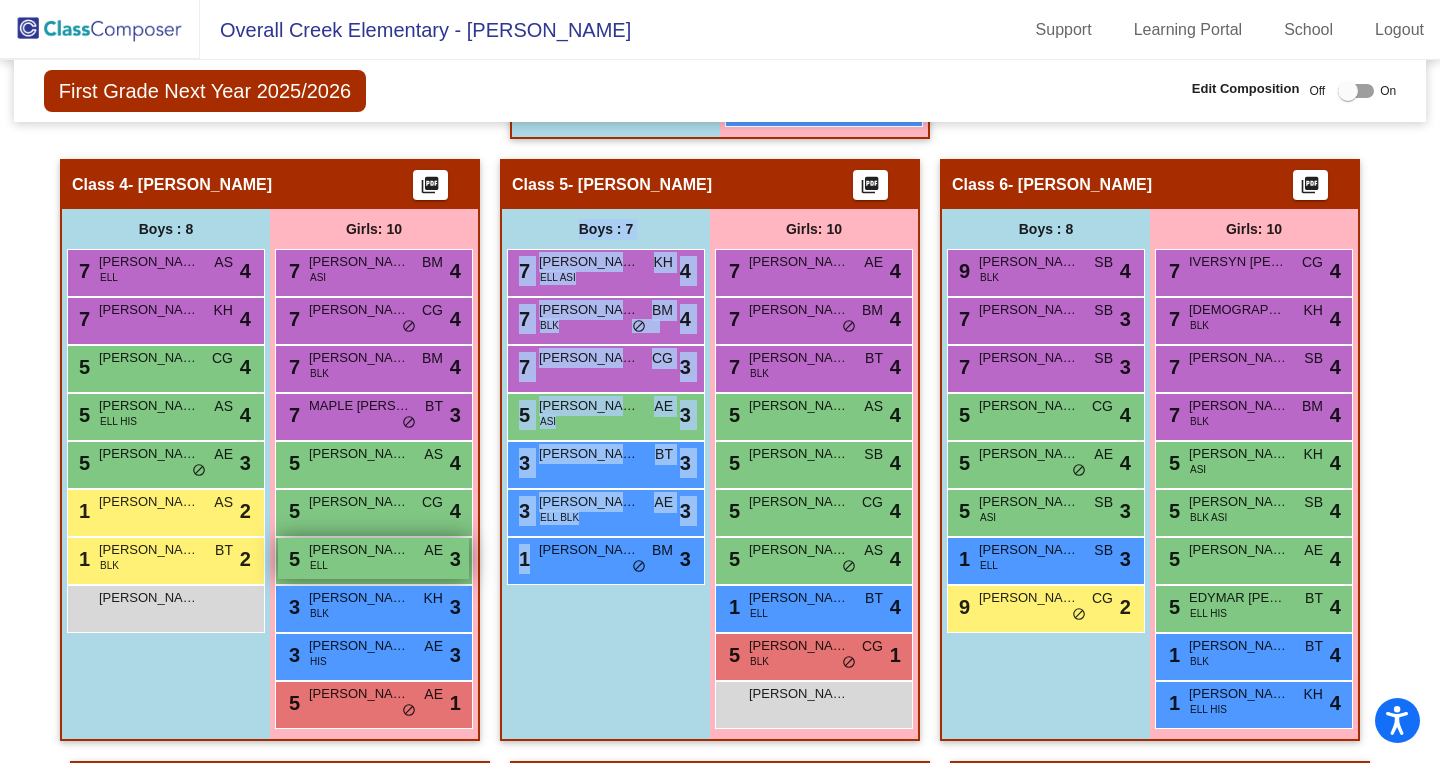 drag, startPoint x: 356, startPoint y: 559, endPoint x: 572, endPoint y: 703, distance: 259.5997 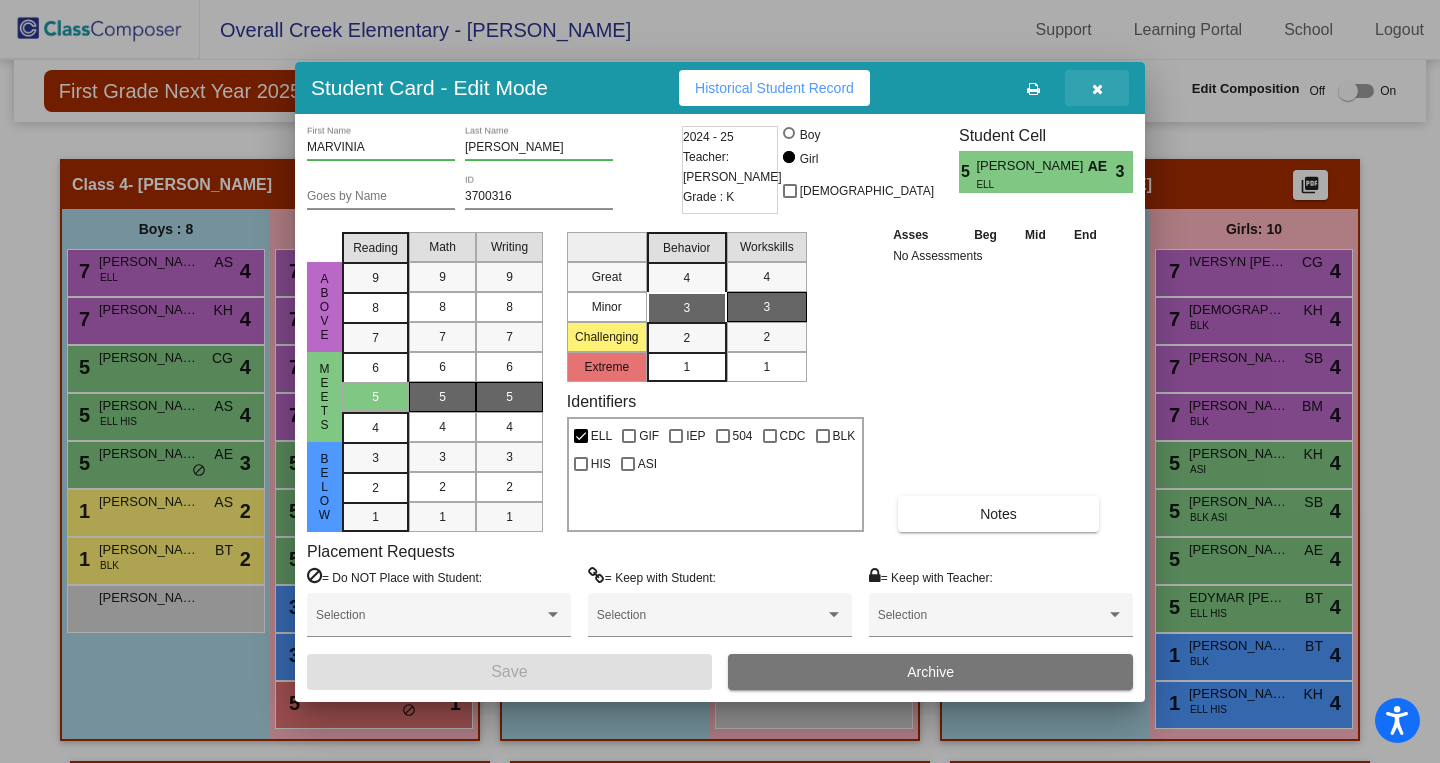click at bounding box center [1097, 88] 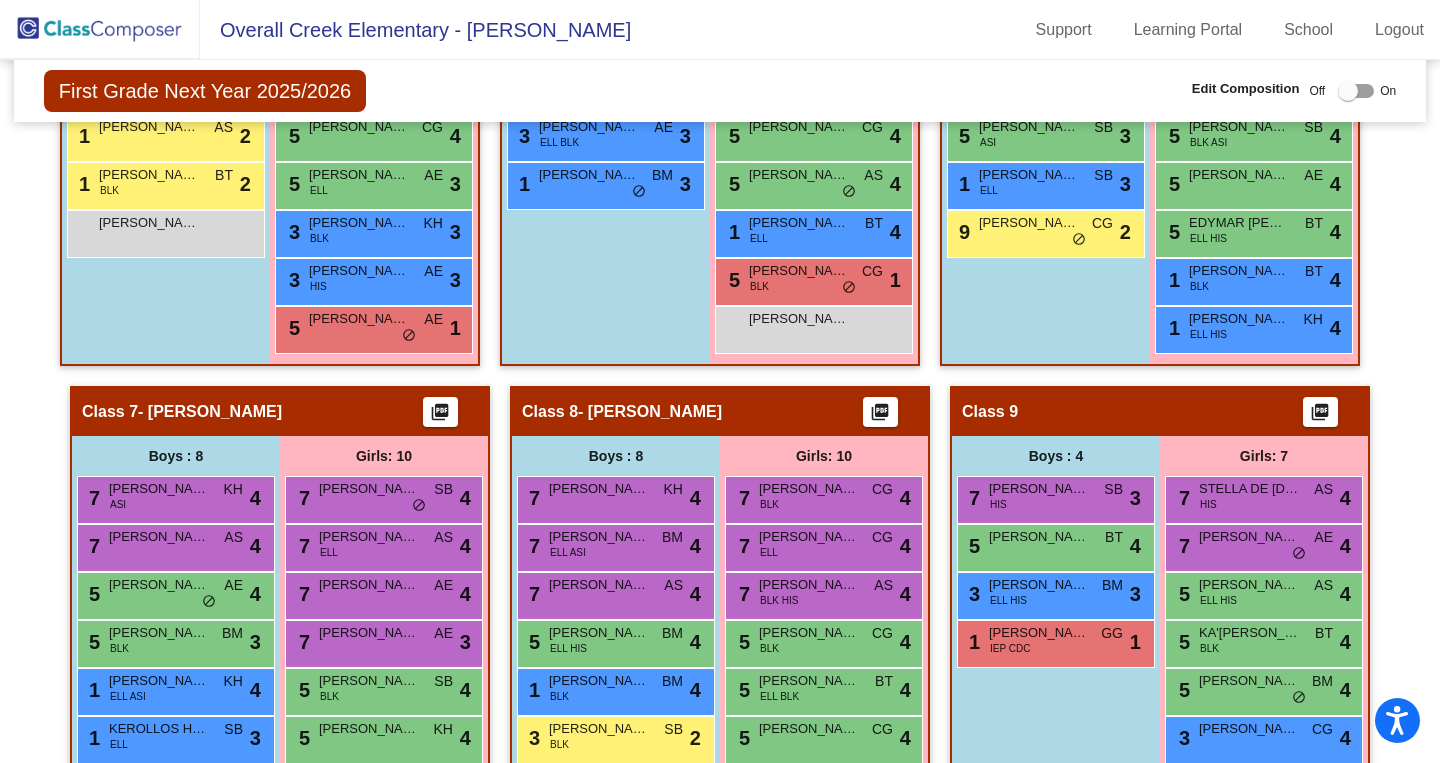 scroll, scrollTop: 1545, scrollLeft: 0, axis: vertical 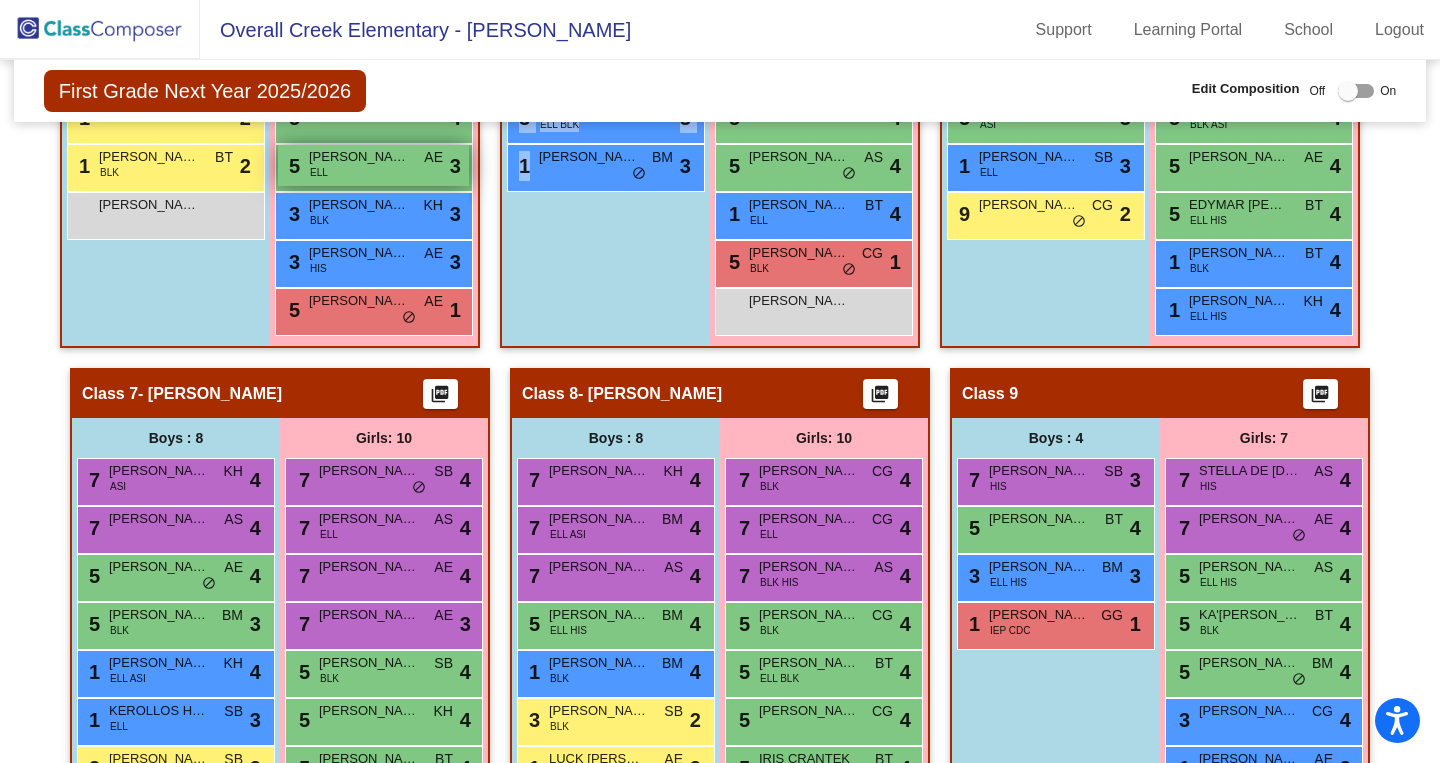 drag, startPoint x: 346, startPoint y: 157, endPoint x: 517, endPoint y: 362, distance: 266.95694 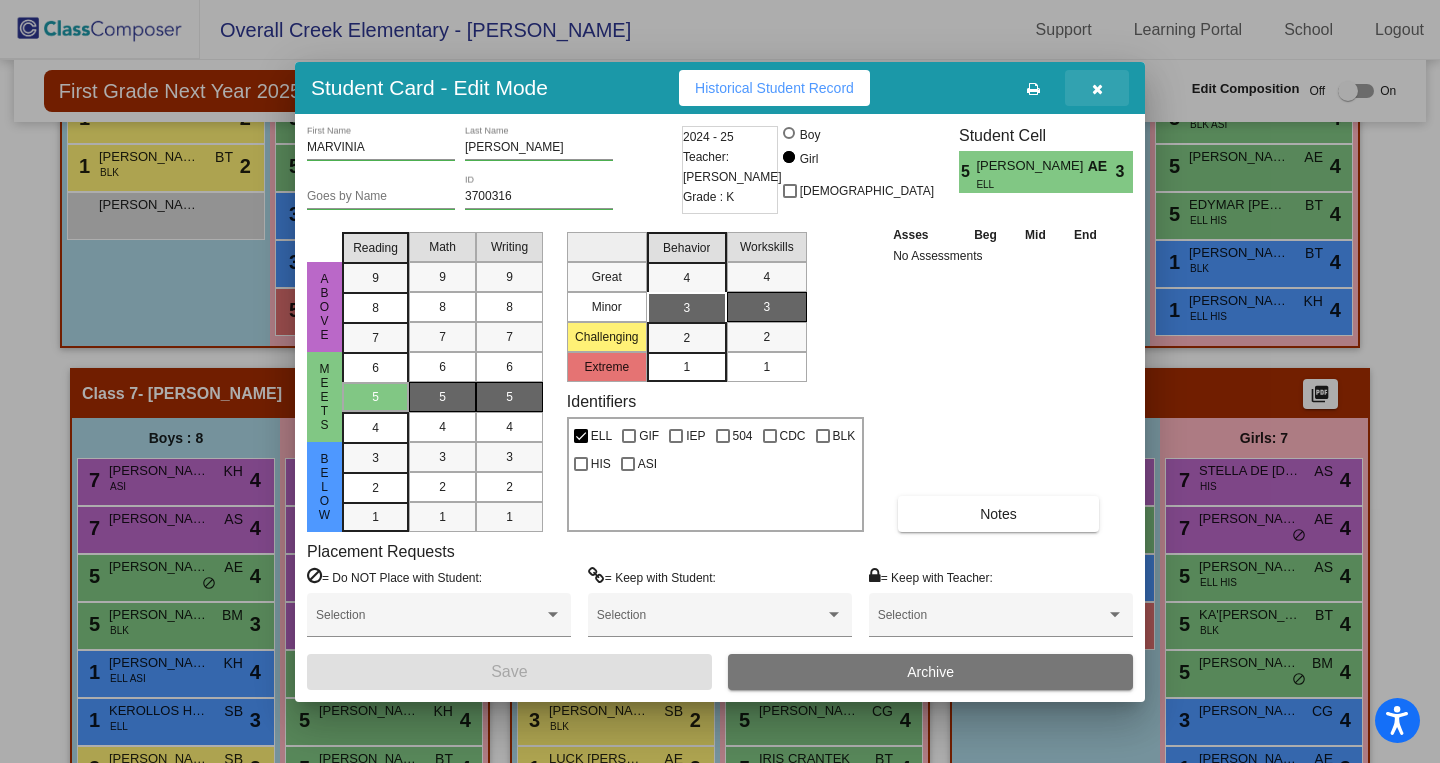 click at bounding box center (1097, 89) 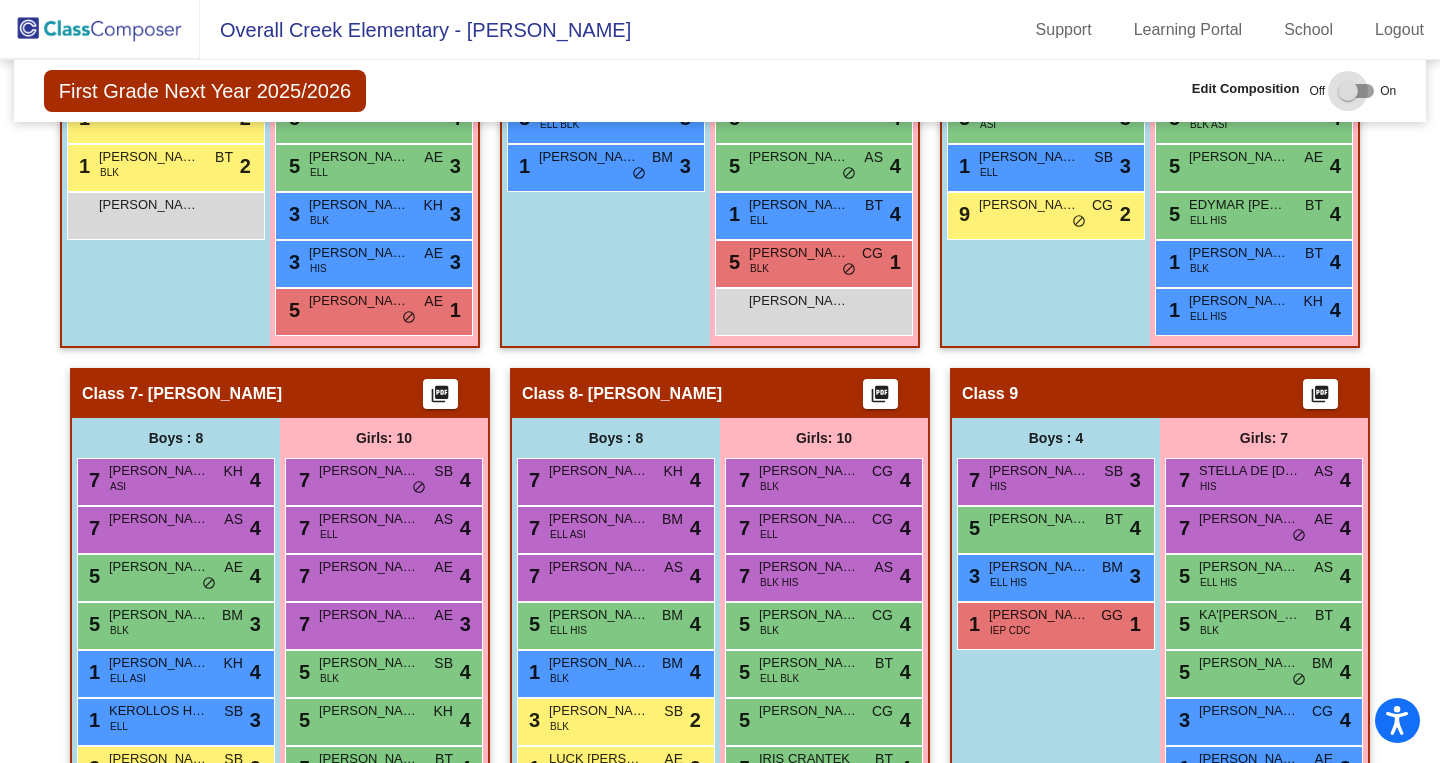 click at bounding box center [1356, 91] 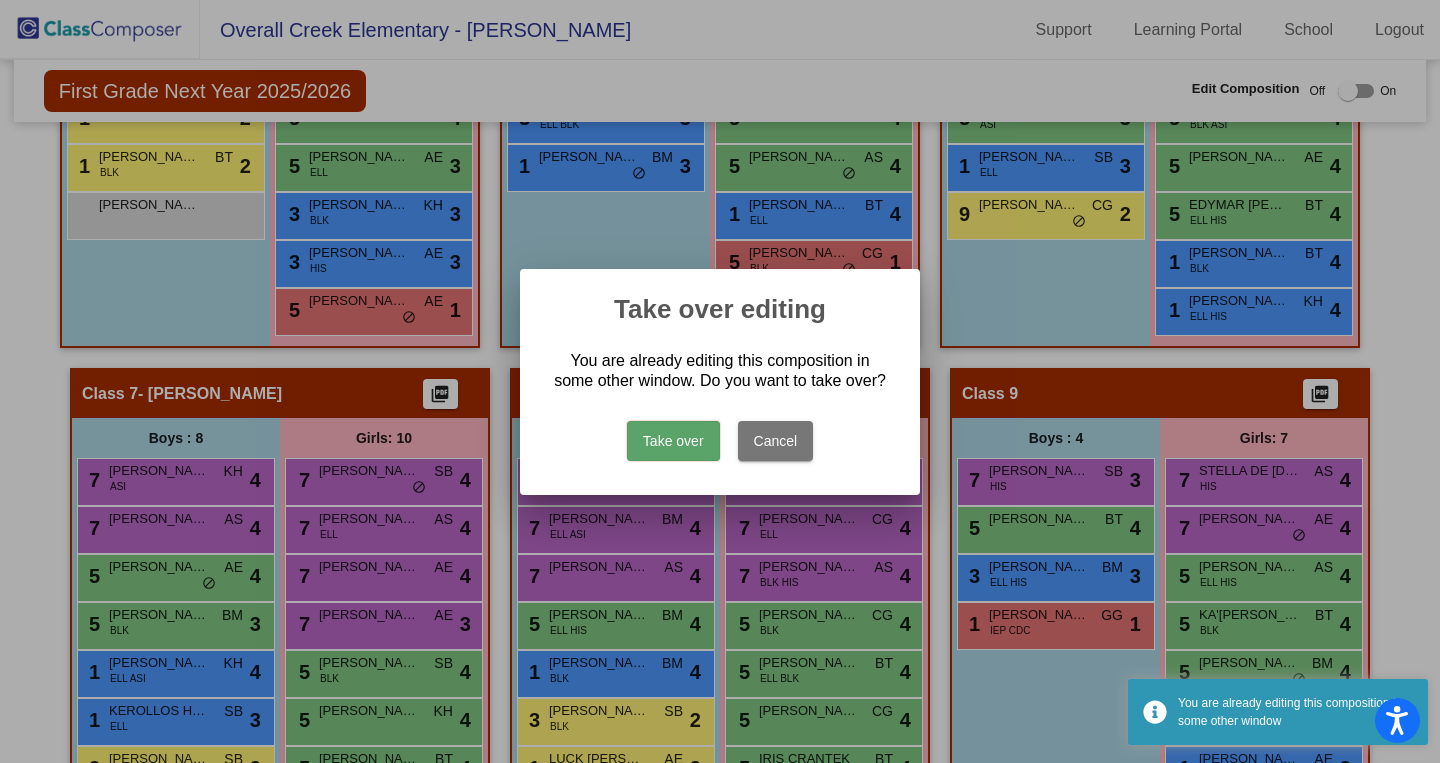 click on "Take over" at bounding box center (673, 441) 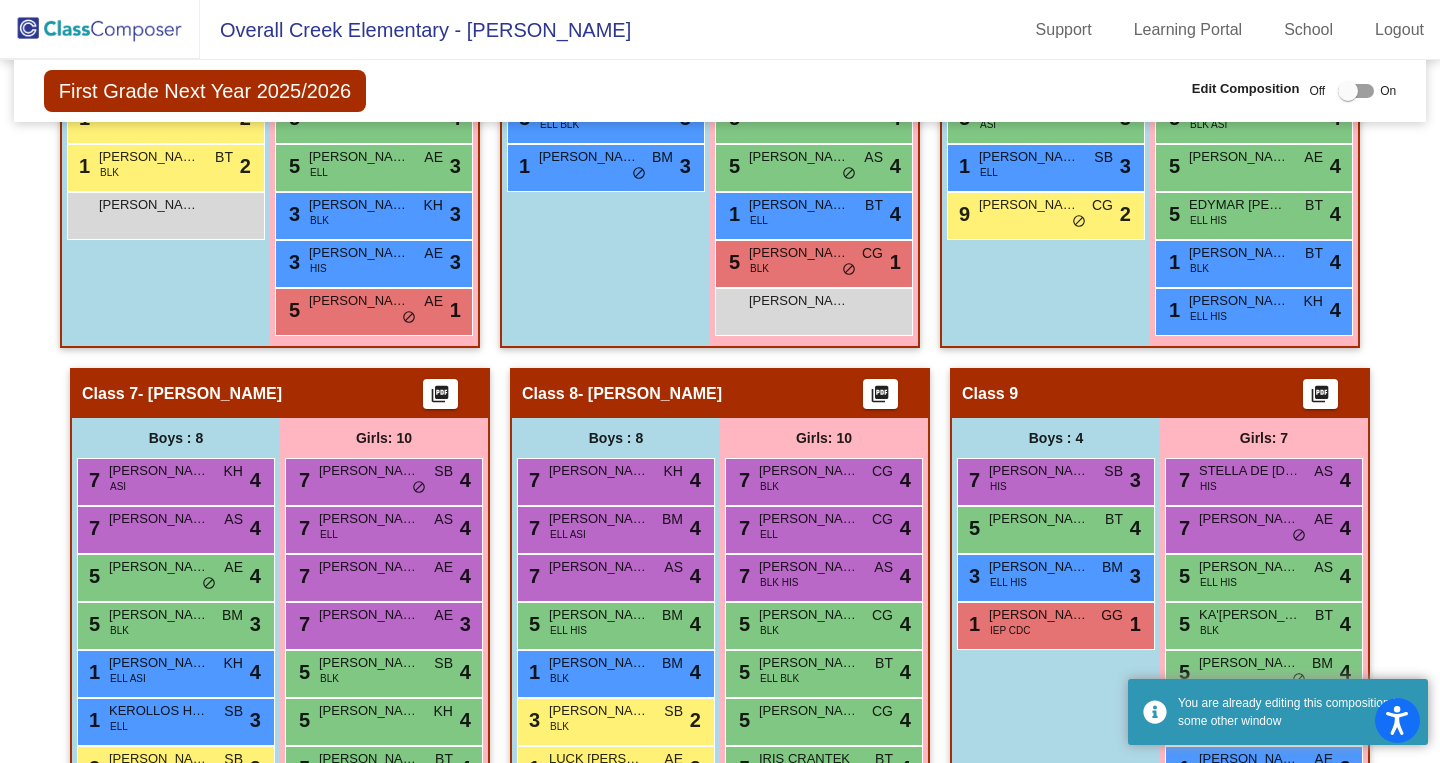 scroll, scrollTop: 0, scrollLeft: 0, axis: both 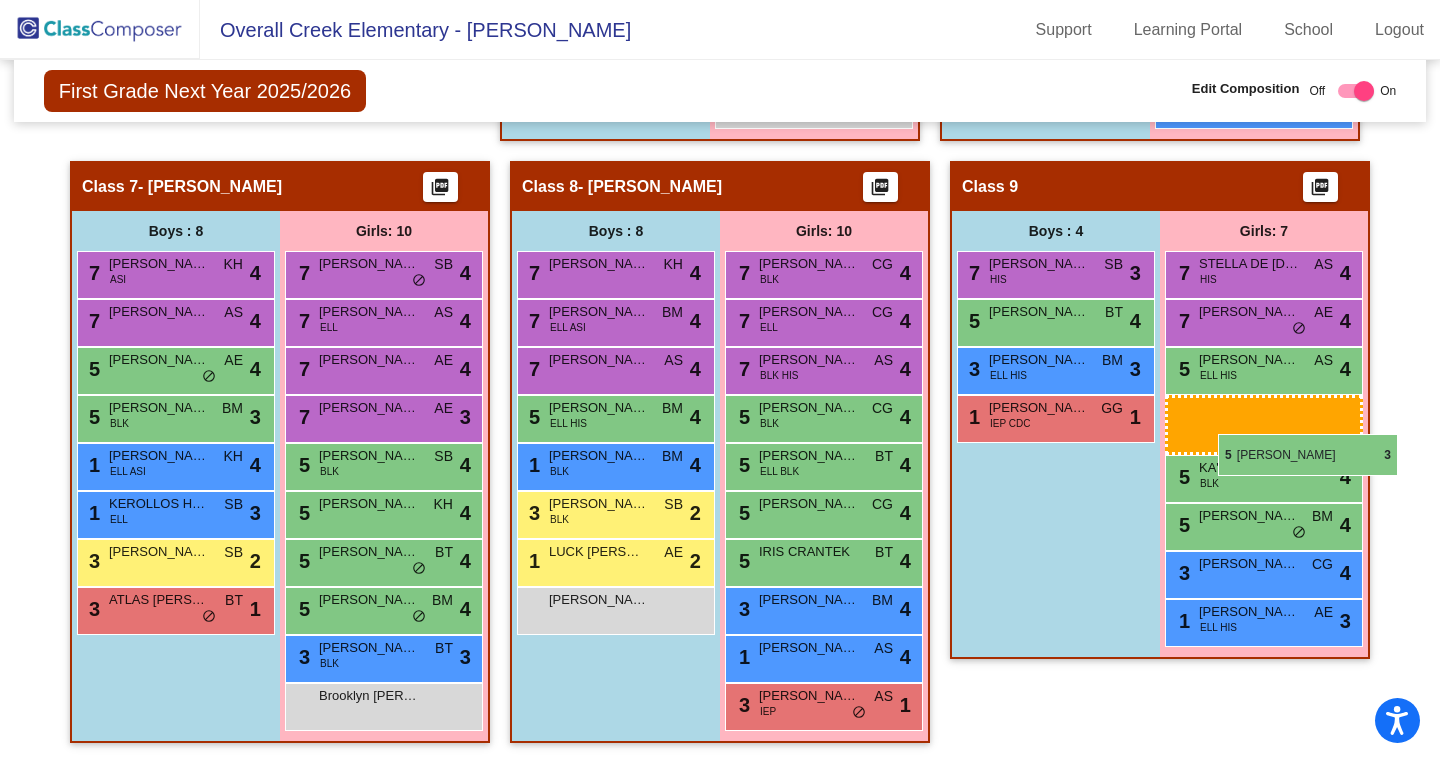 drag, startPoint x: 399, startPoint y: 147, endPoint x: 1218, endPoint y: 434, distance: 867.8306 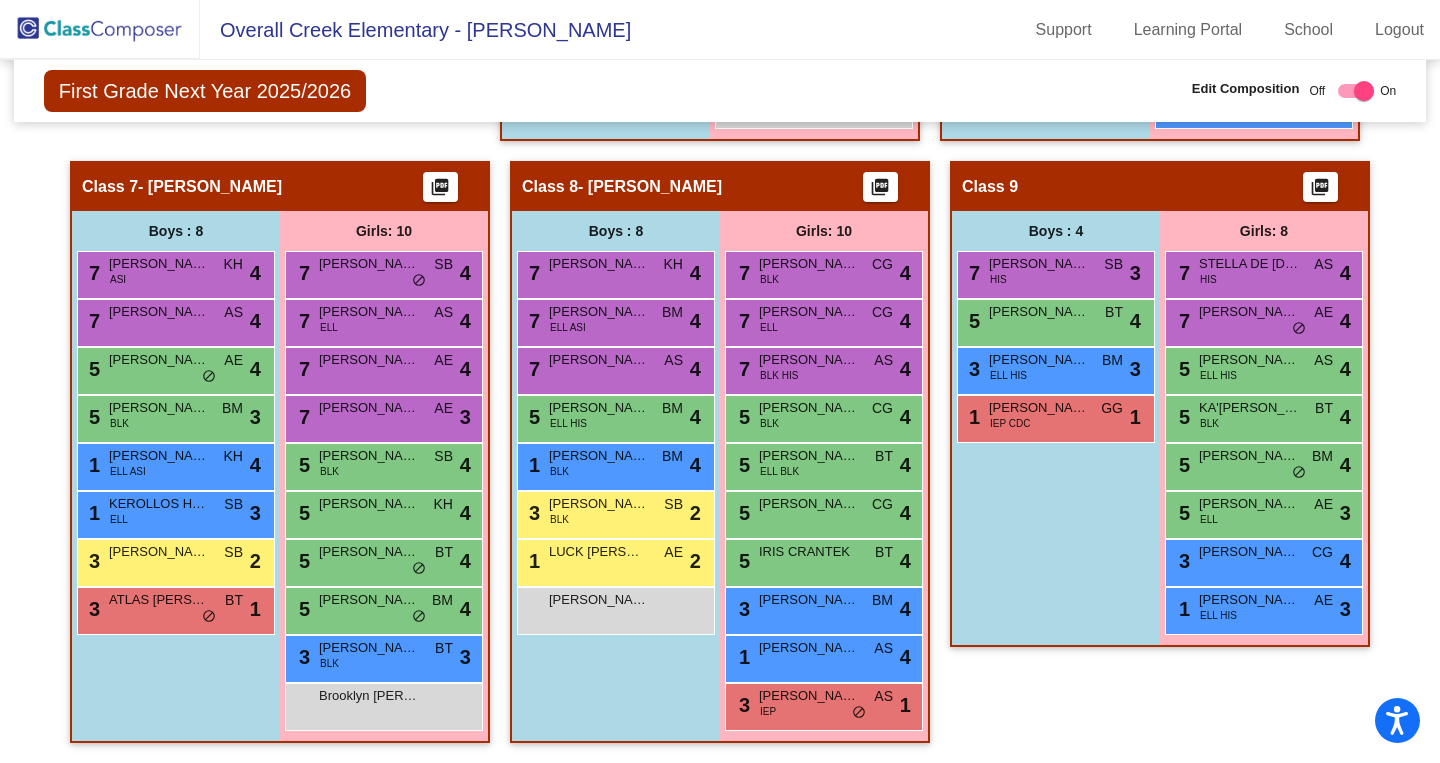click 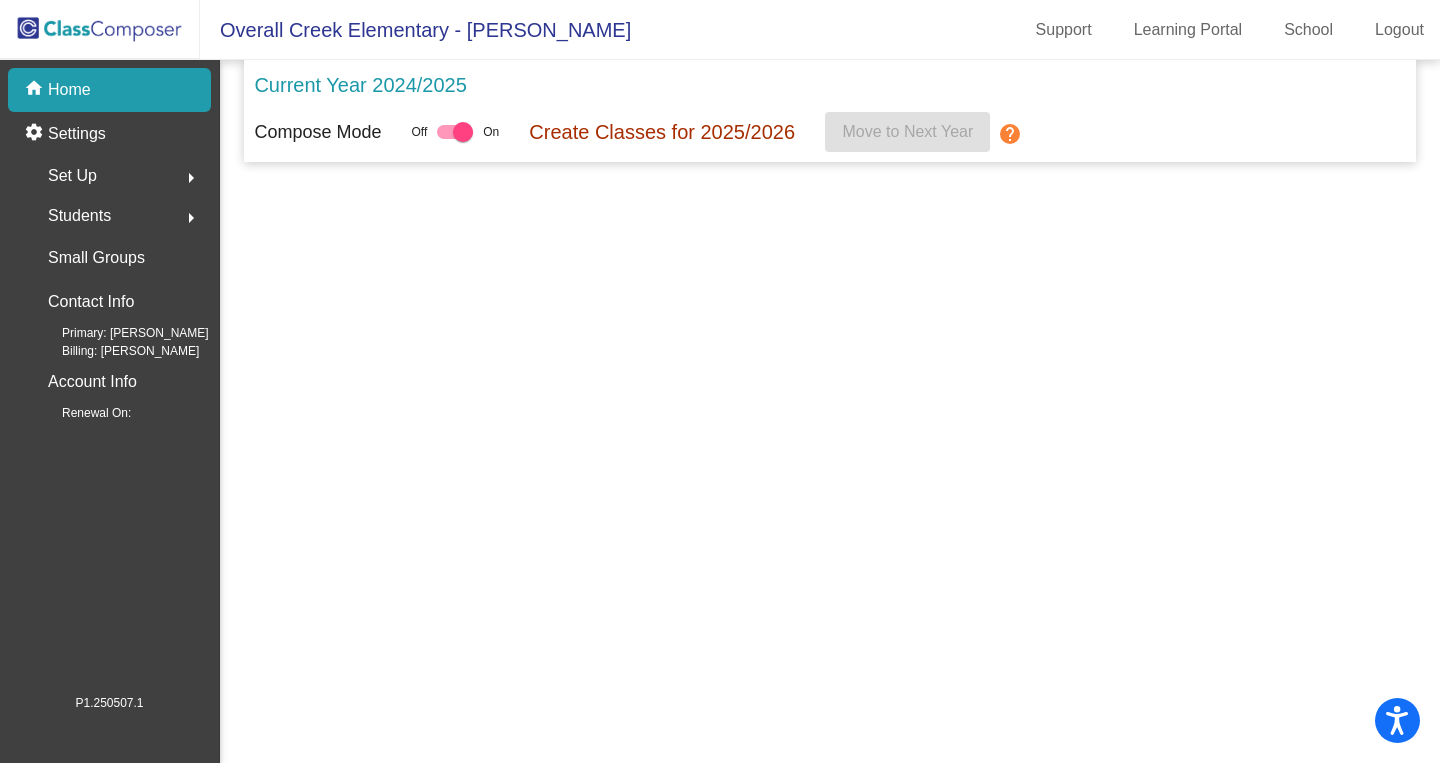 scroll, scrollTop: 0, scrollLeft: 0, axis: both 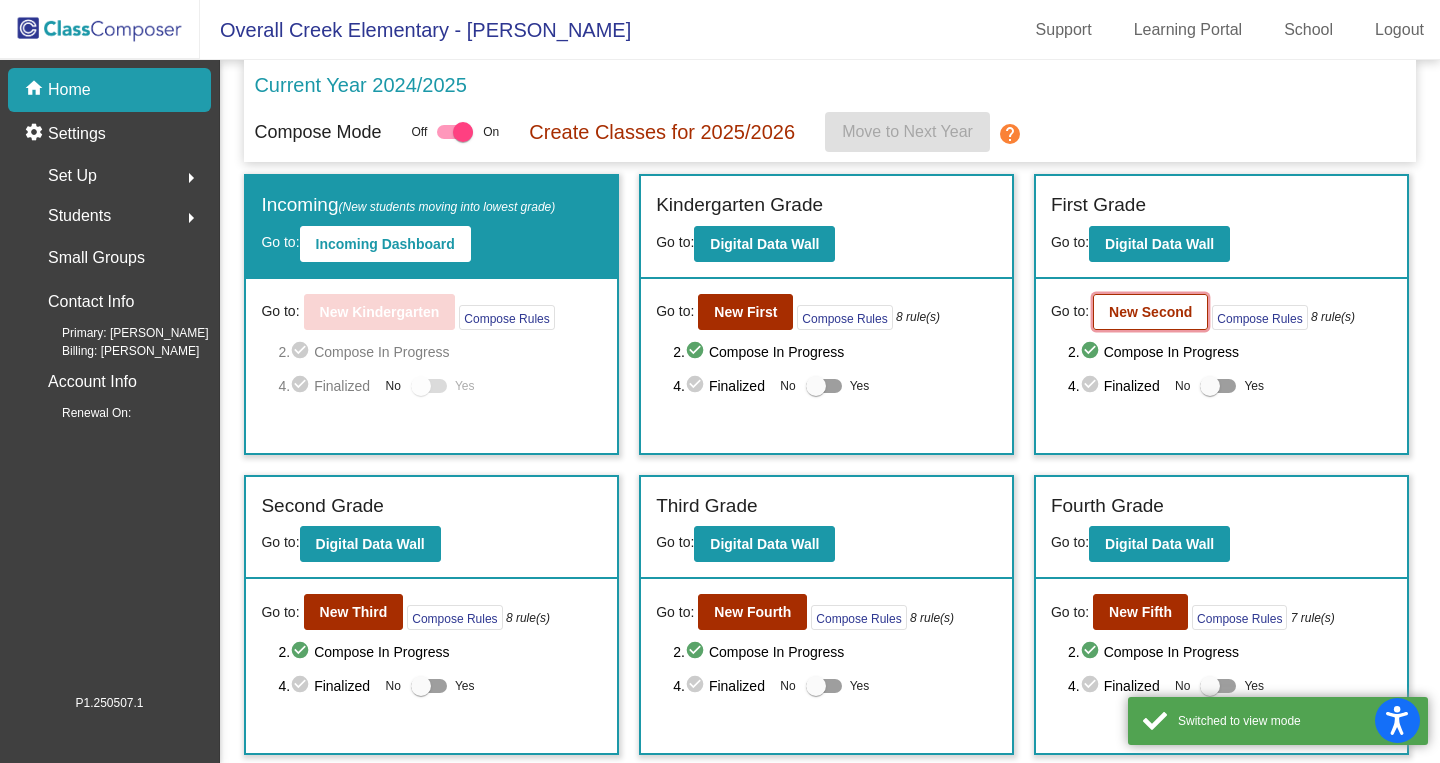 click on "New Second" 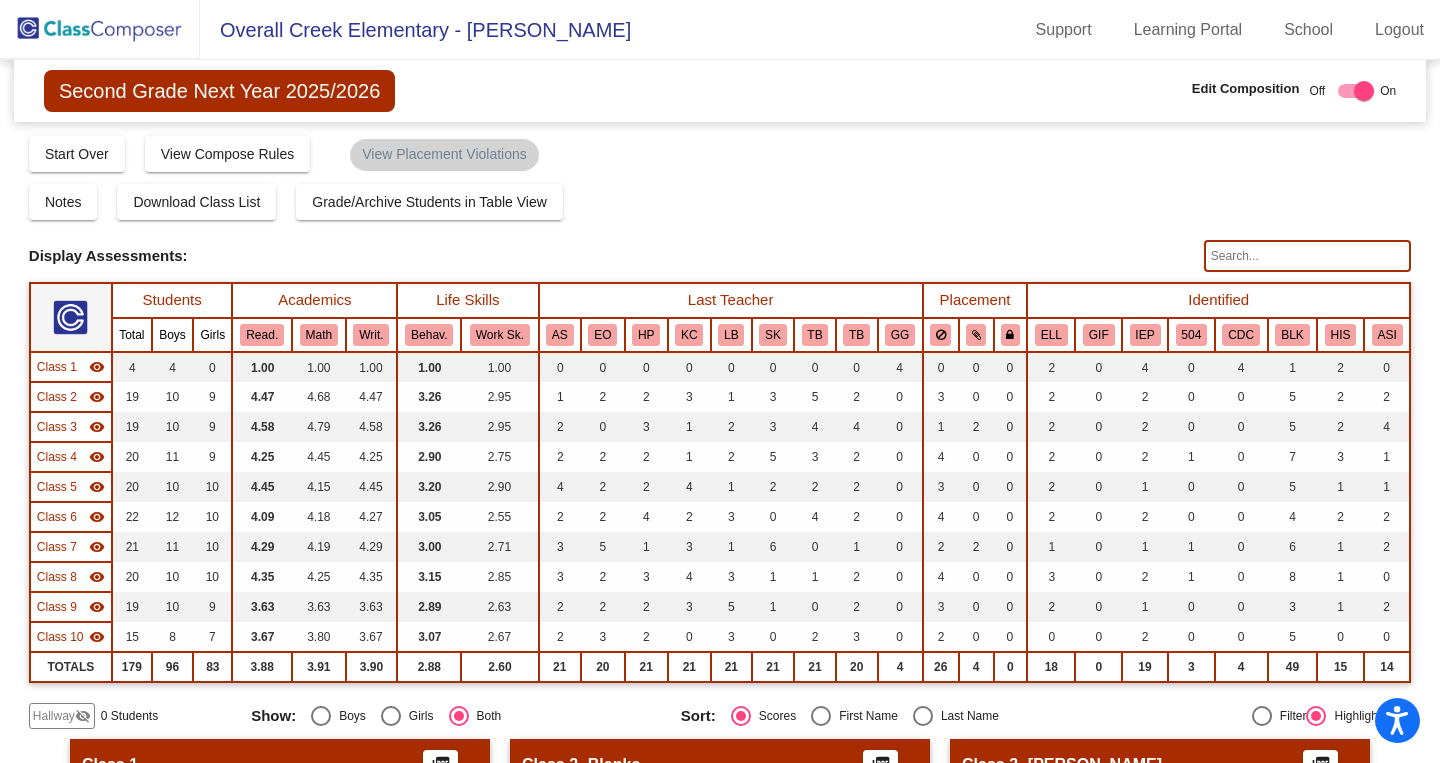 click 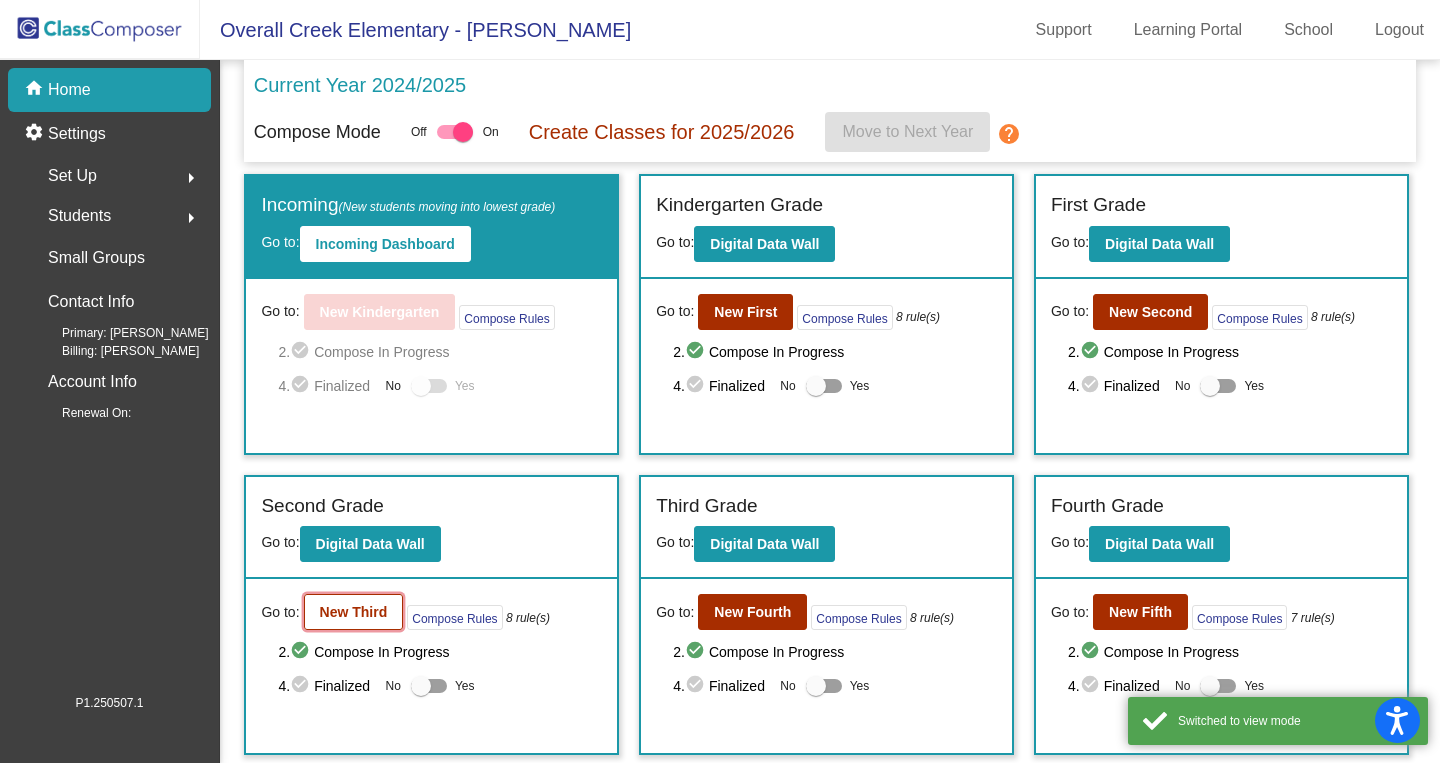 click on "New Third" 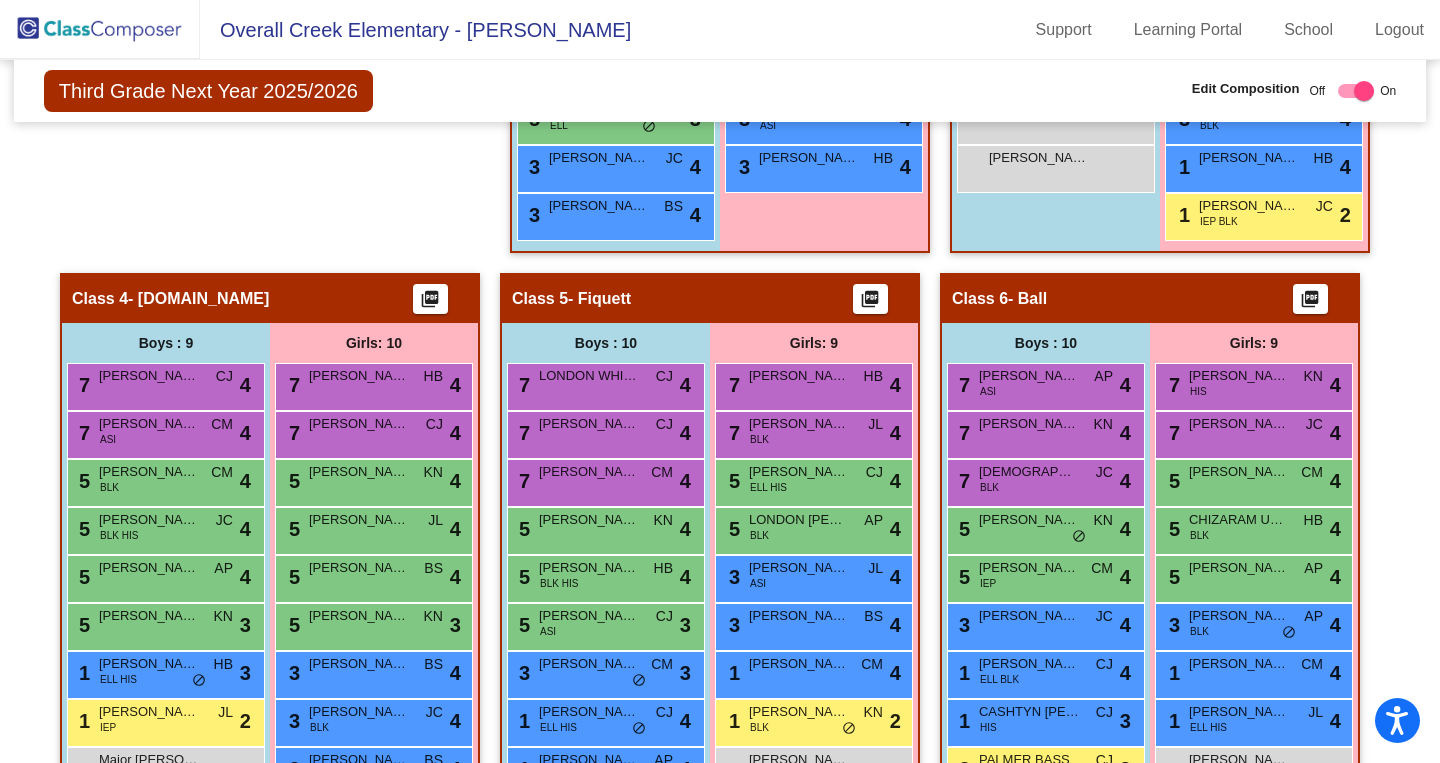 scroll, scrollTop: 1254, scrollLeft: 0, axis: vertical 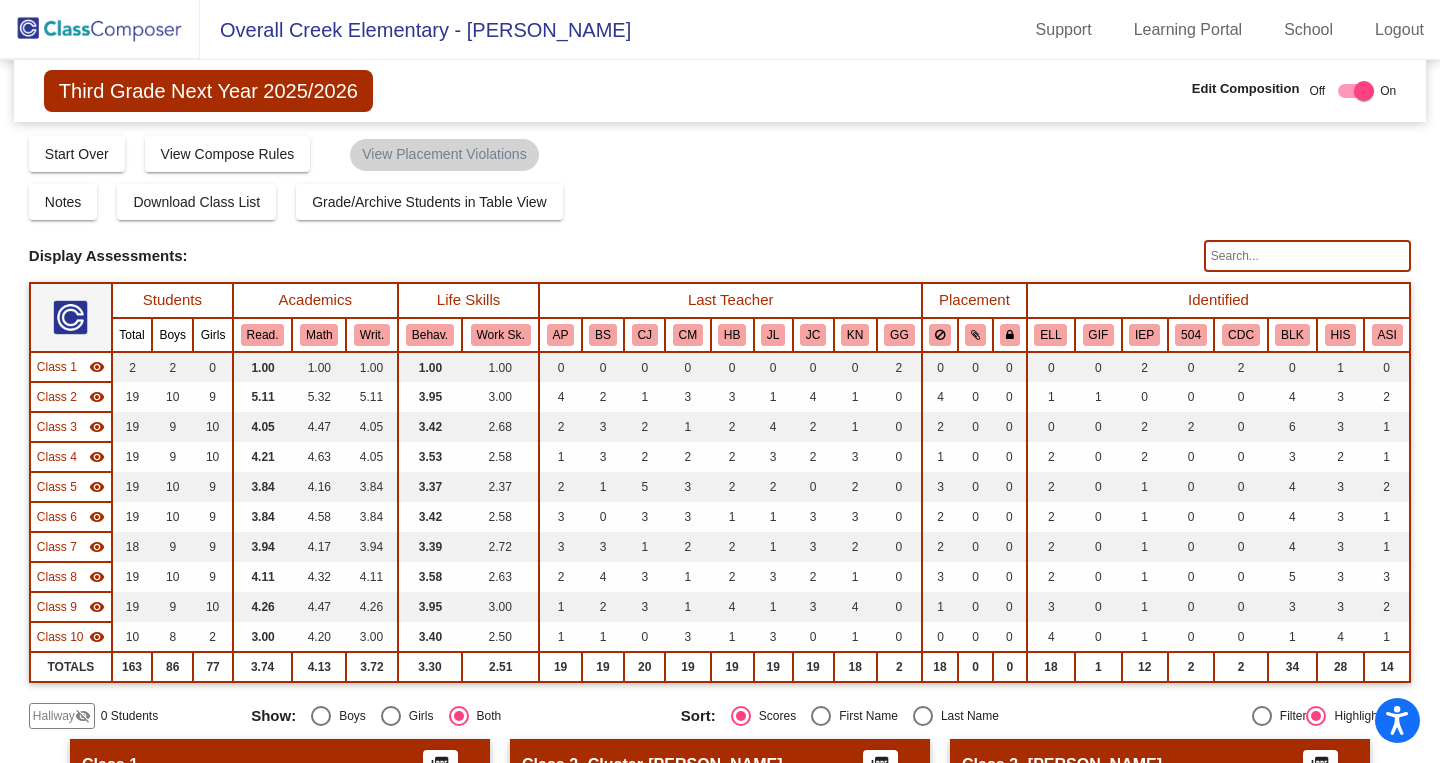 click 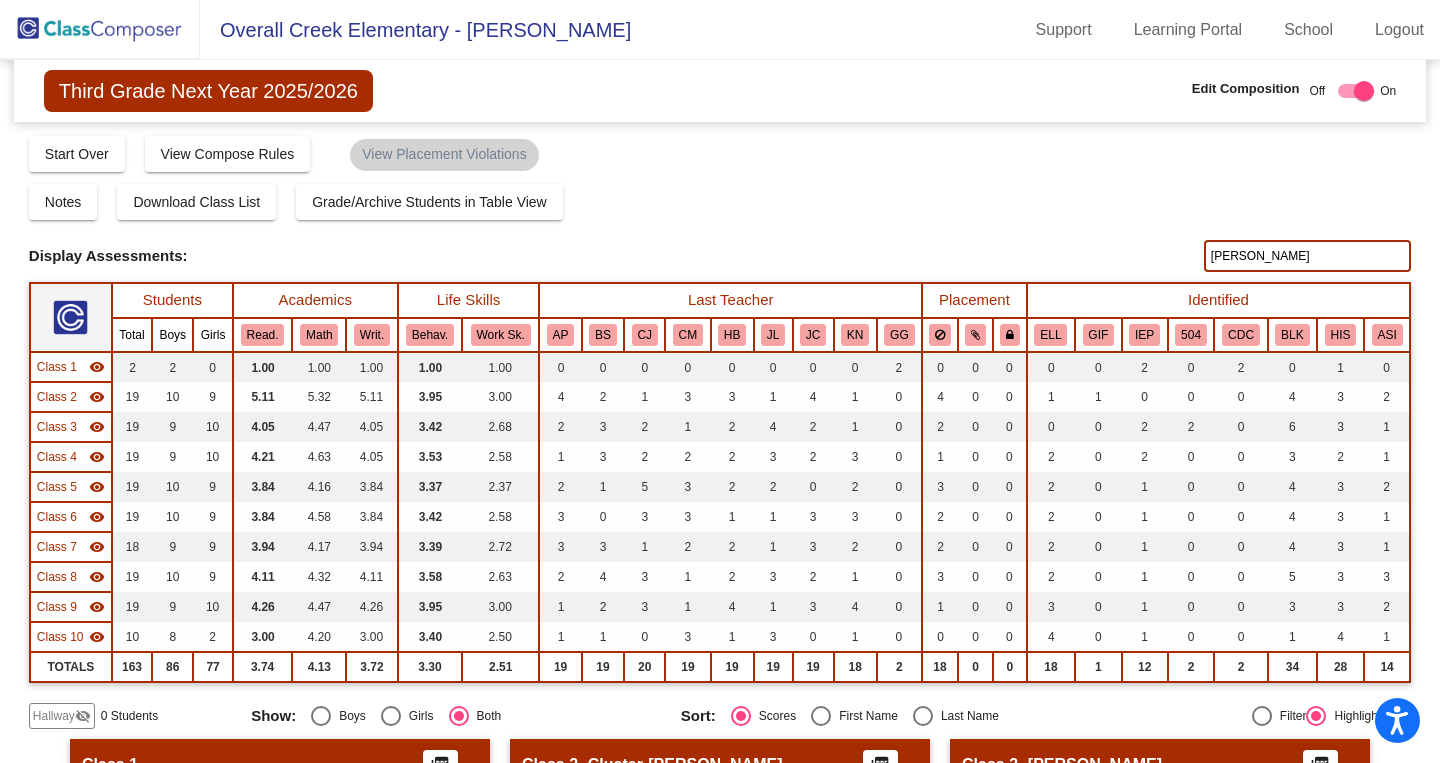 type on "sebastian" 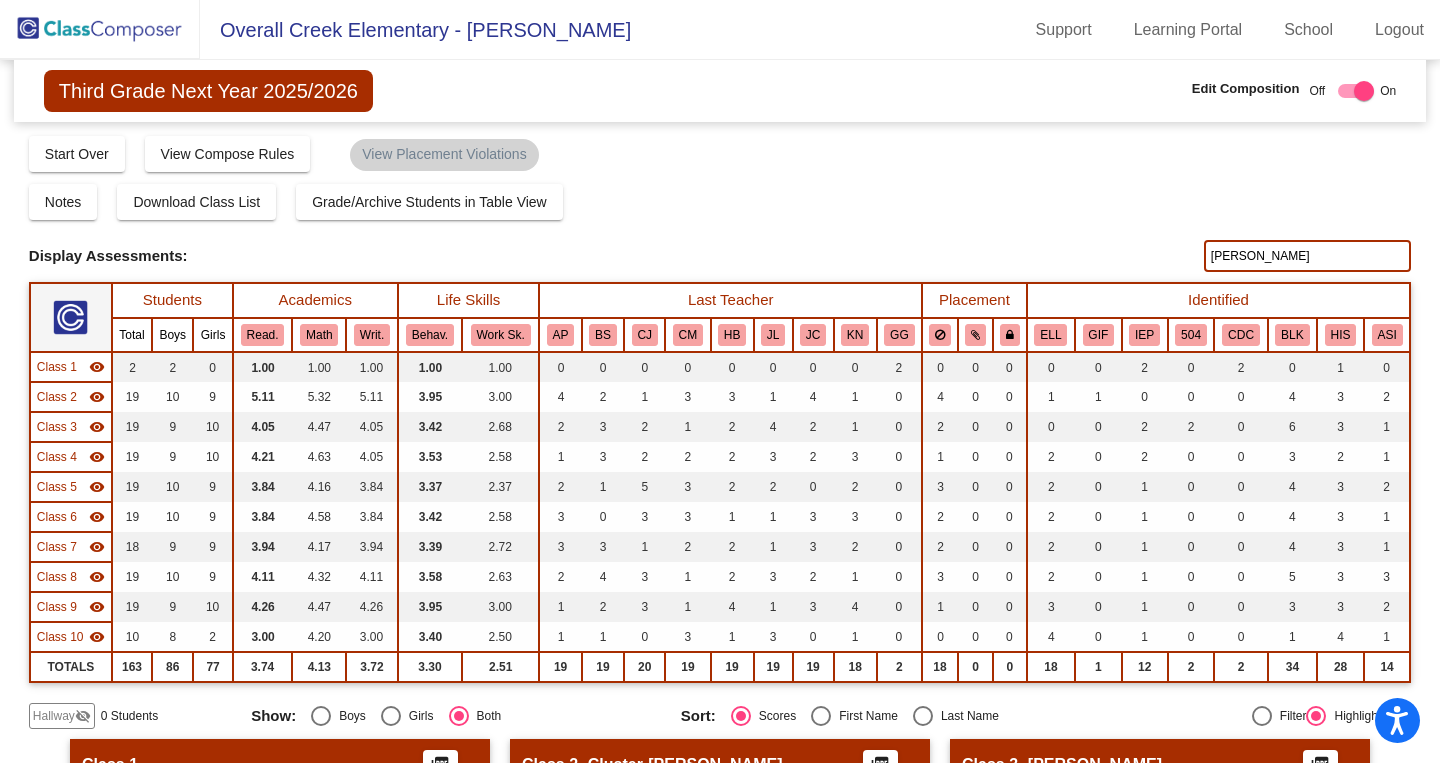 click on "Third Grade Next Year 2025/2026  Edit Composition Off   On  Incoming   Digital Data Wall    Display Scores for Years:   2023 - 2024   2024 - 2025  Grade/Archive Students in Table View   Download   New Small Group   Saved Small Group   Compose   Start Over   Submit Classes  Compose has been submitted  Check for Incomplete Scores  View Compose Rules   View Placement Violations  Notes   Download Class List   Import Students   Grade/Archive Students in Table View   New Small Group   Saved Small Group  Display Scores for Years:   2023 - 2024   2024 - 2025 Display Assessments: sebastian Students Academics Life Skills  Last Teacher  Placement  Identified  Total Boys Girls  Read.   Math   Writ.   Behav.   Work Sk.   AP   BS   CJ   CM   HB   JL   JC   KN   GG   ELL   GIF   IEP   504   CDC   BLK   HIS   ASI  Hallway  visibility_off  0 0 0                 0   0   0   0   0   0   0   0   0   0   0   0   0   0   0   0   0   0   0   0  Class 1  visibility  2 2 0  1.00   1.00   1.00   1.00   1.00   0   0   0   0   0" 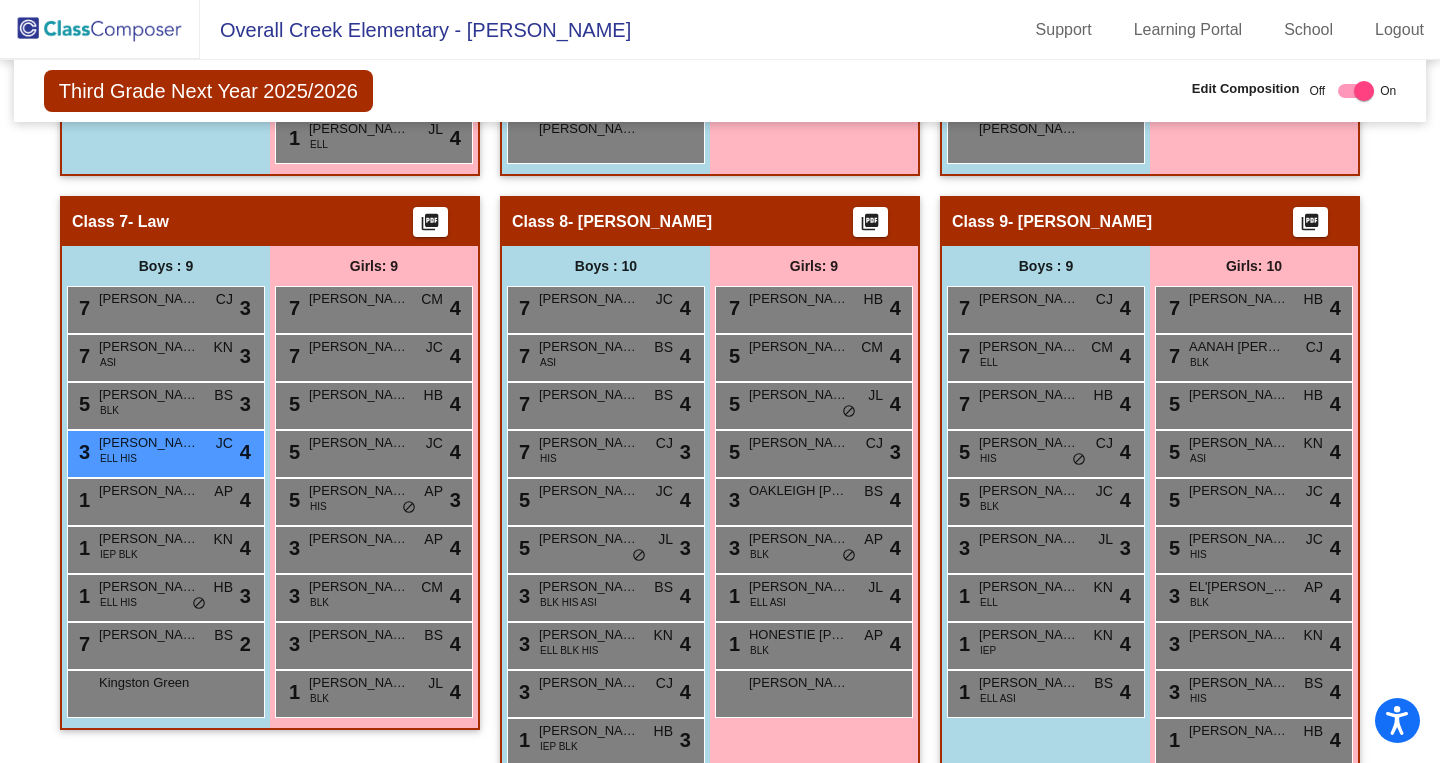 scroll, scrollTop: 1881, scrollLeft: 0, axis: vertical 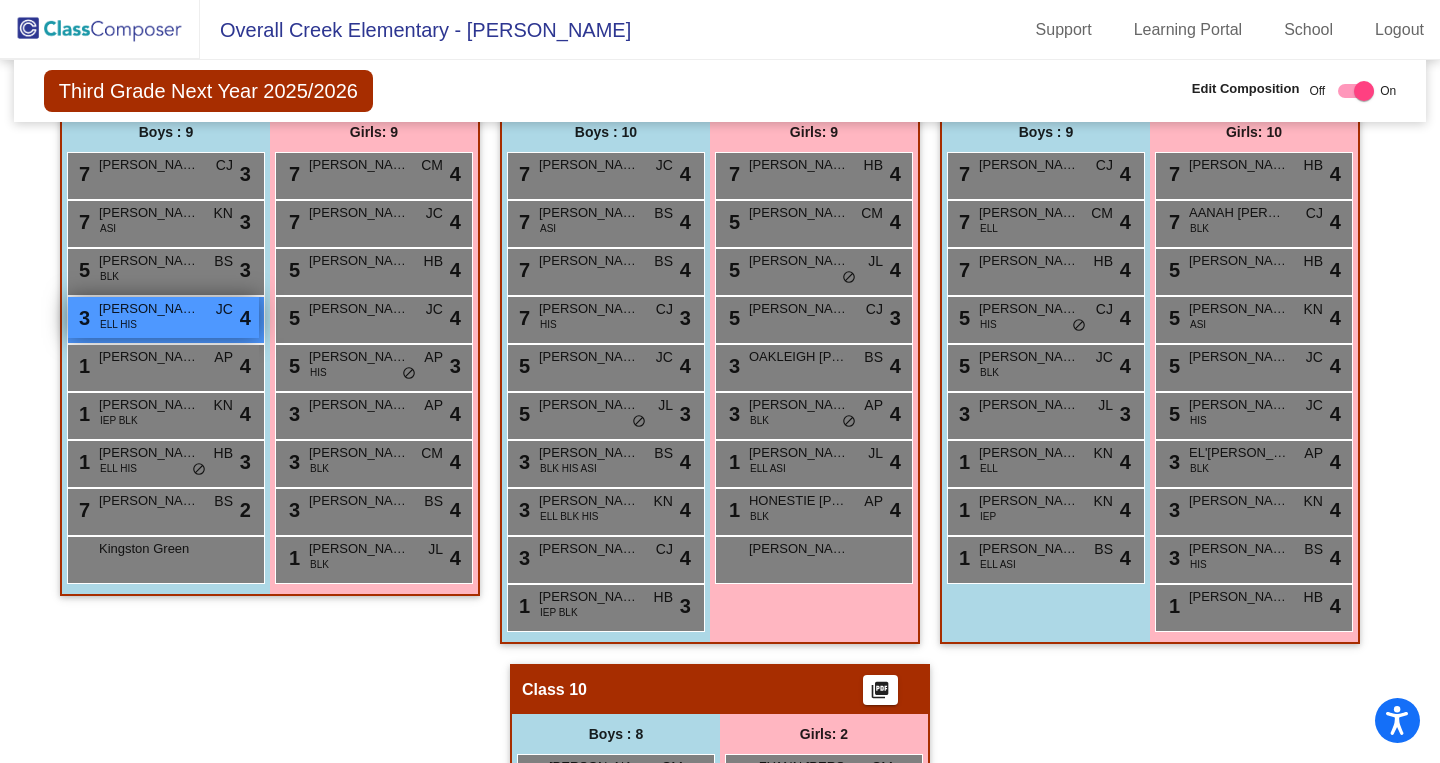click on "SEBASTIAN MORILLO BRACHO" at bounding box center [149, 309] 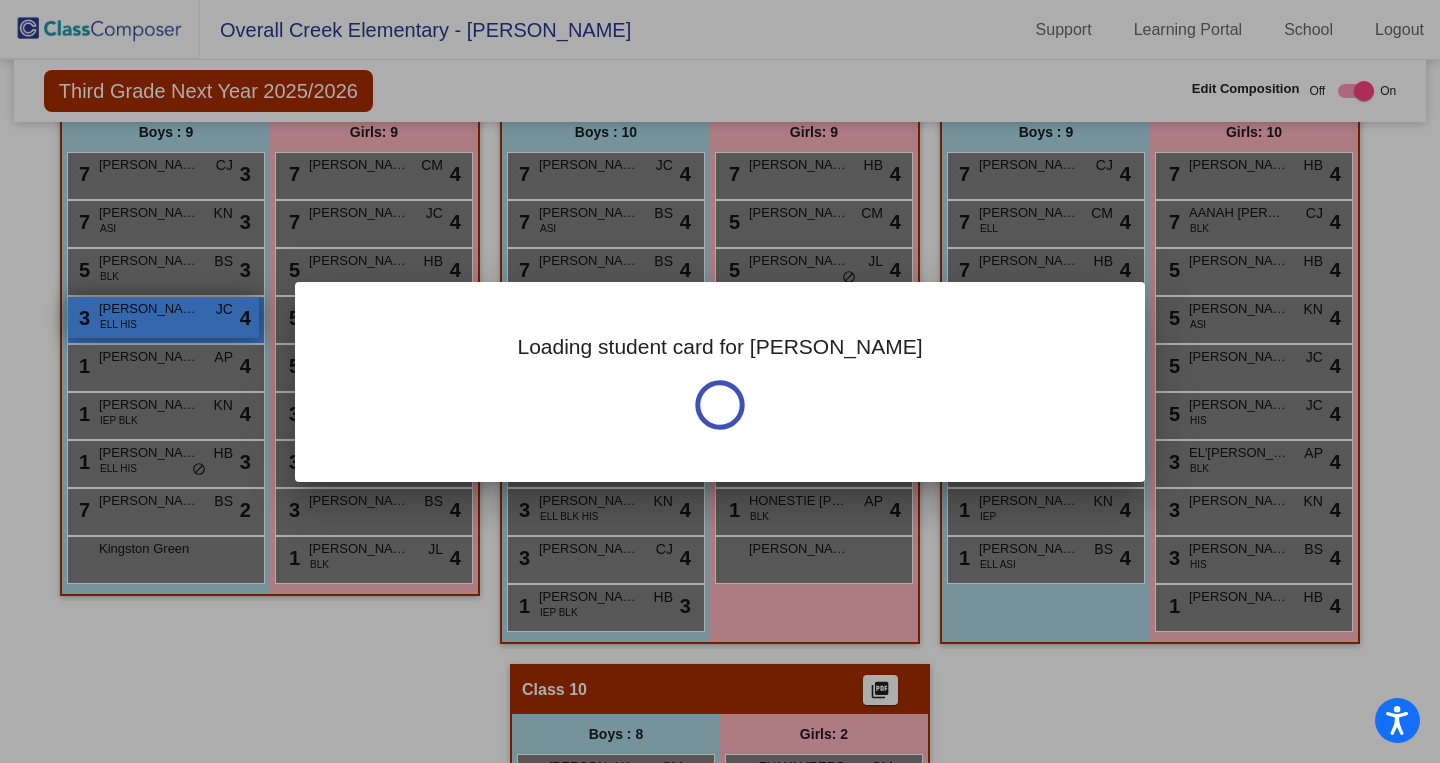 click at bounding box center [720, 381] 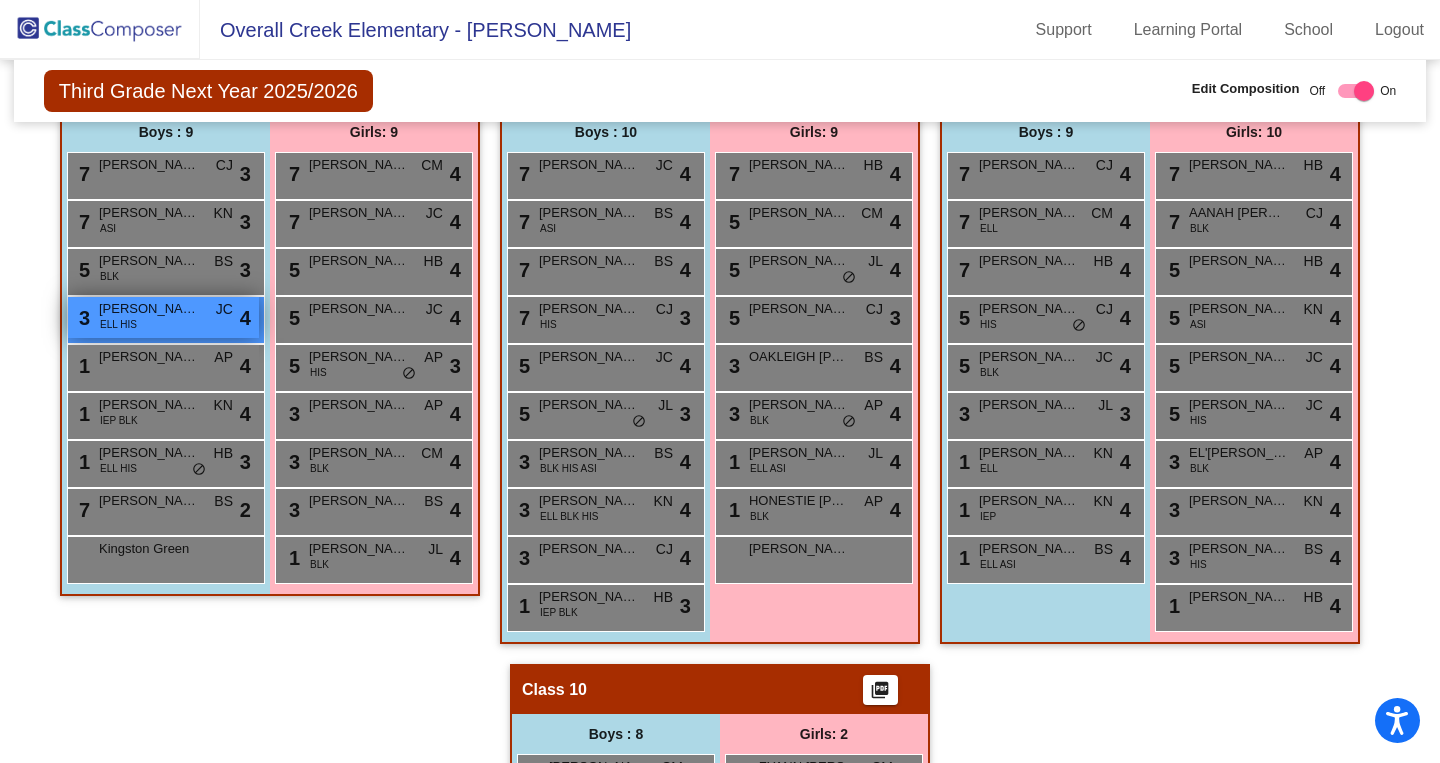 click on "SEBASTIAN MORILLO BRACHO" at bounding box center [149, 309] 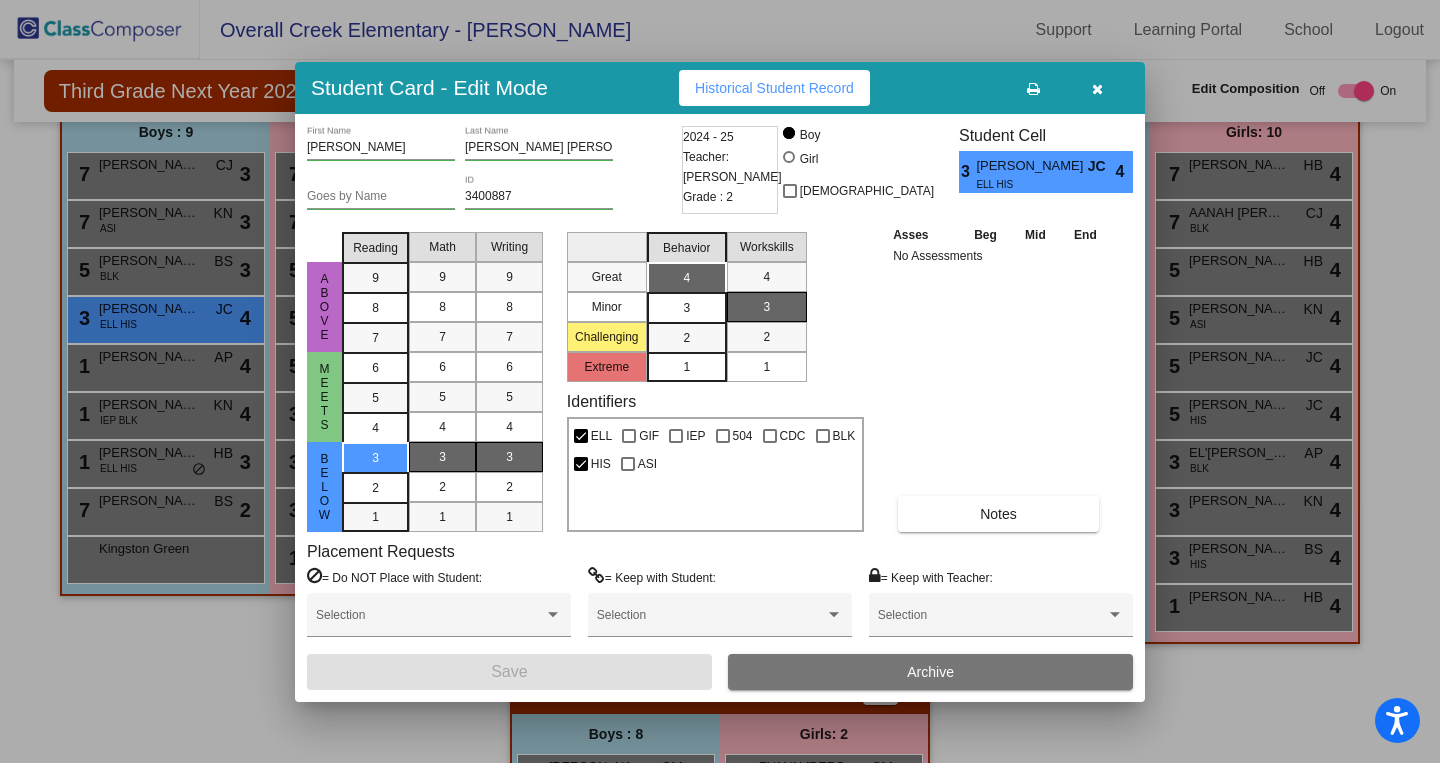click at bounding box center [1097, 88] 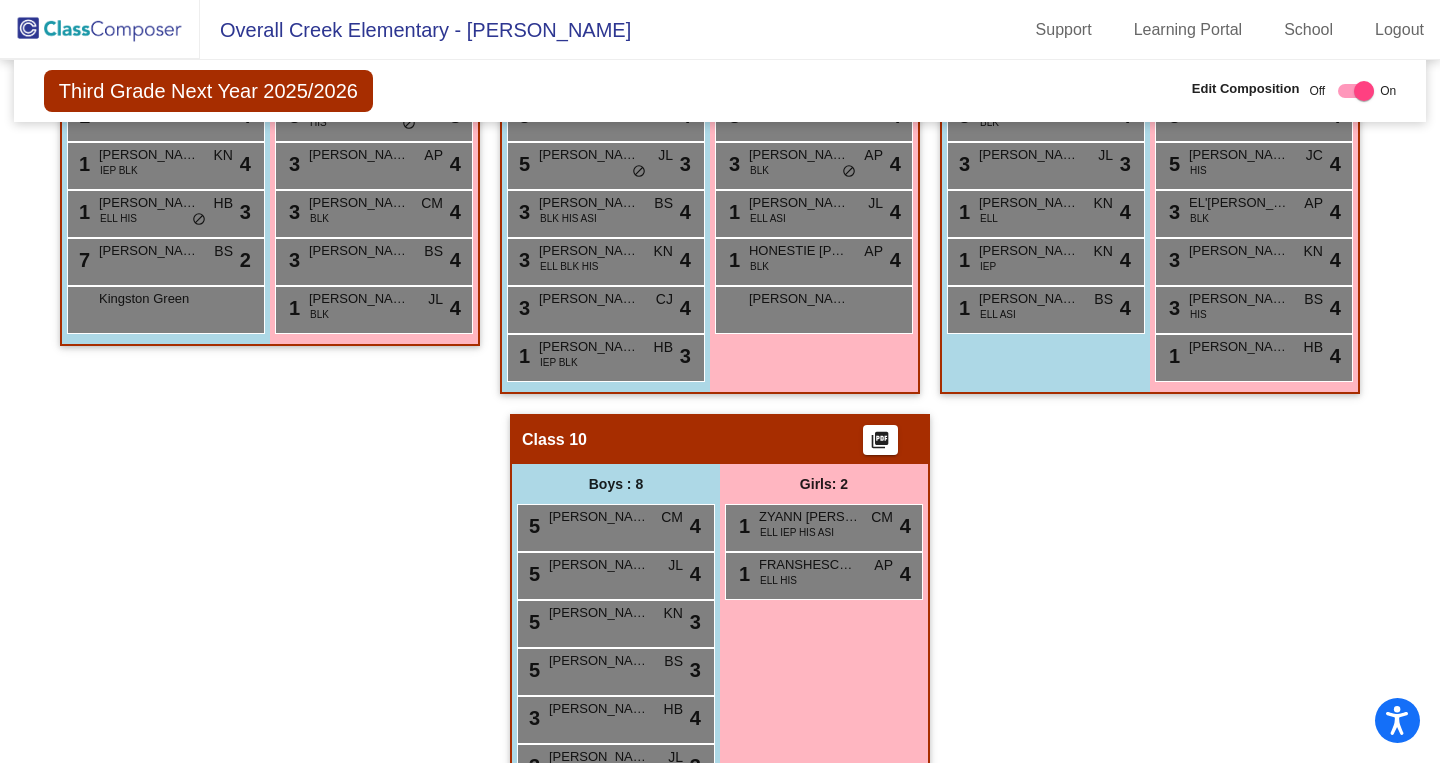 scroll, scrollTop: 2135, scrollLeft: 0, axis: vertical 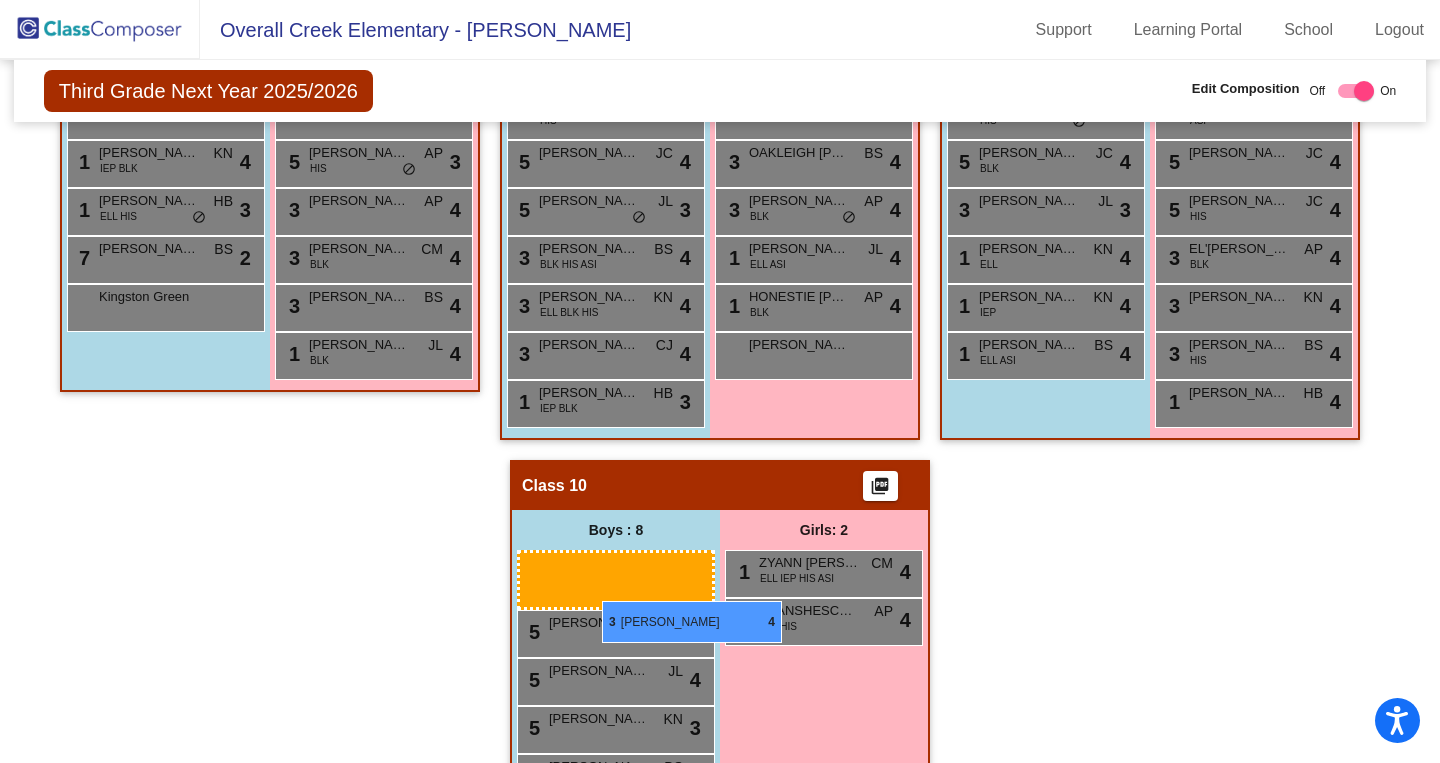 drag, startPoint x: 203, startPoint y: 131, endPoint x: 602, endPoint y: 599, distance: 615 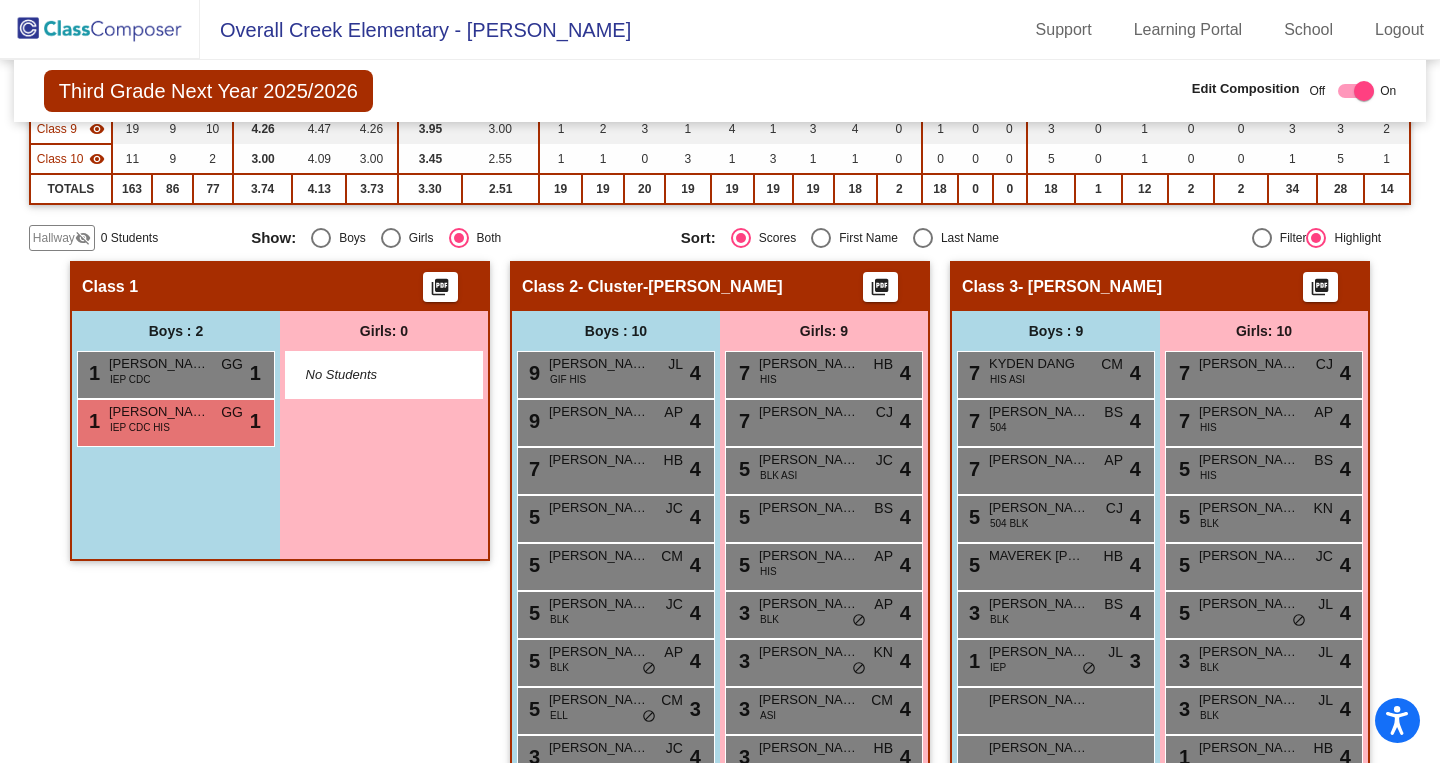 scroll, scrollTop: 331, scrollLeft: 0, axis: vertical 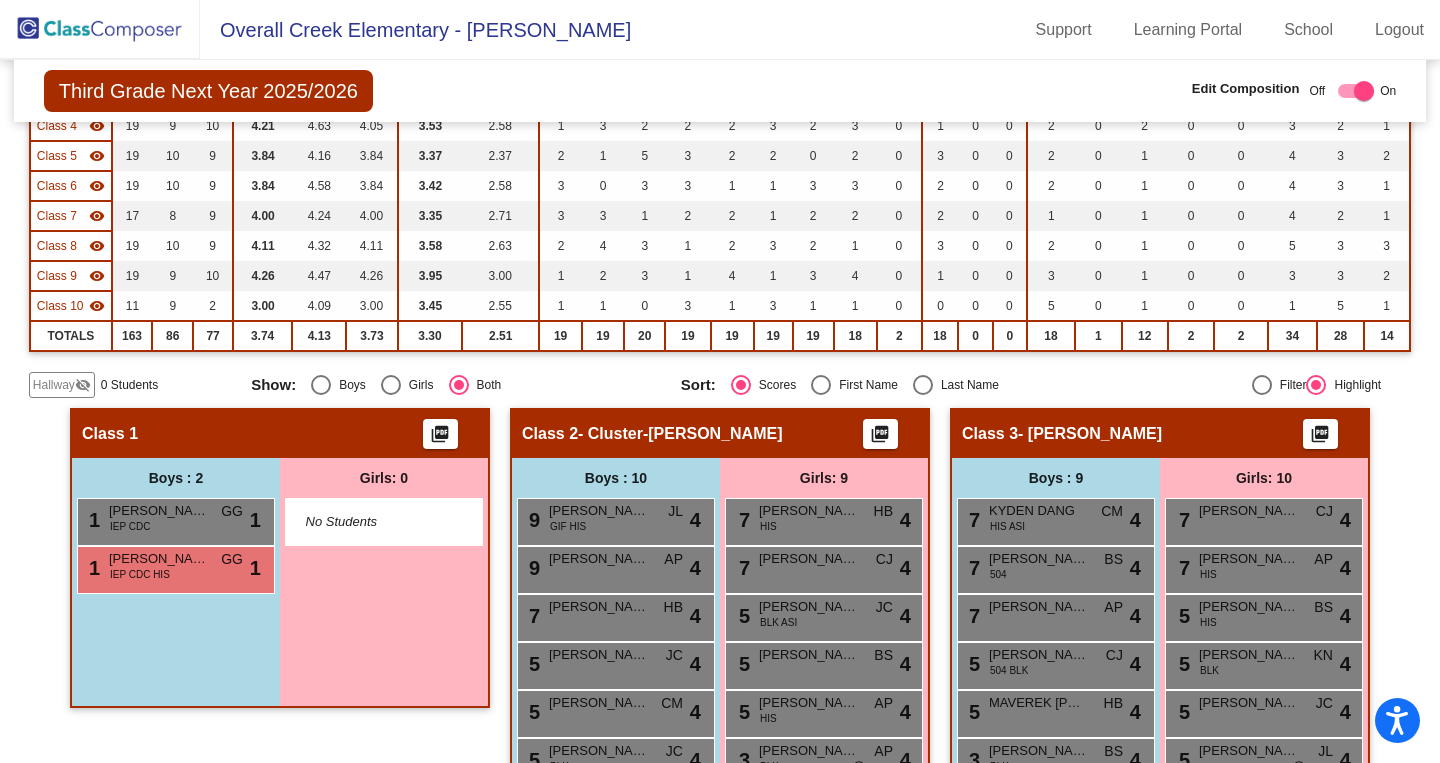click 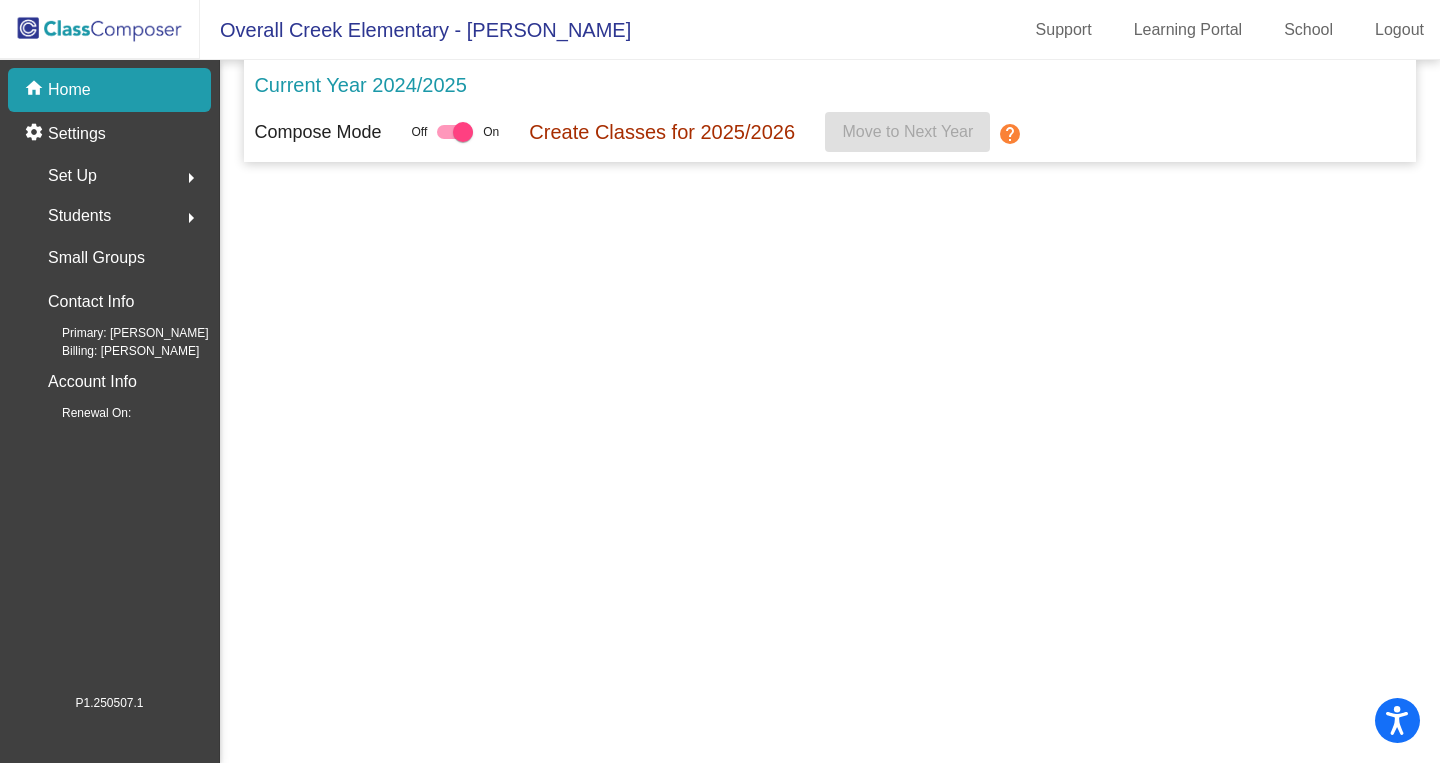 scroll, scrollTop: 0, scrollLeft: 0, axis: both 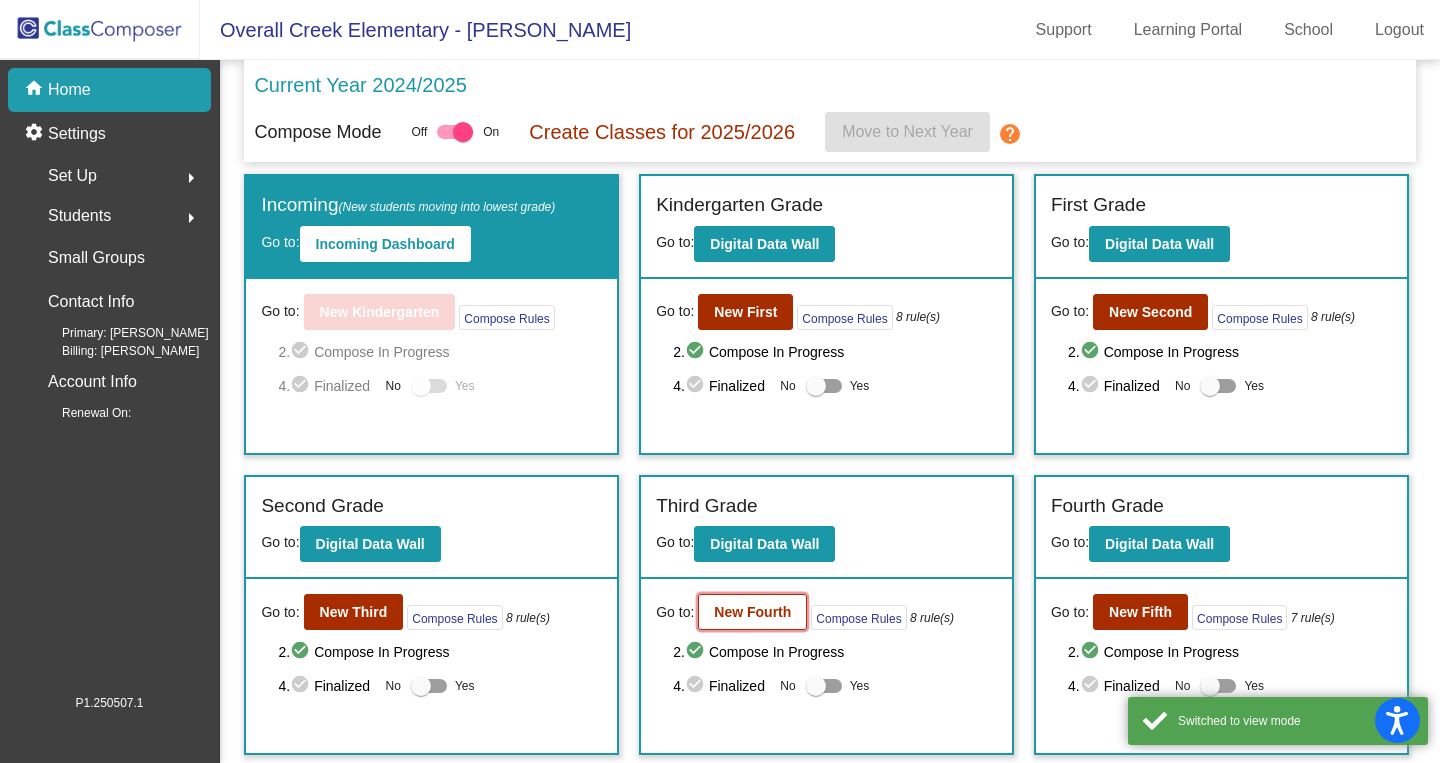click on "New Fourth" 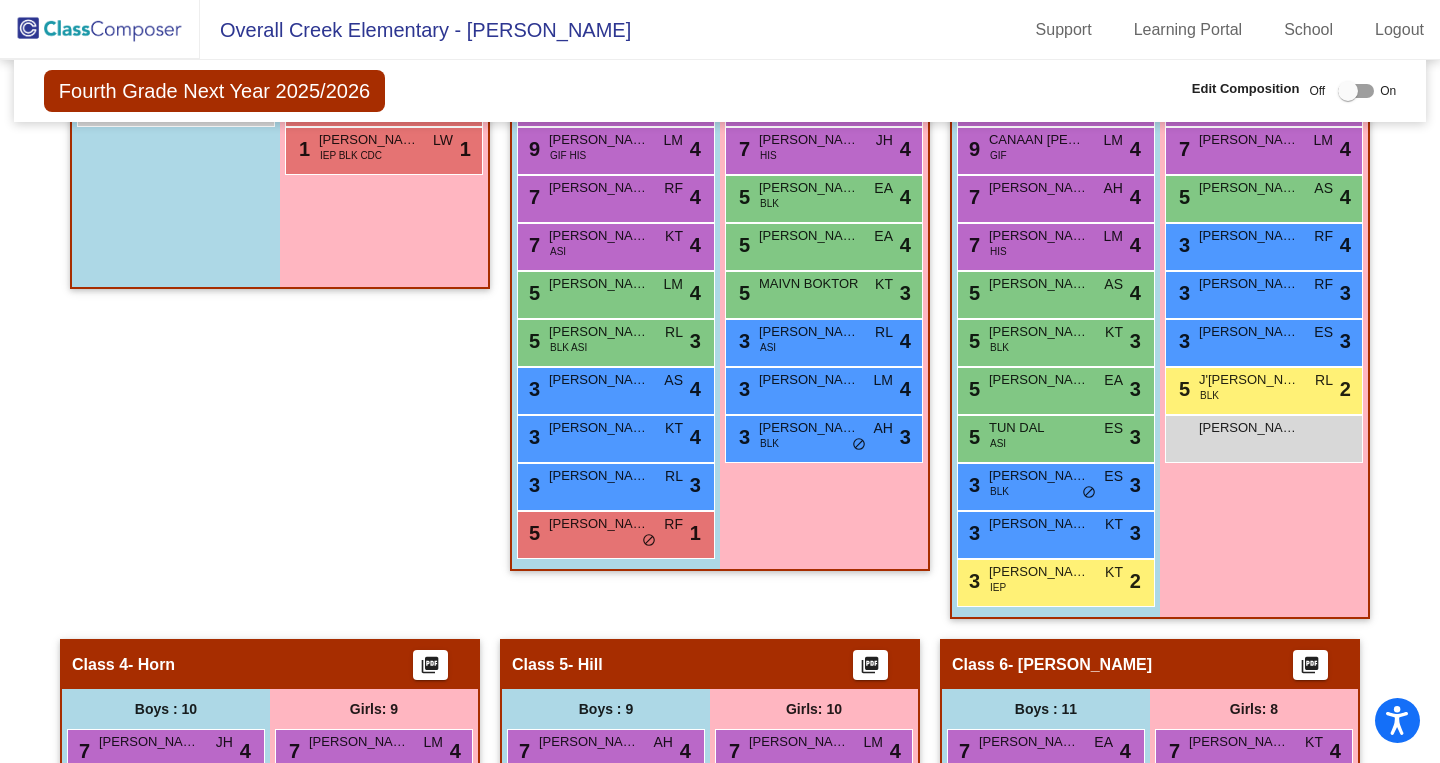 scroll, scrollTop: 770, scrollLeft: 0, axis: vertical 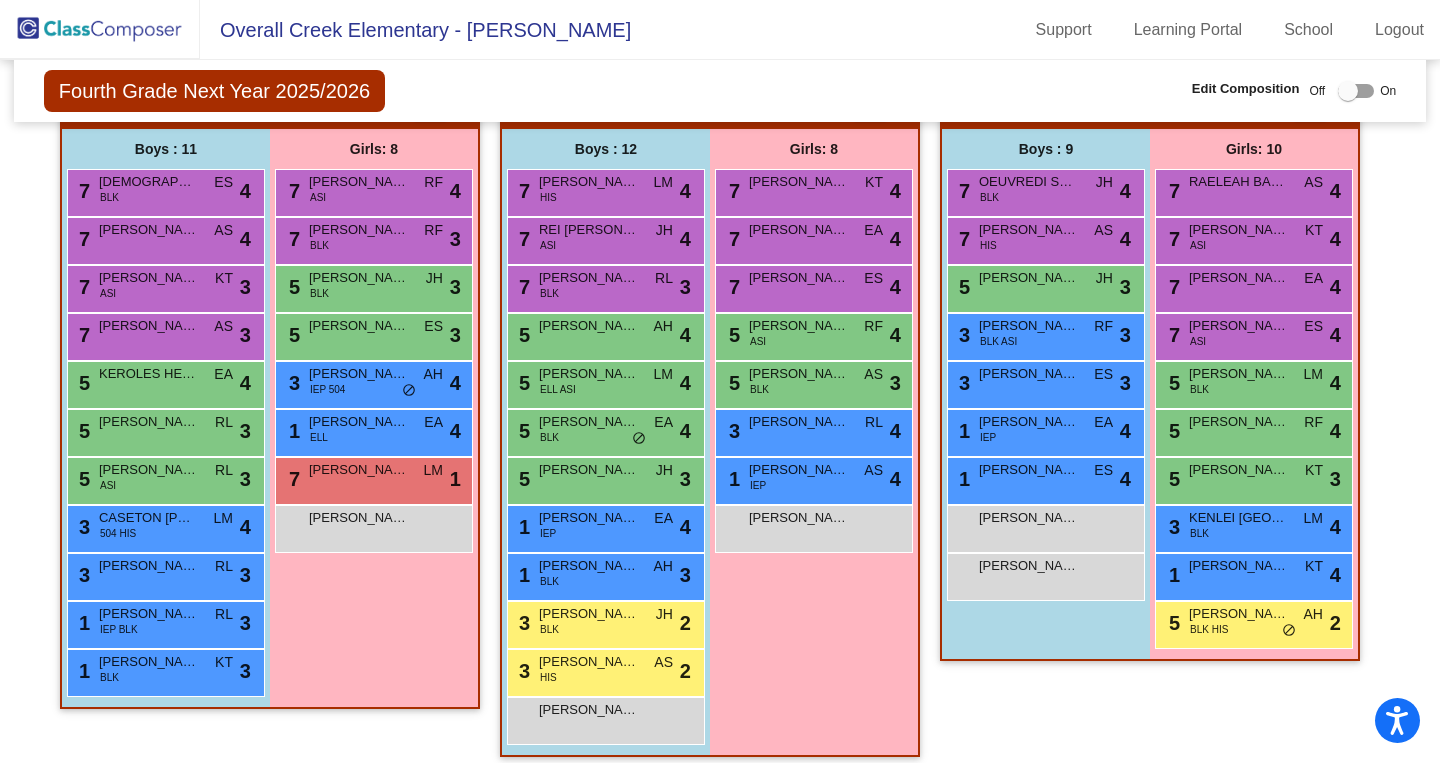 click 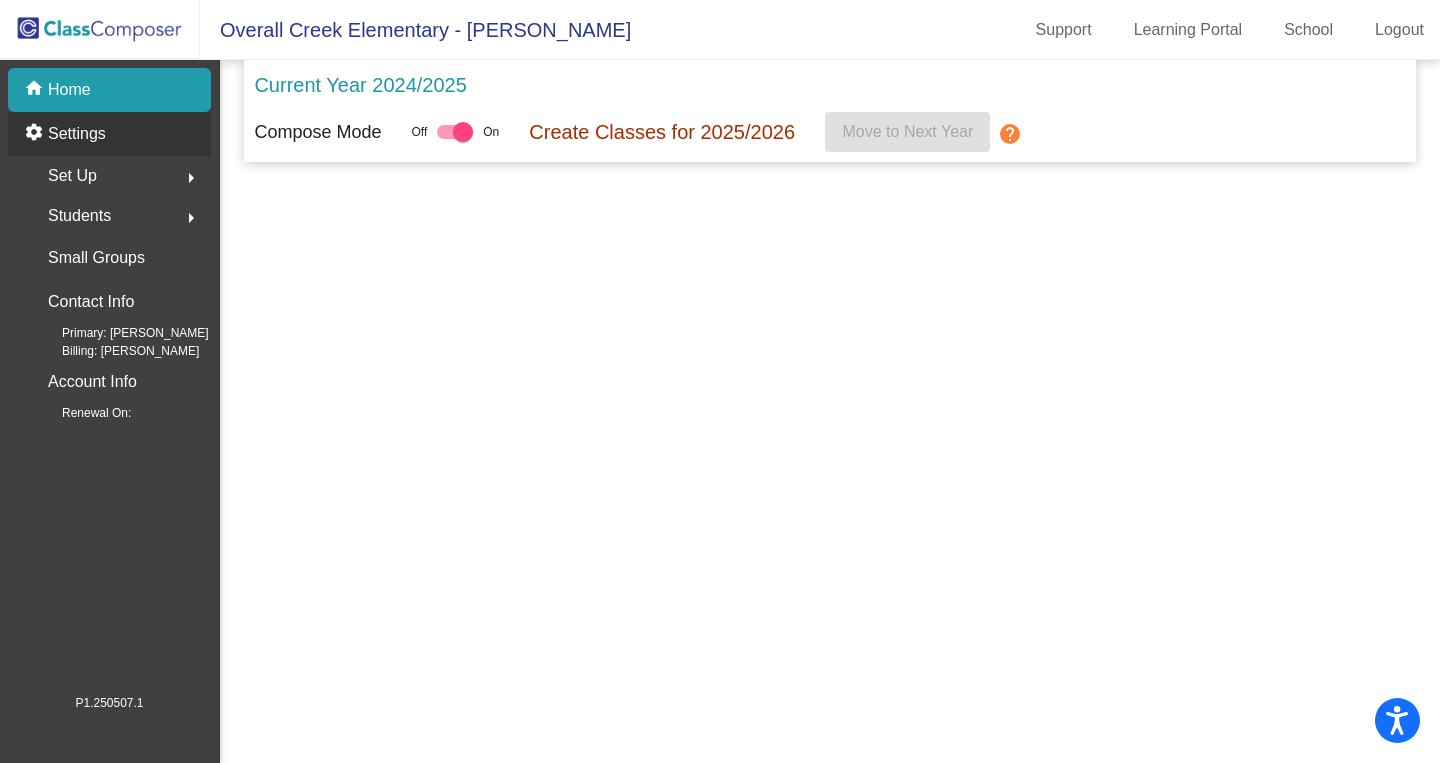 scroll, scrollTop: 0, scrollLeft: 0, axis: both 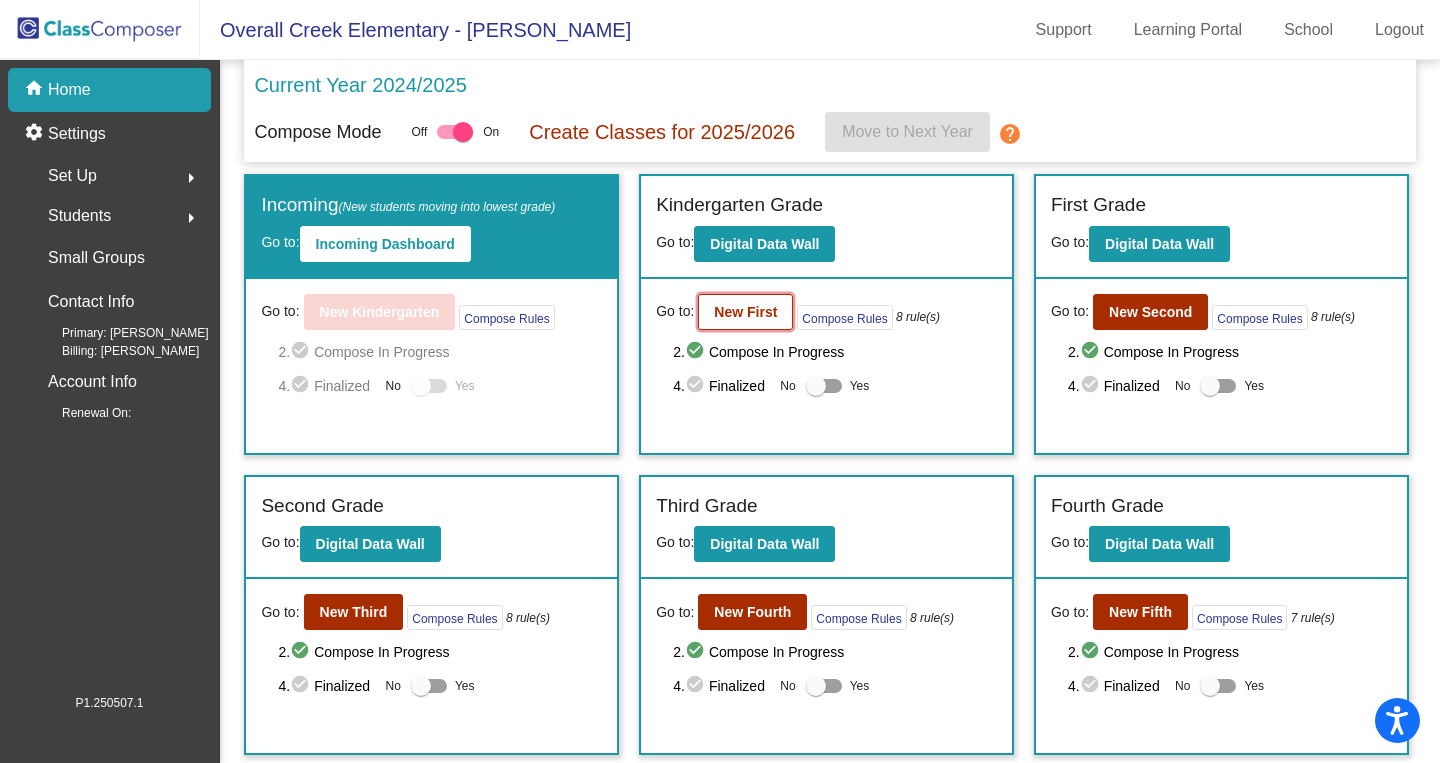 click on "New First" 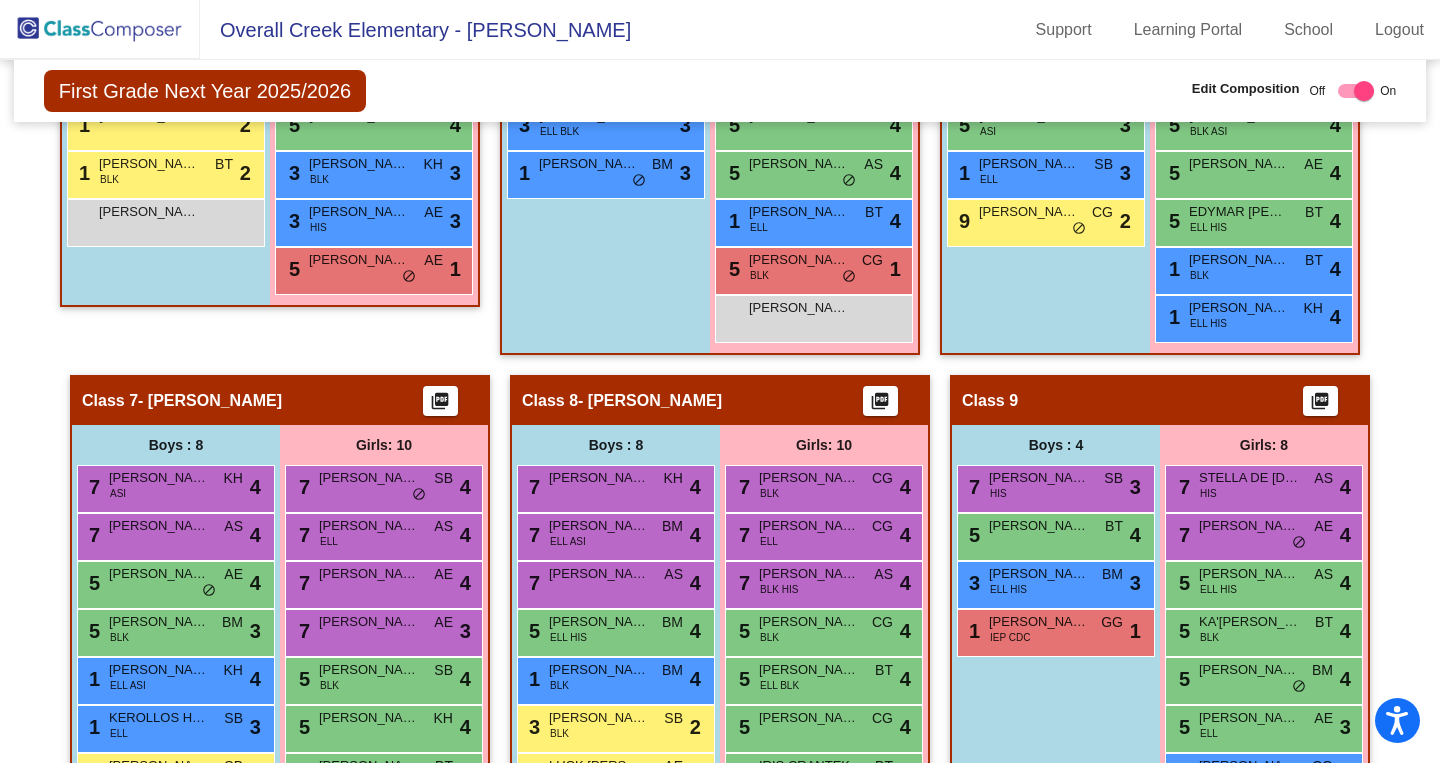 scroll, scrollTop: 1752, scrollLeft: 0, axis: vertical 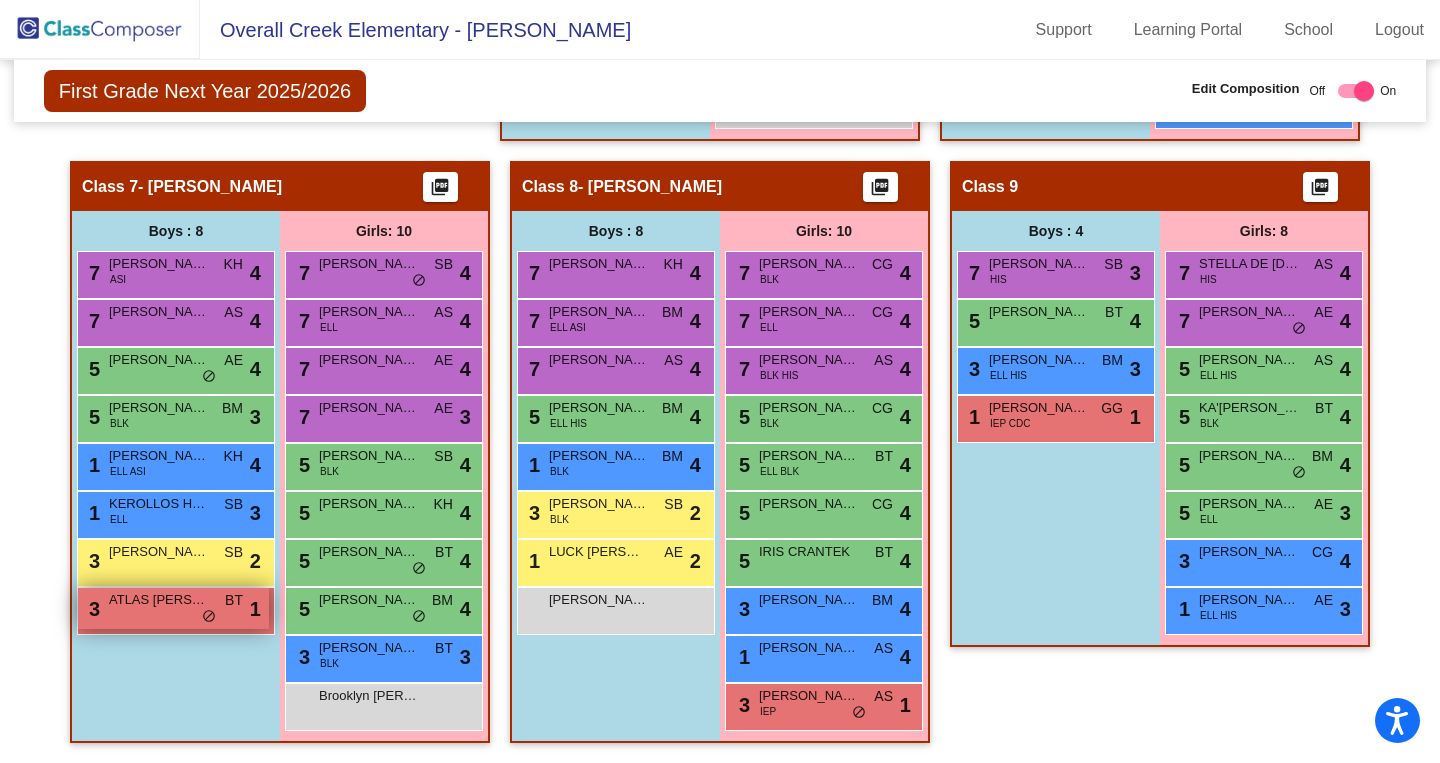 click on "ATLAS PARKER" at bounding box center (159, 600) 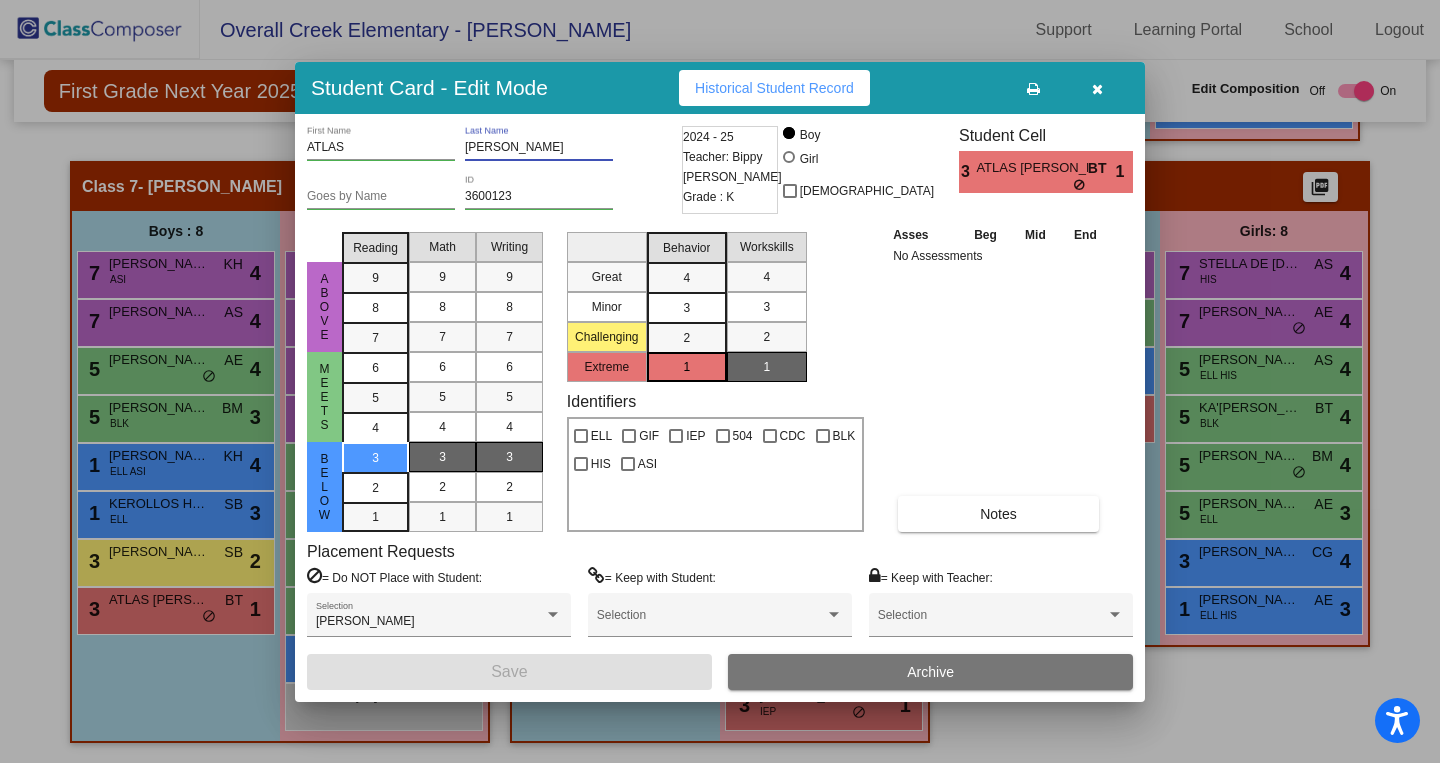 click on "PARKER" at bounding box center [539, 148] 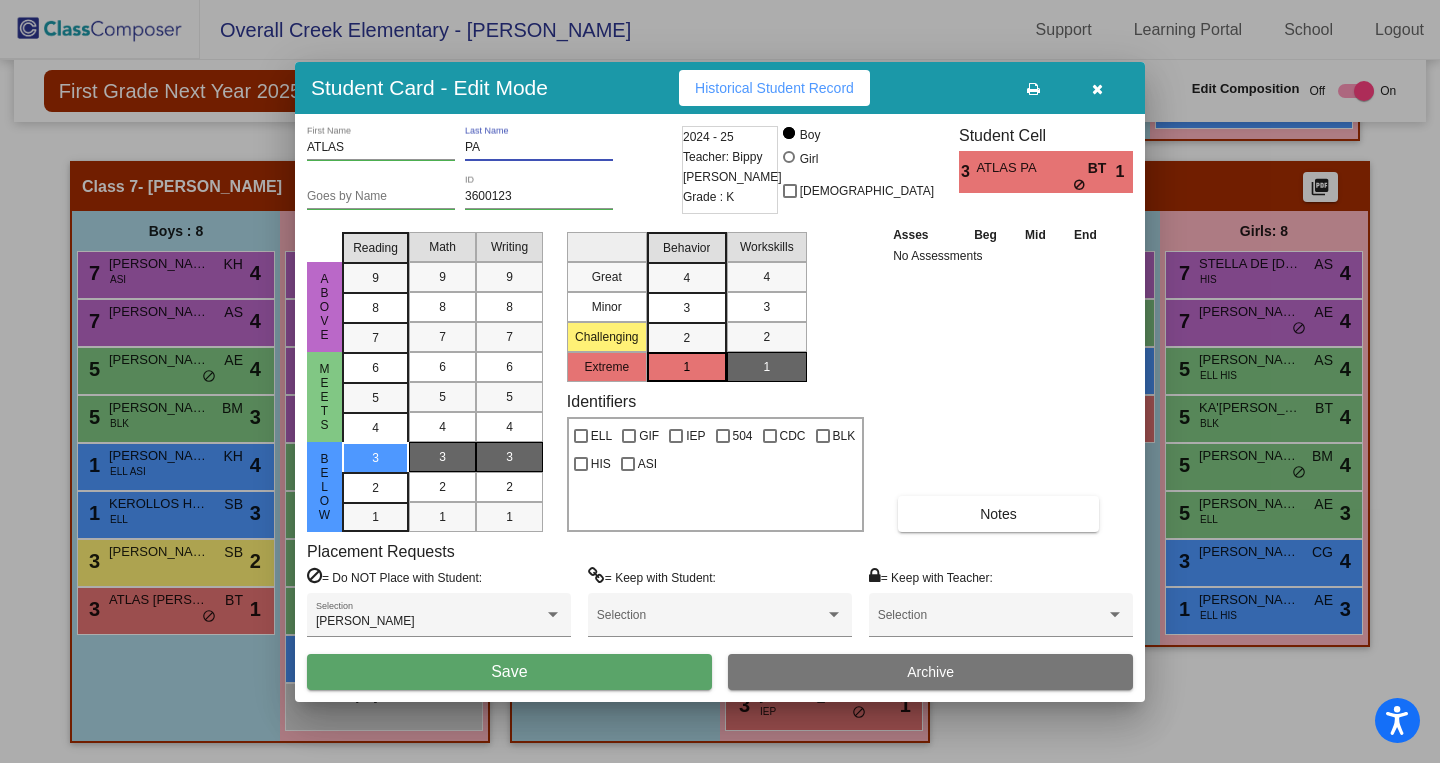type on "P" 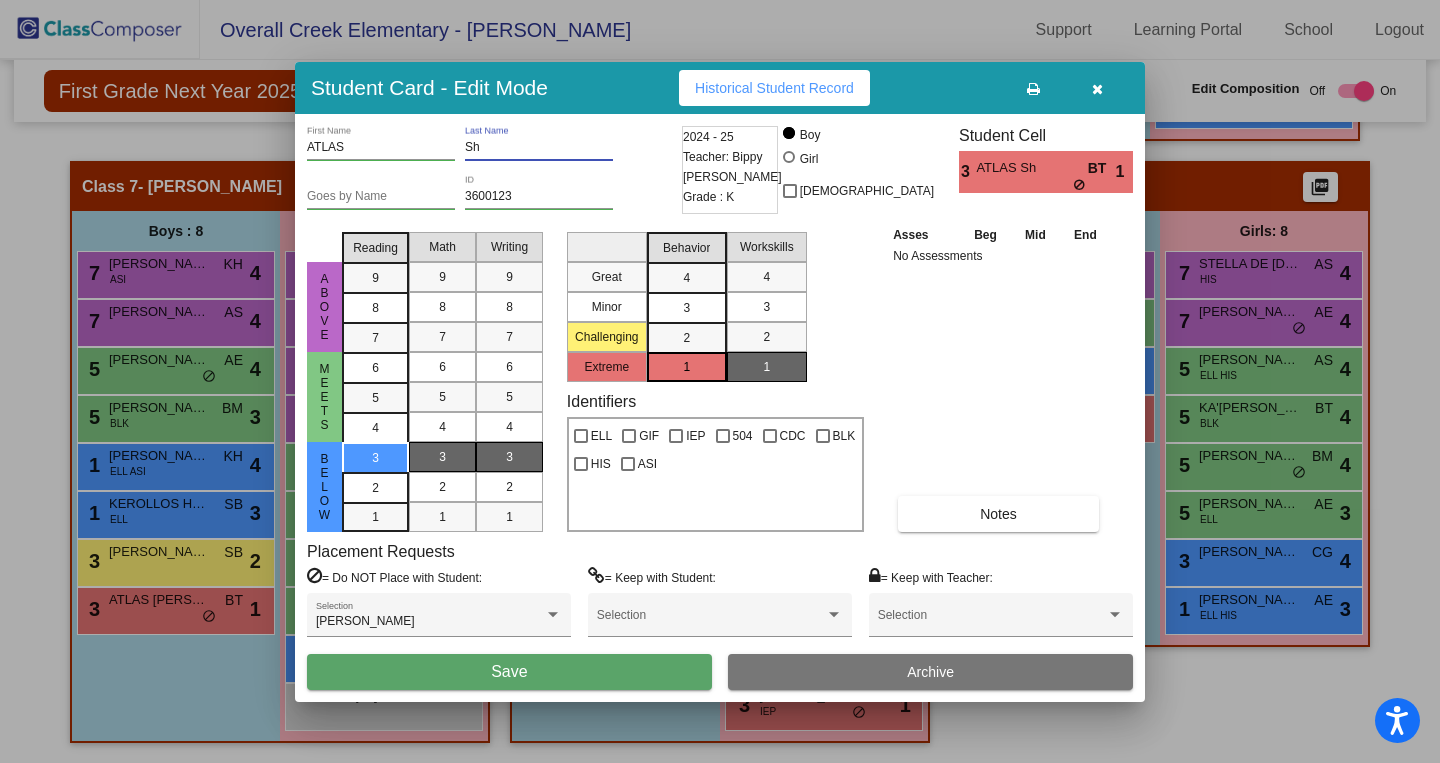 type on "S" 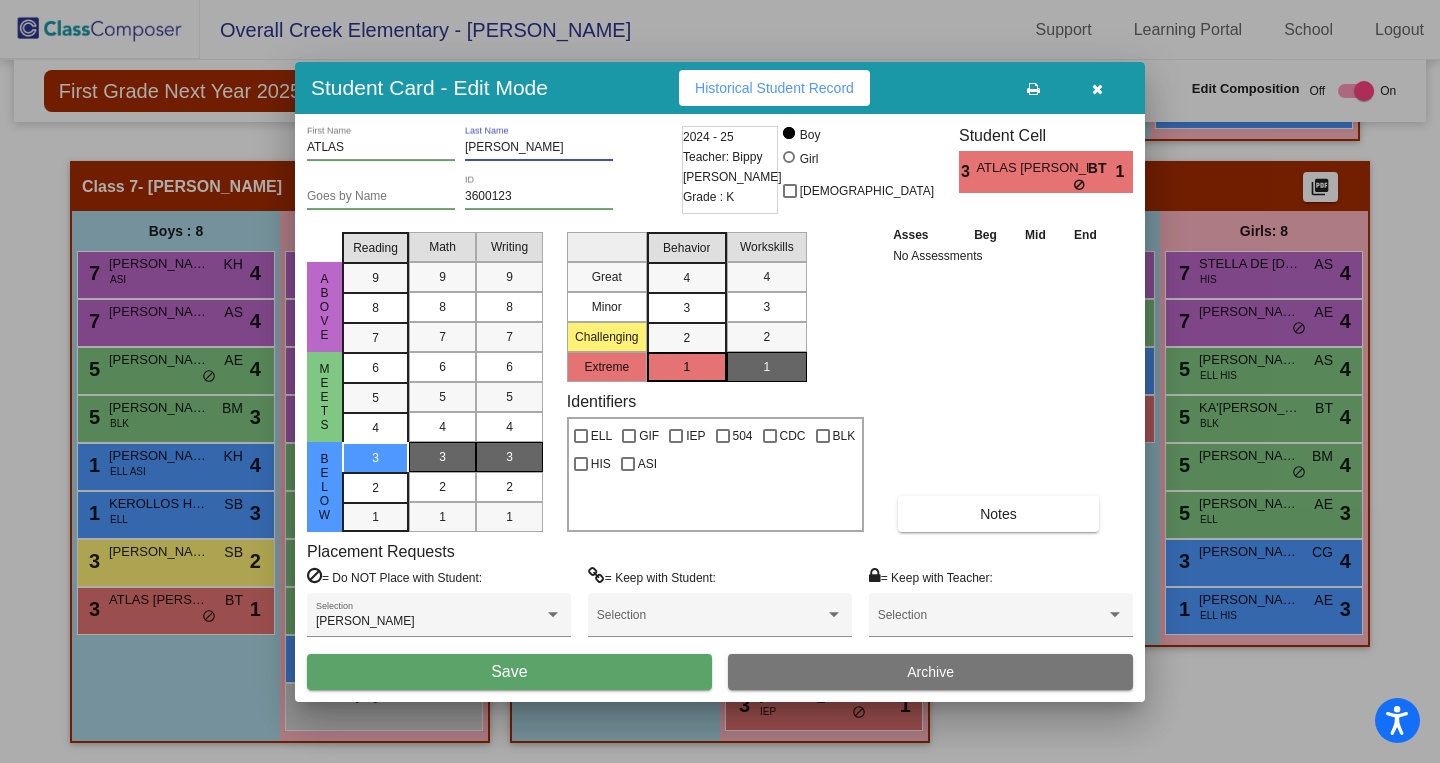 type on "SHAW" 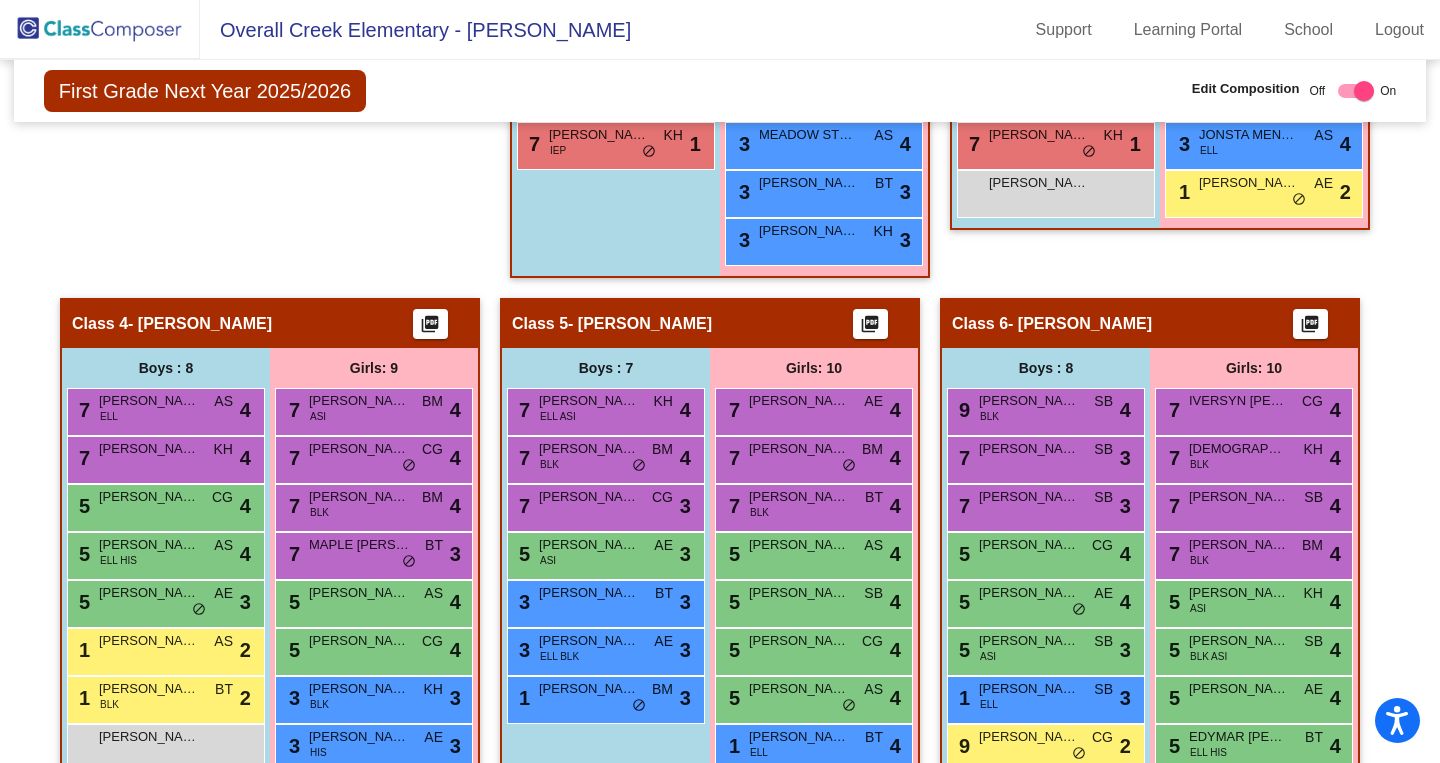 scroll, scrollTop: 1011, scrollLeft: 0, axis: vertical 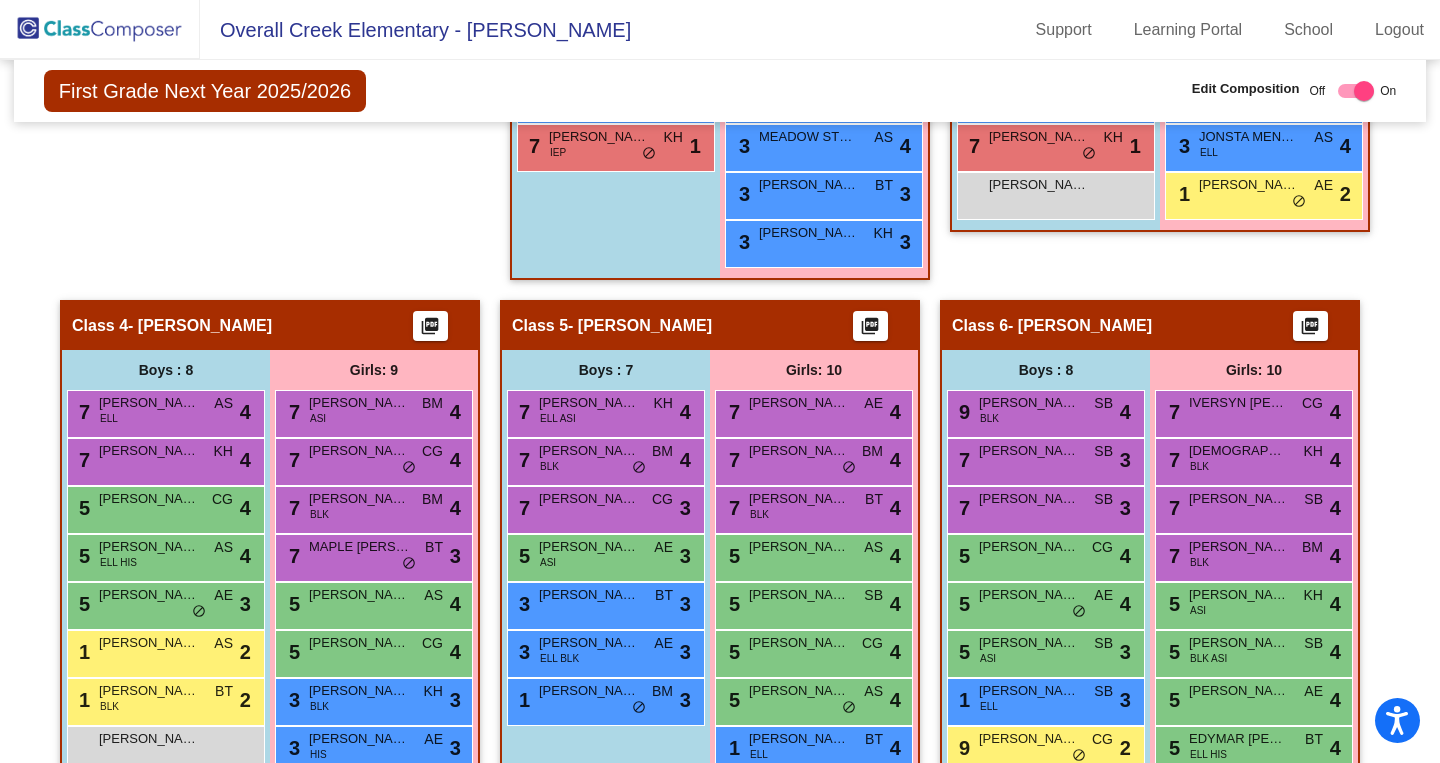 click on "Class 4" 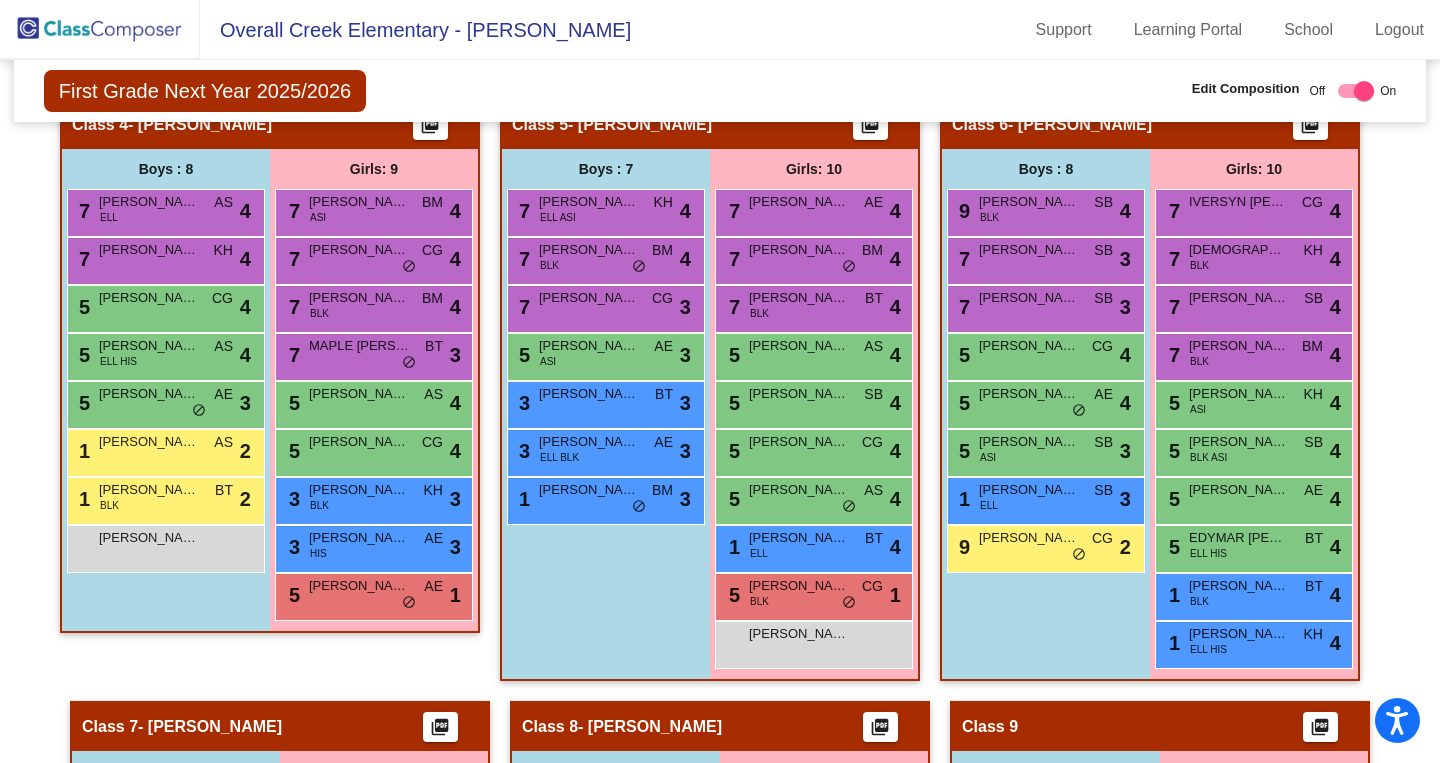 scroll, scrollTop: 1215, scrollLeft: 0, axis: vertical 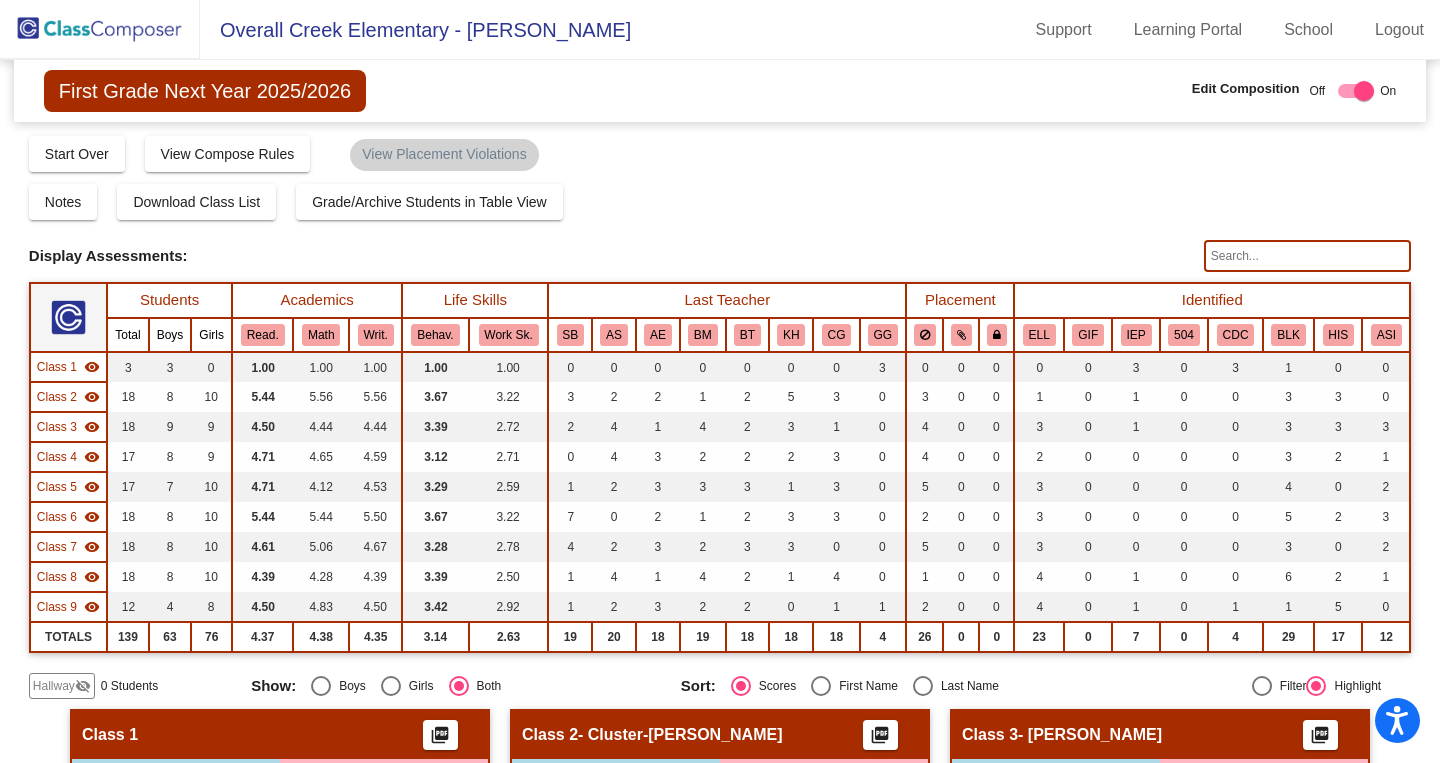 click 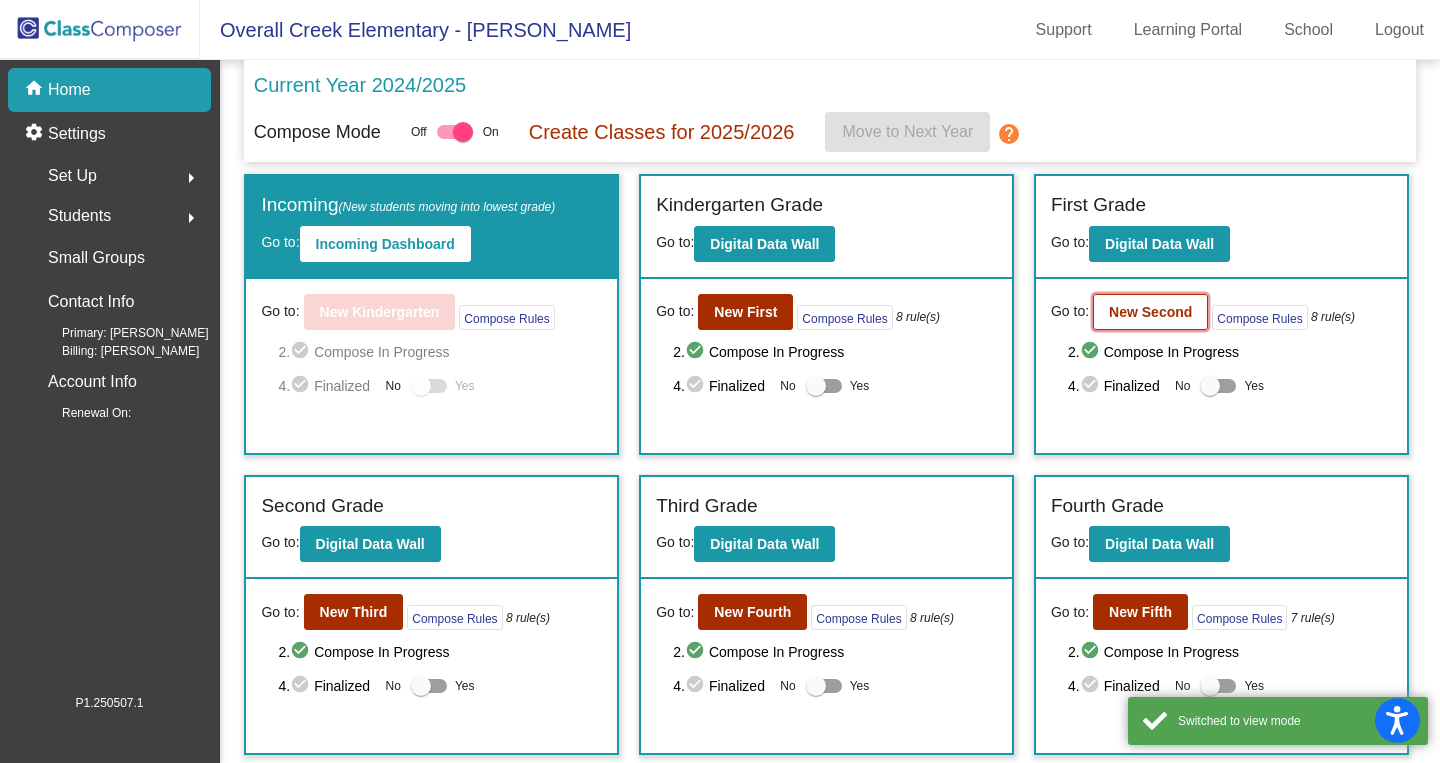 click on "New Second" 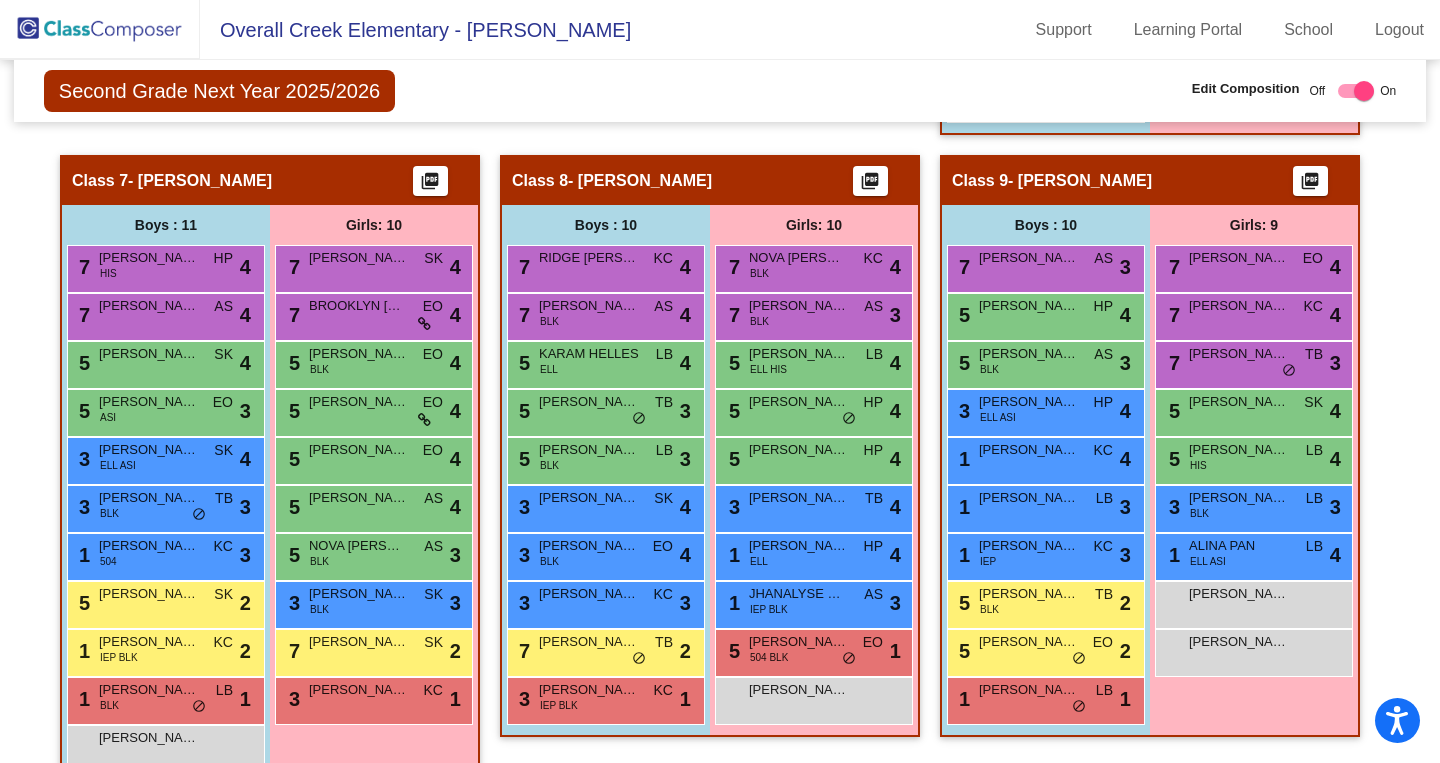 scroll, scrollTop: 1893, scrollLeft: 0, axis: vertical 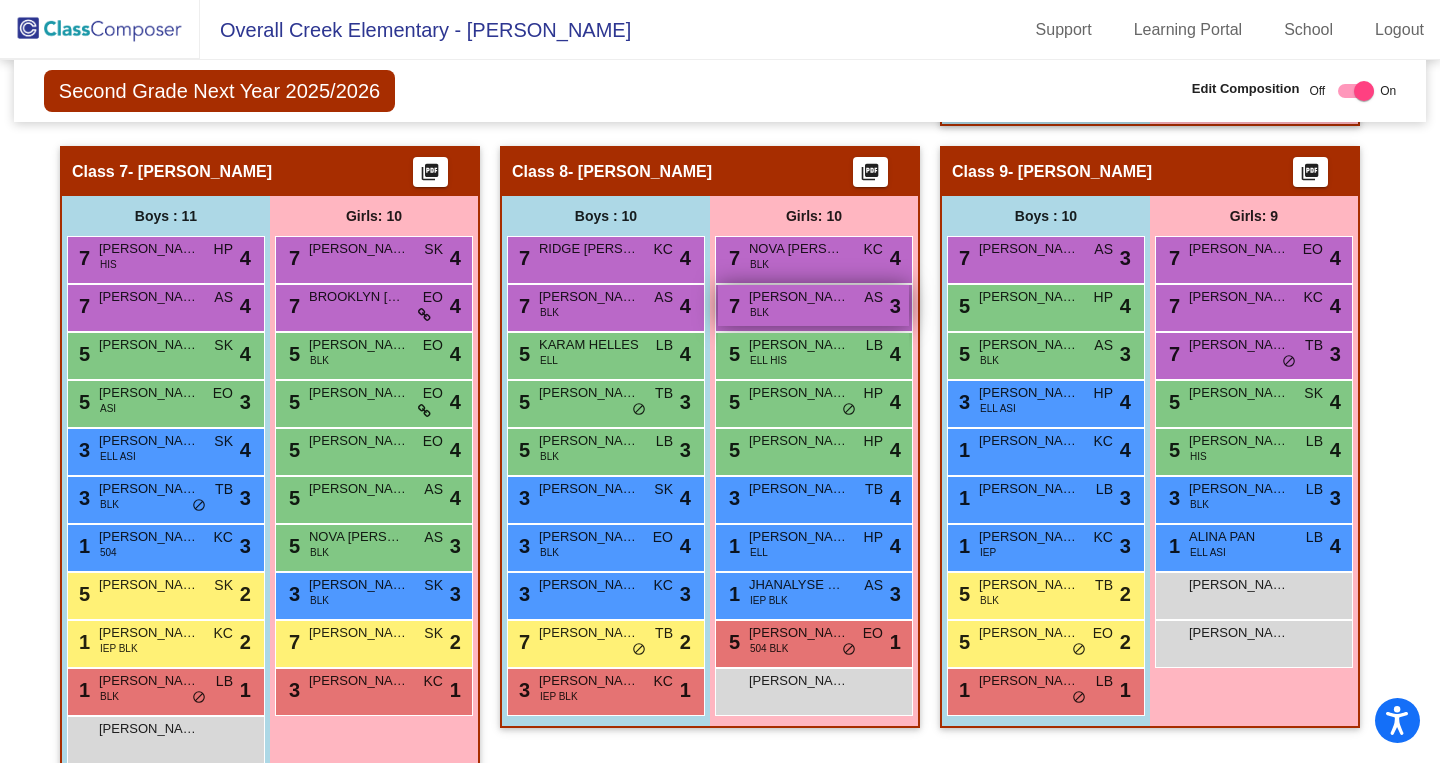 click on "NYLA BONDS" at bounding box center (799, 297) 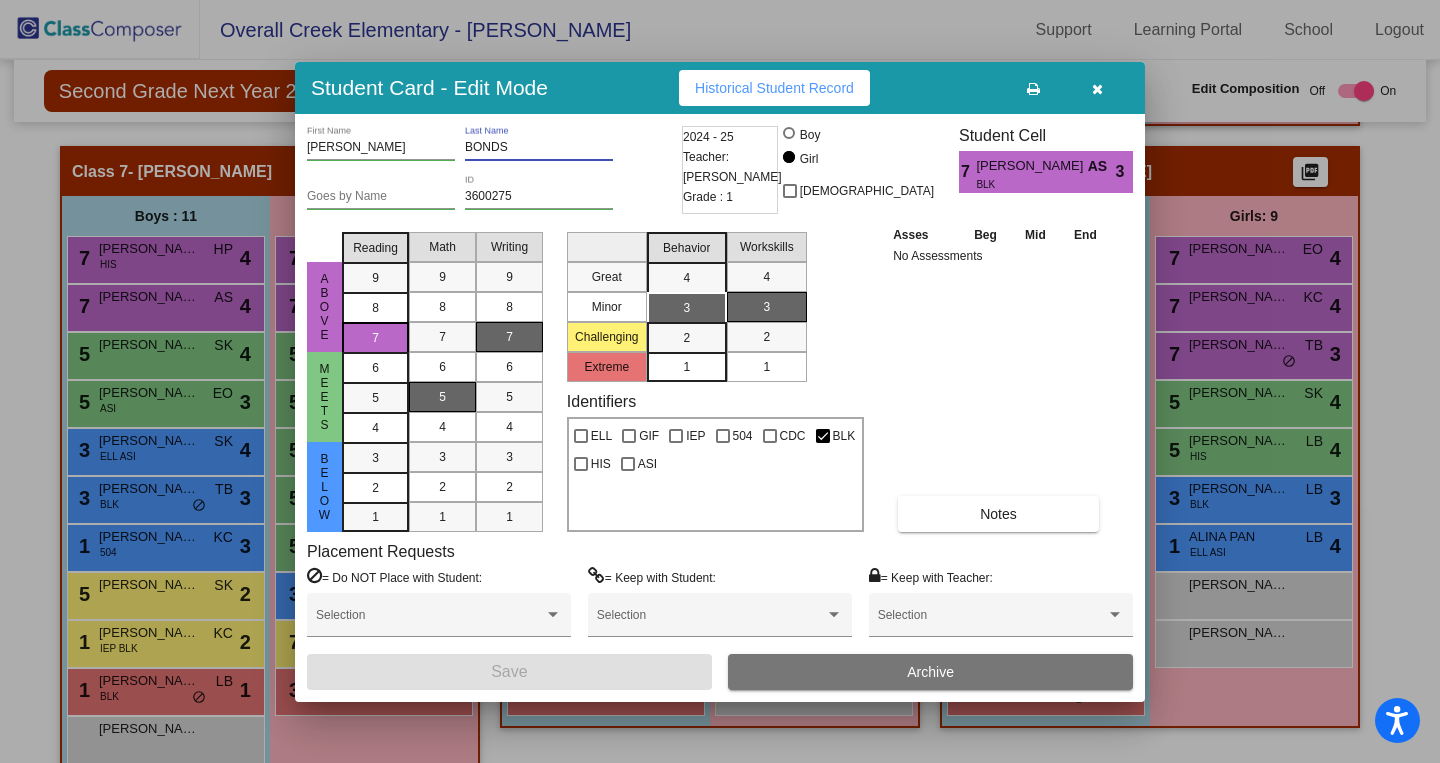 click on "BONDS" at bounding box center [539, 148] 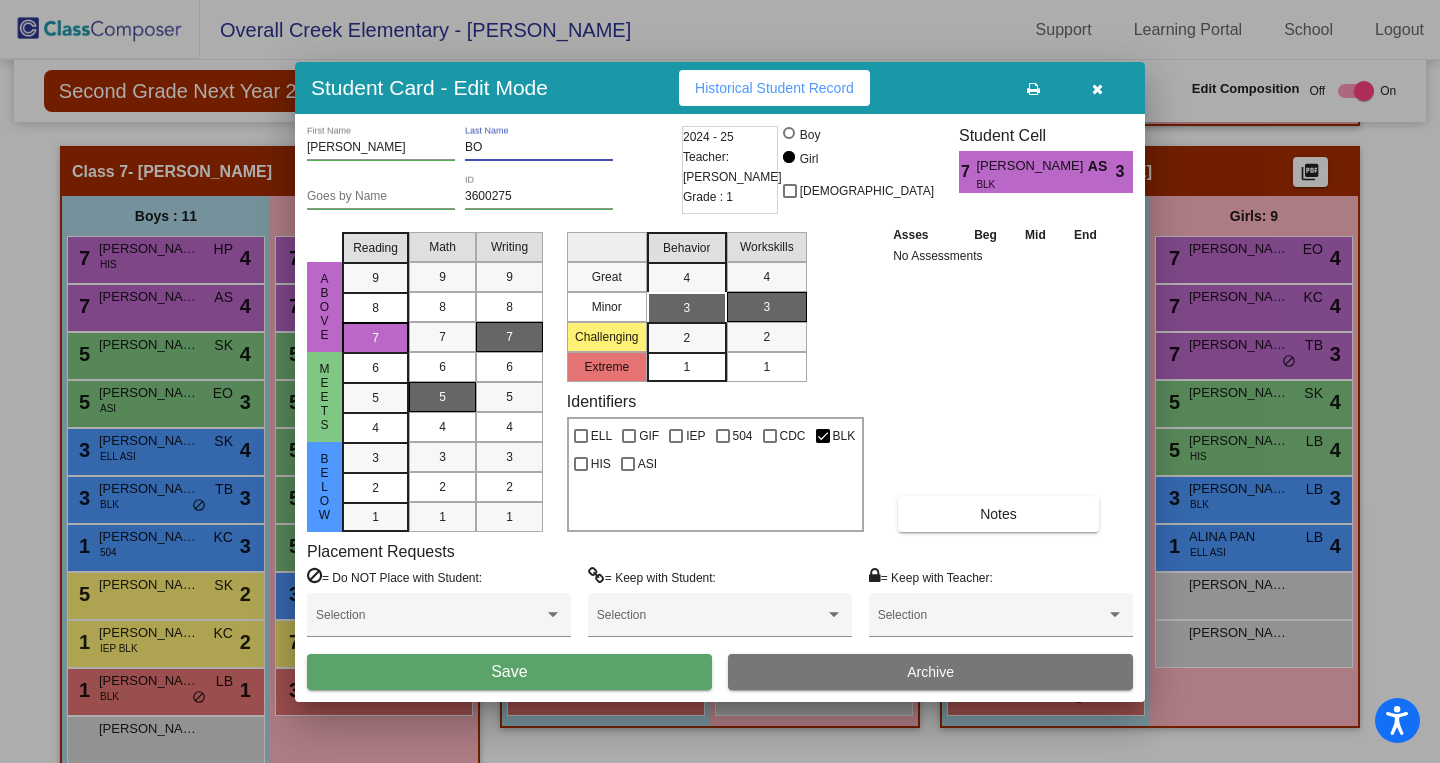 type on "B" 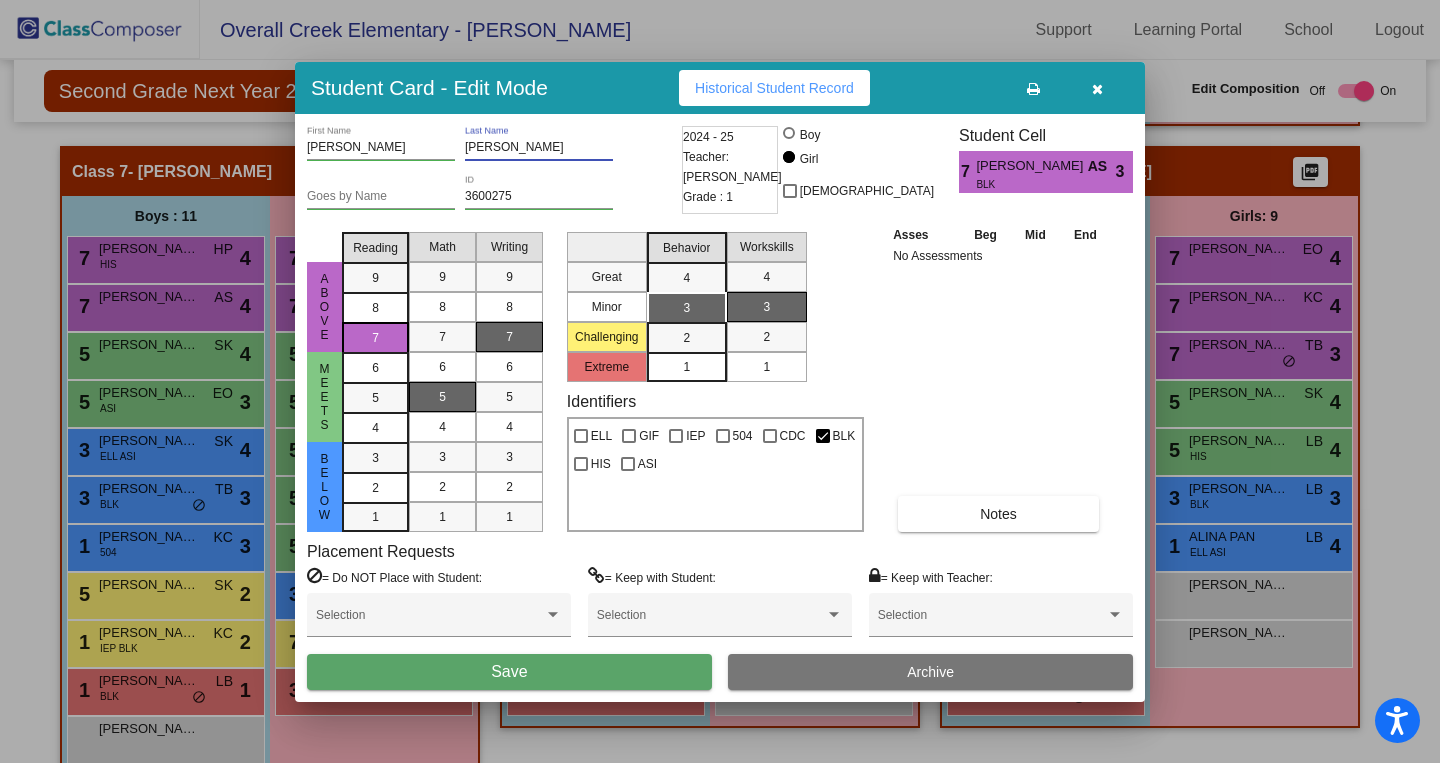 type on "HENRY" 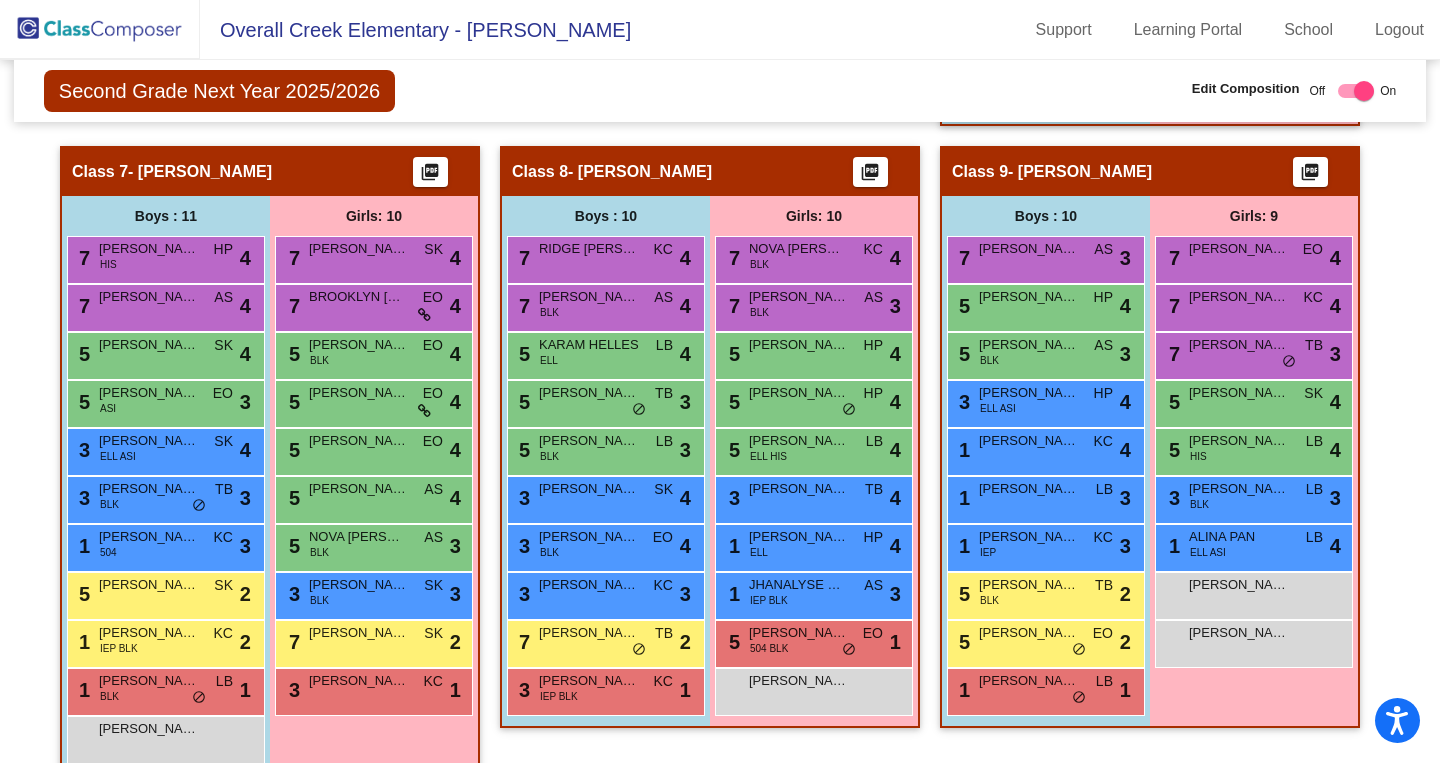 click 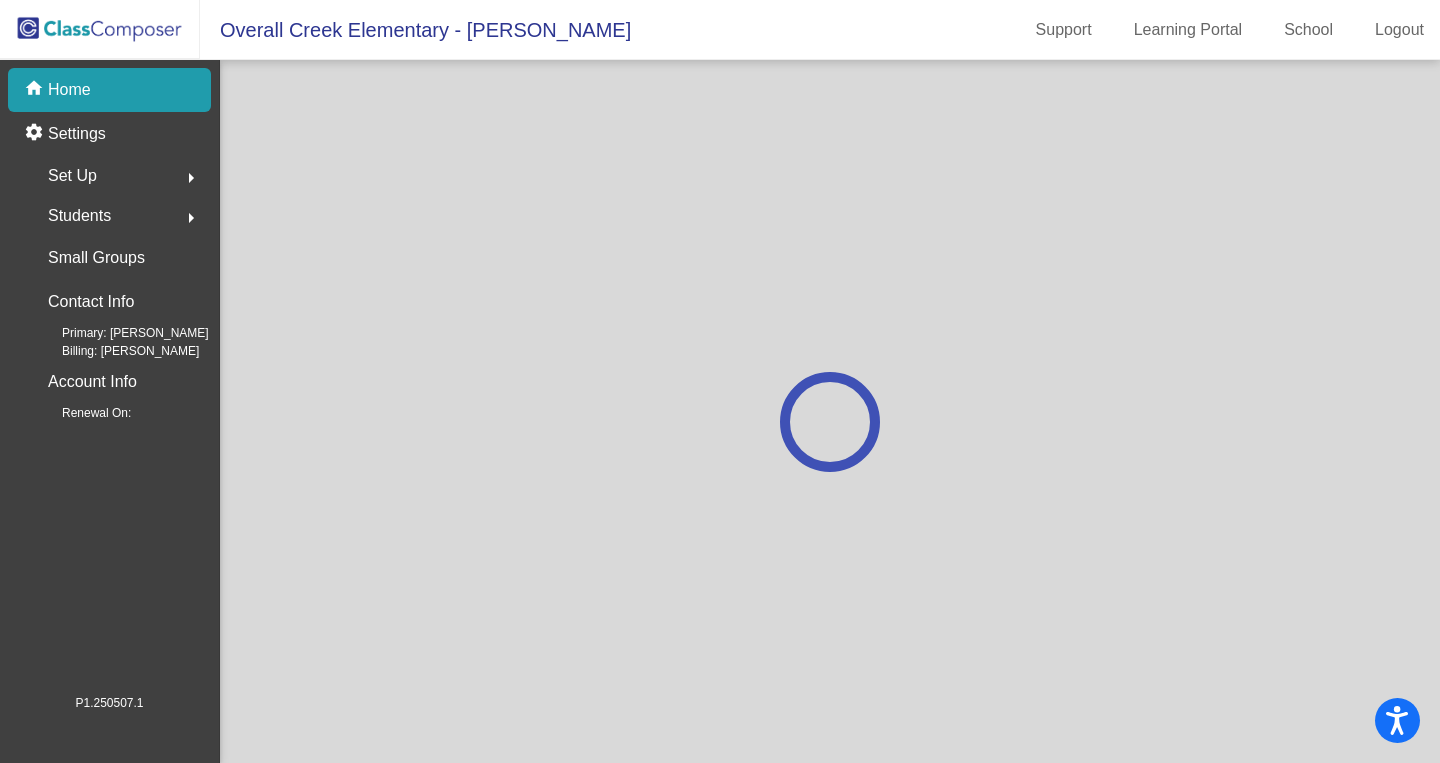 scroll, scrollTop: 0, scrollLeft: 0, axis: both 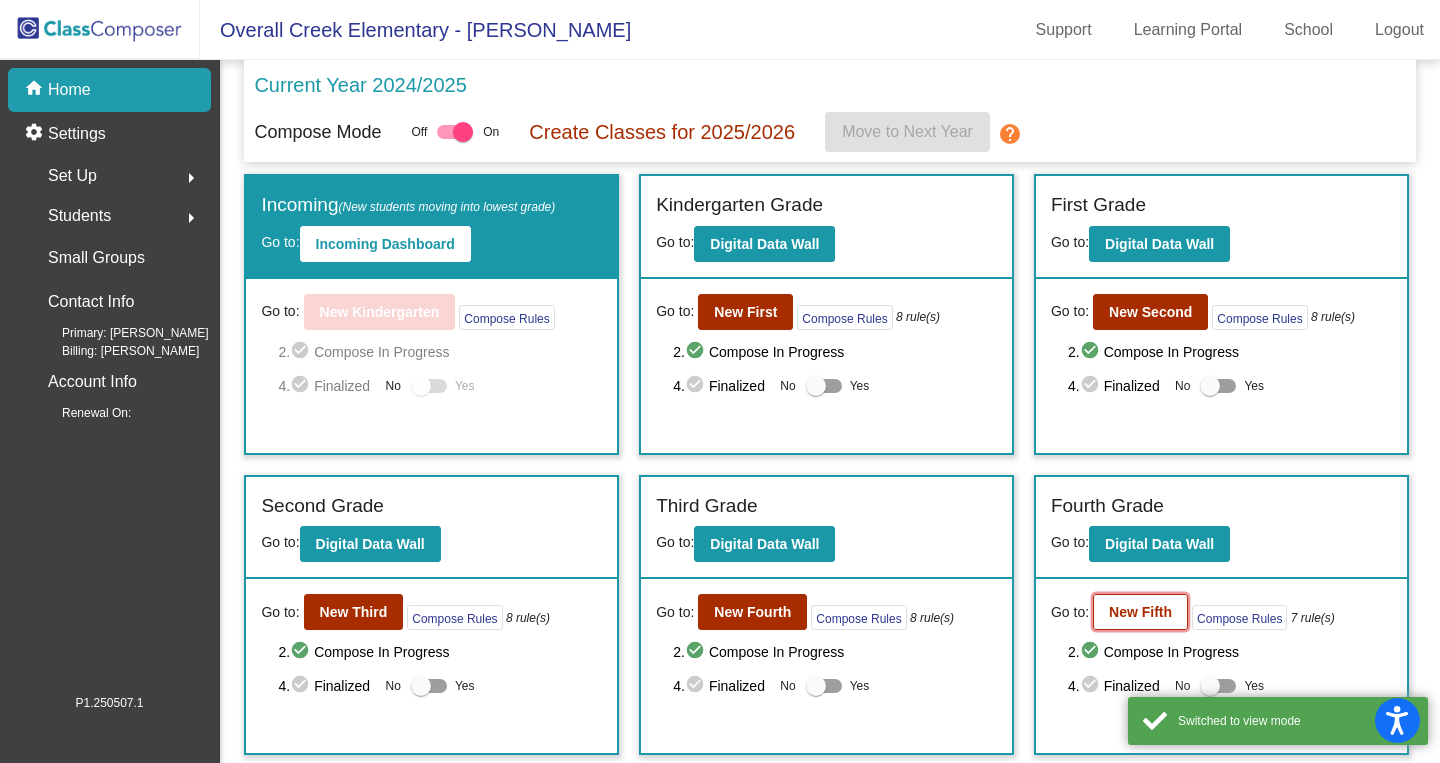 click on "New Fifth" 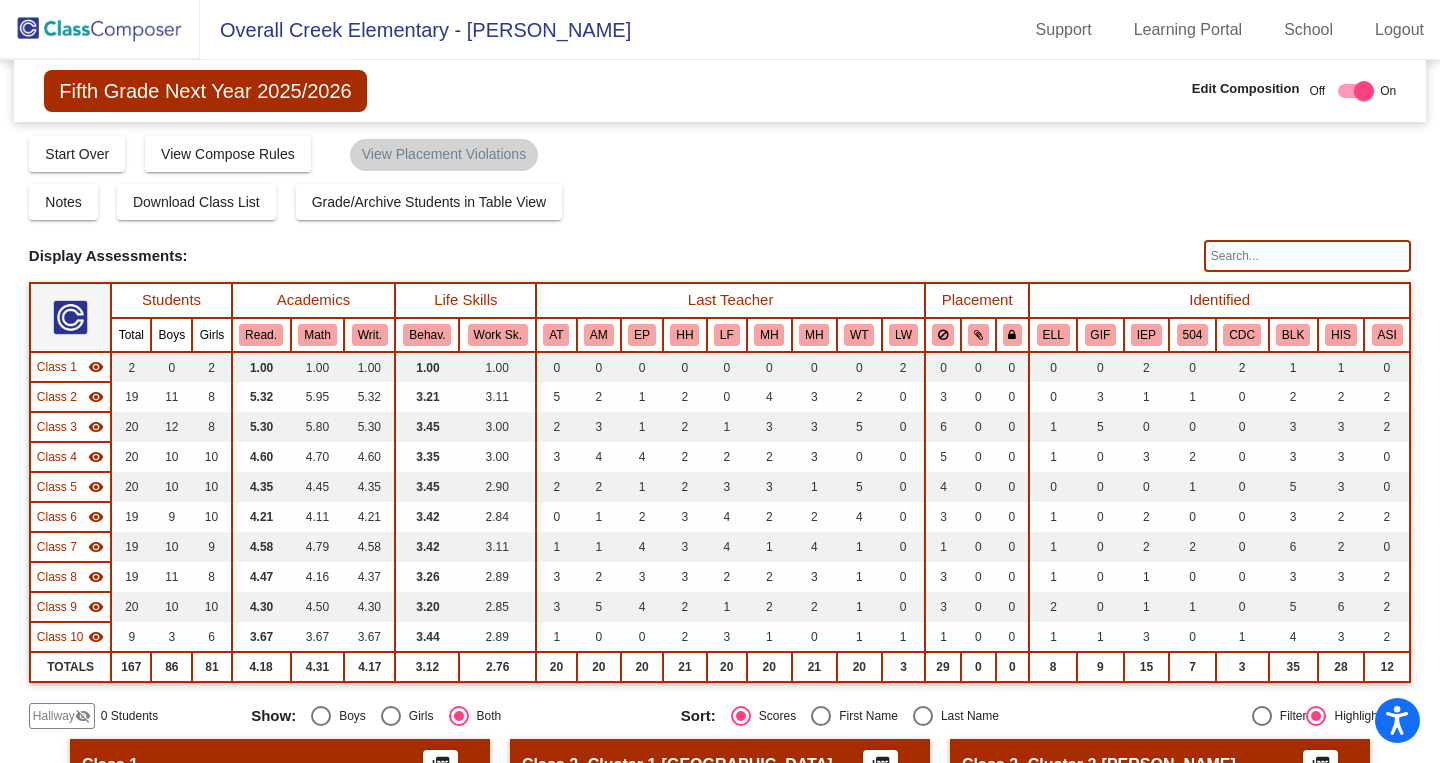 click 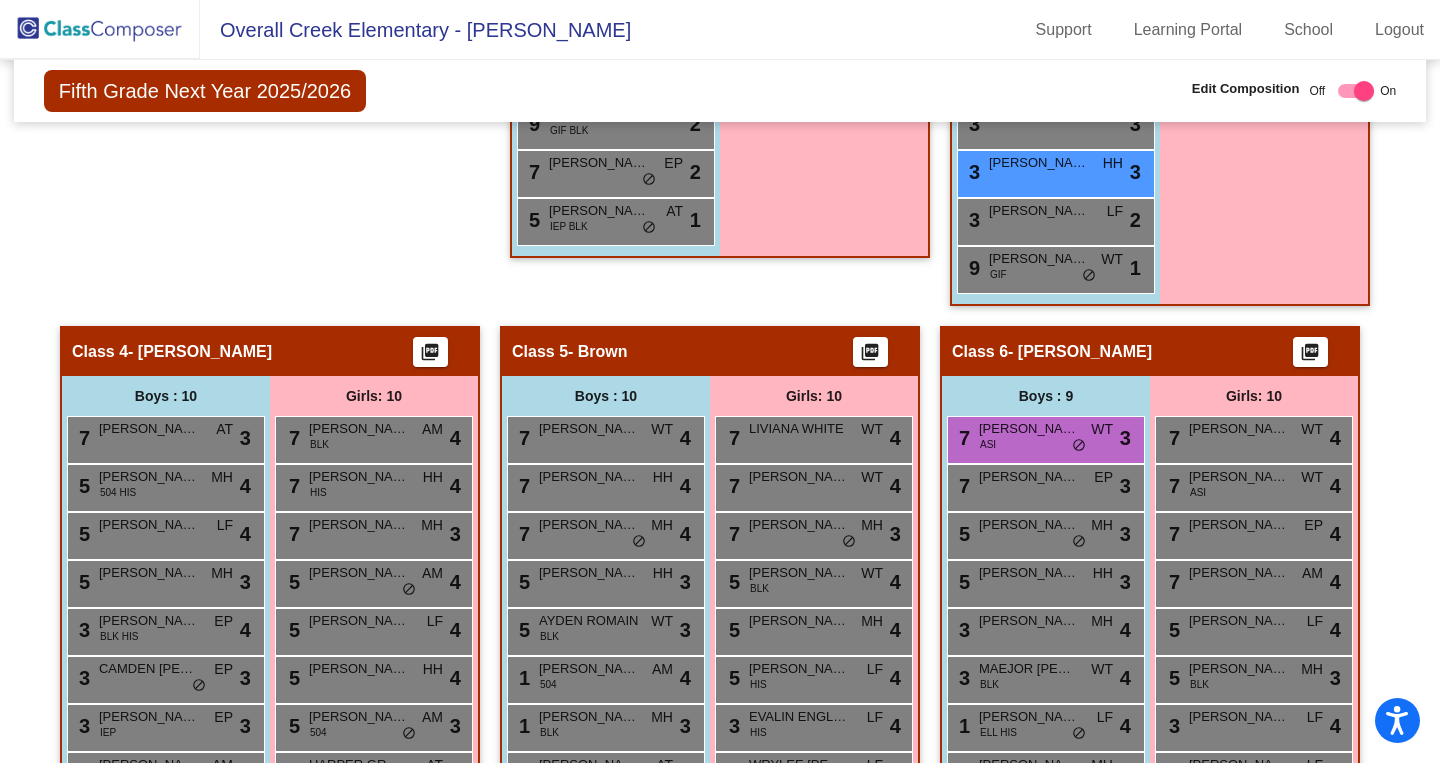 scroll, scrollTop: 1117, scrollLeft: 0, axis: vertical 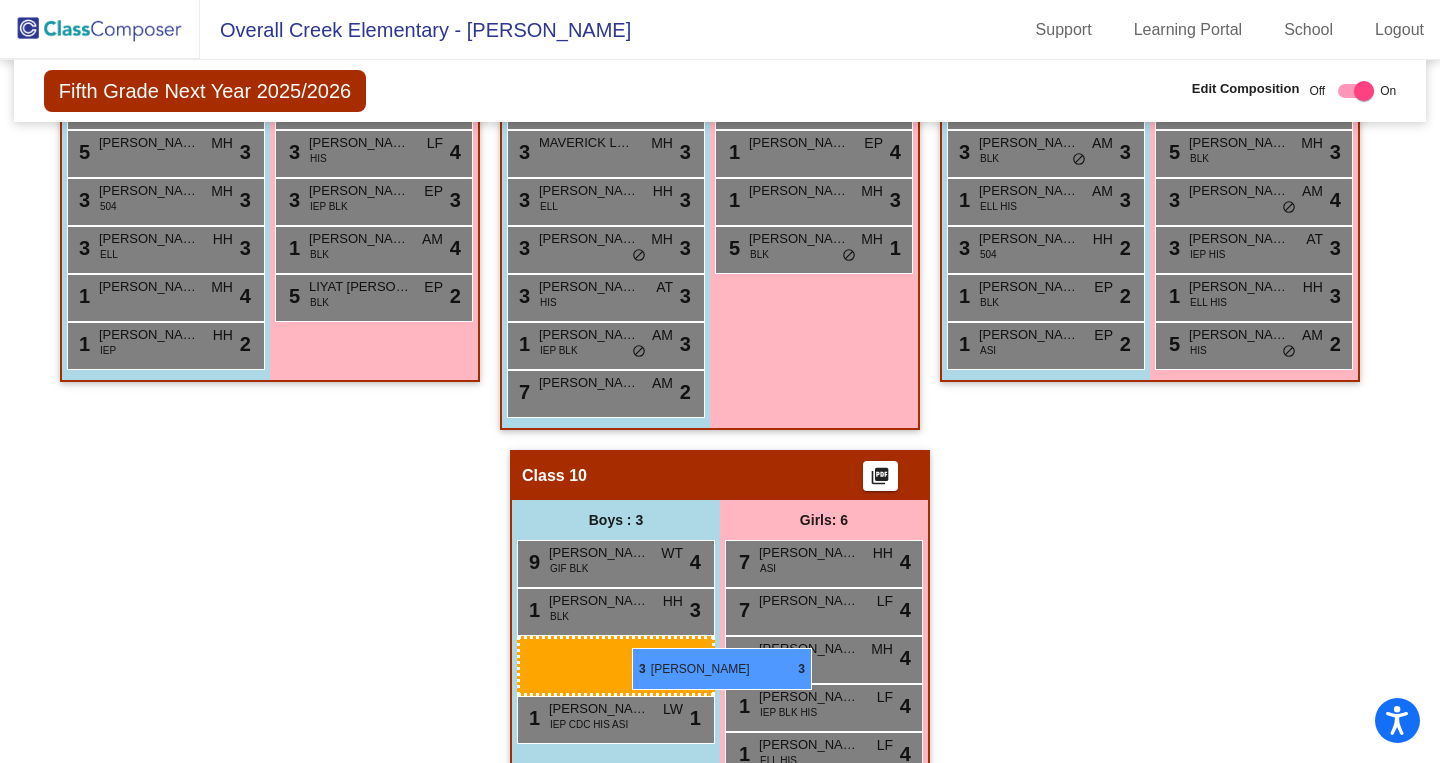 drag, startPoint x: 1068, startPoint y: 160, endPoint x: 632, endPoint y: 647, distance: 653.6551 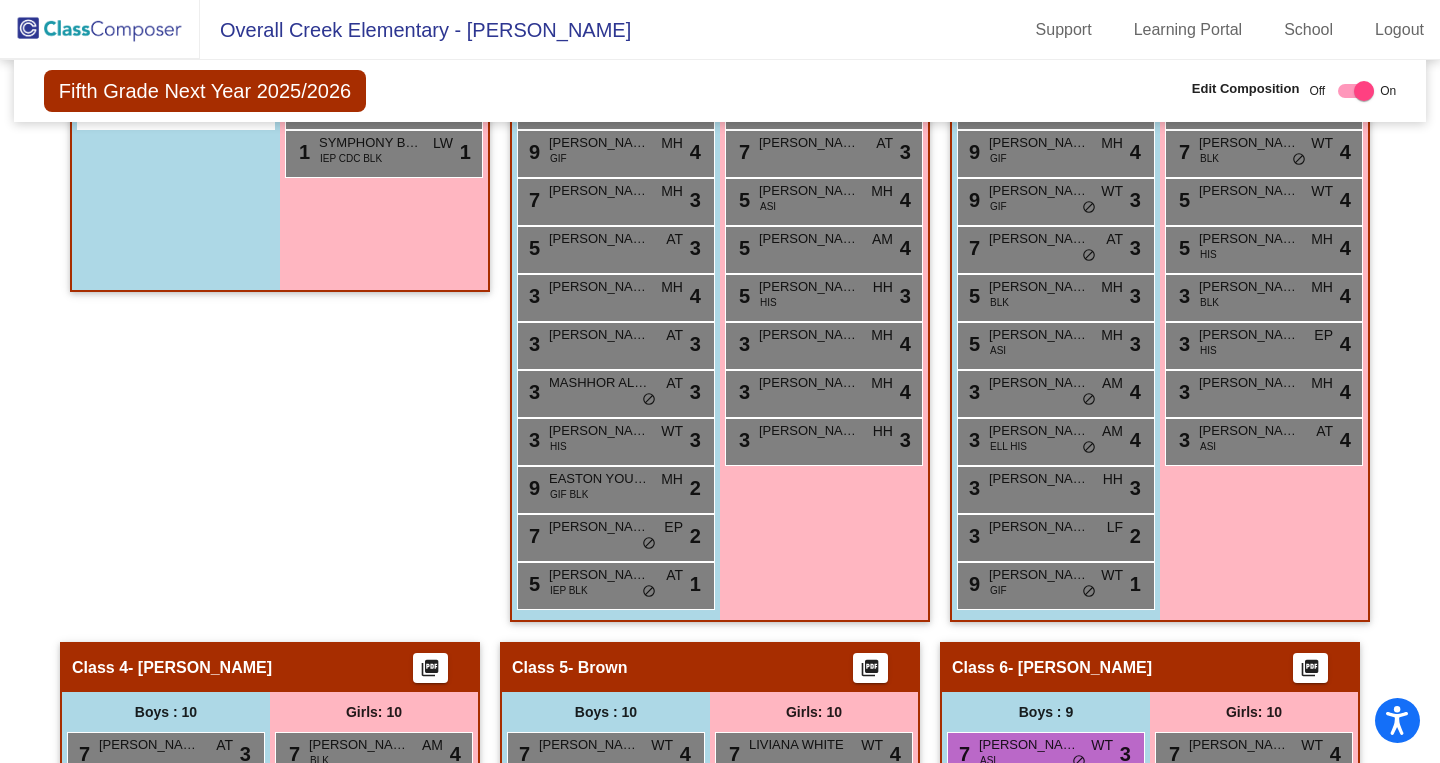 scroll, scrollTop: 0, scrollLeft: 0, axis: both 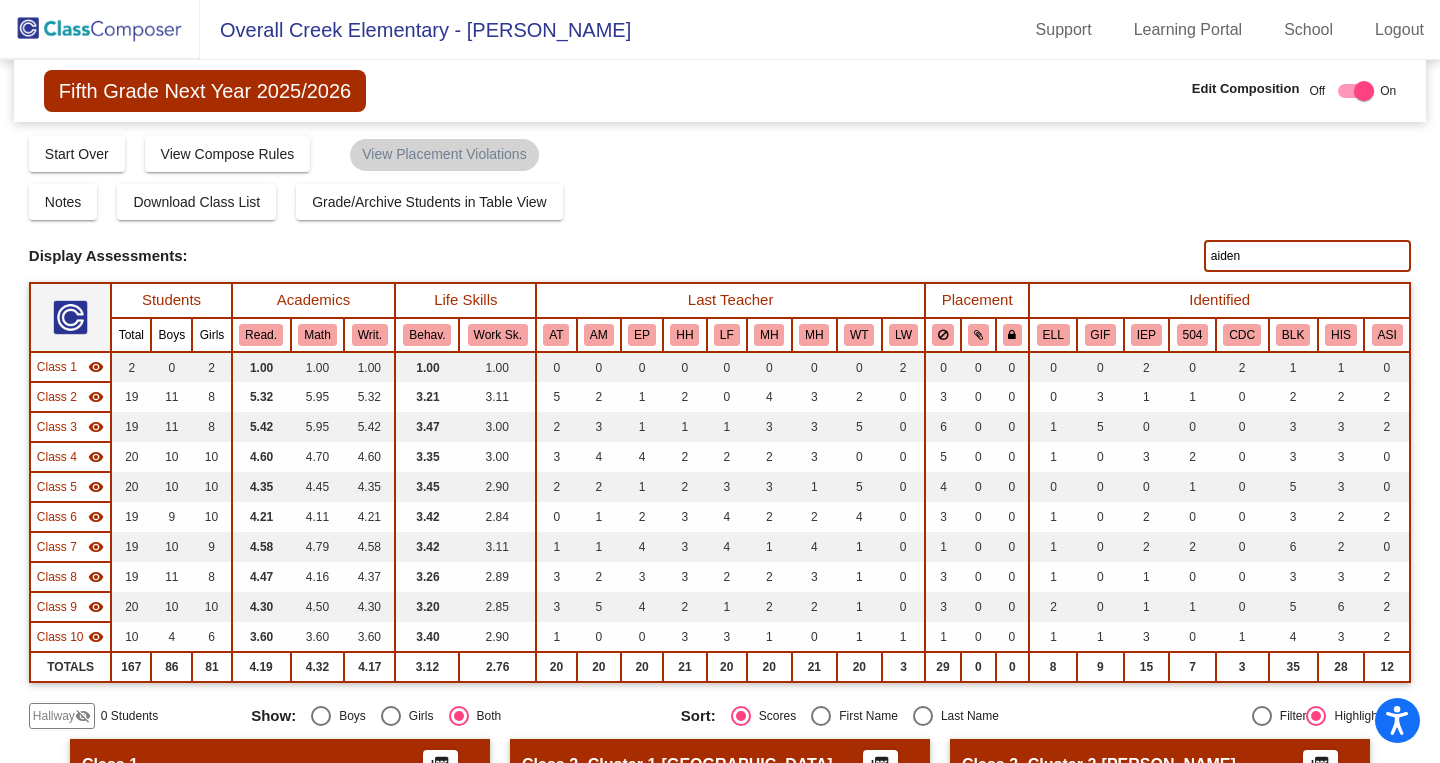 click on "aiden" 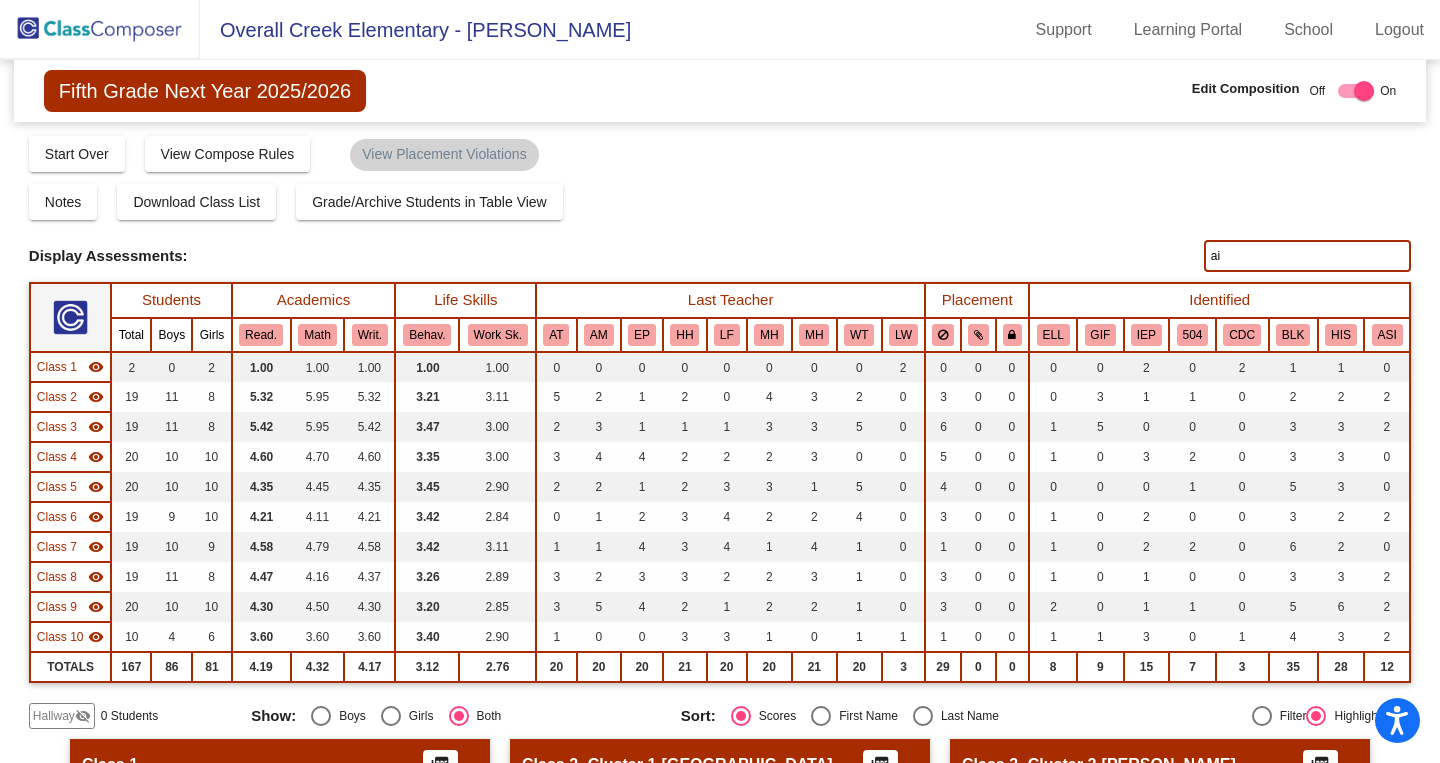 type on "a" 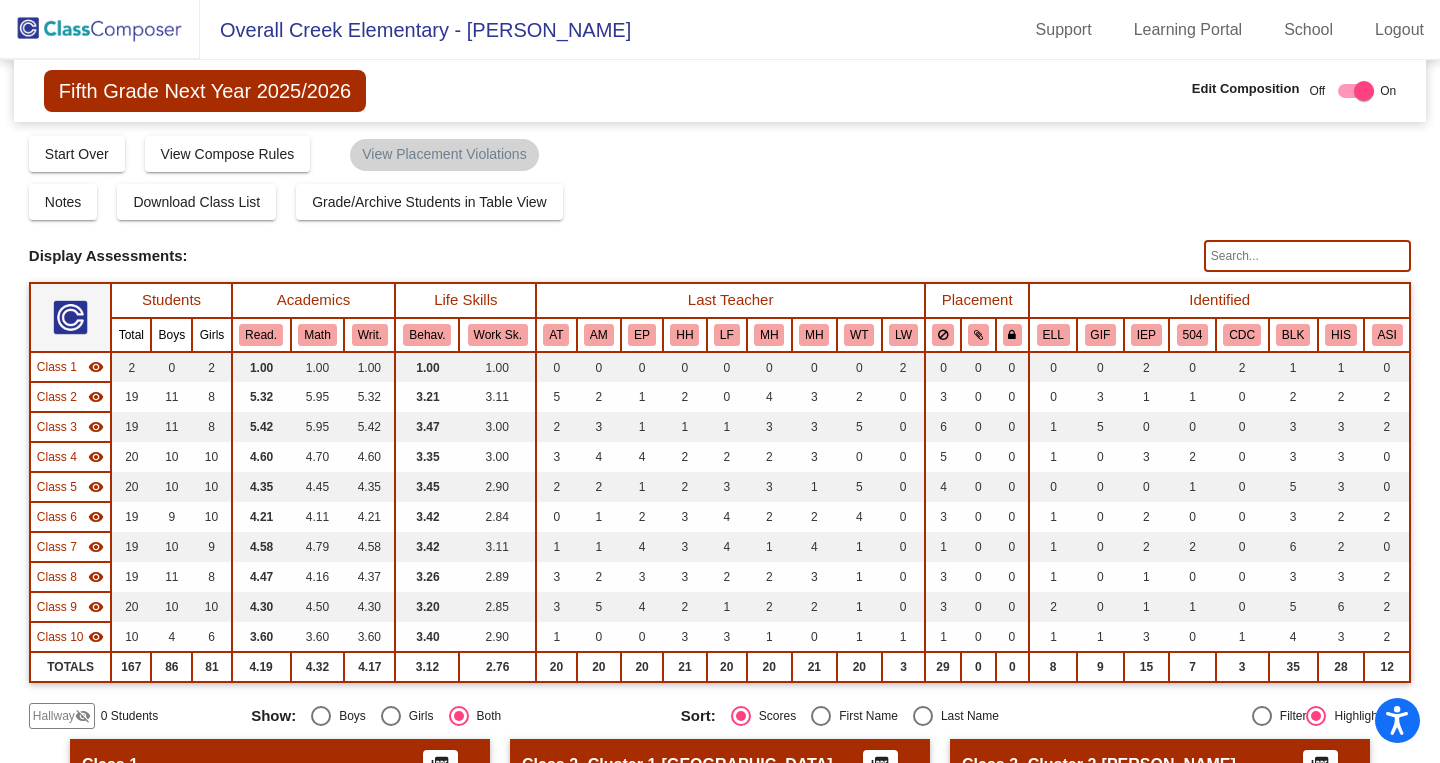 type 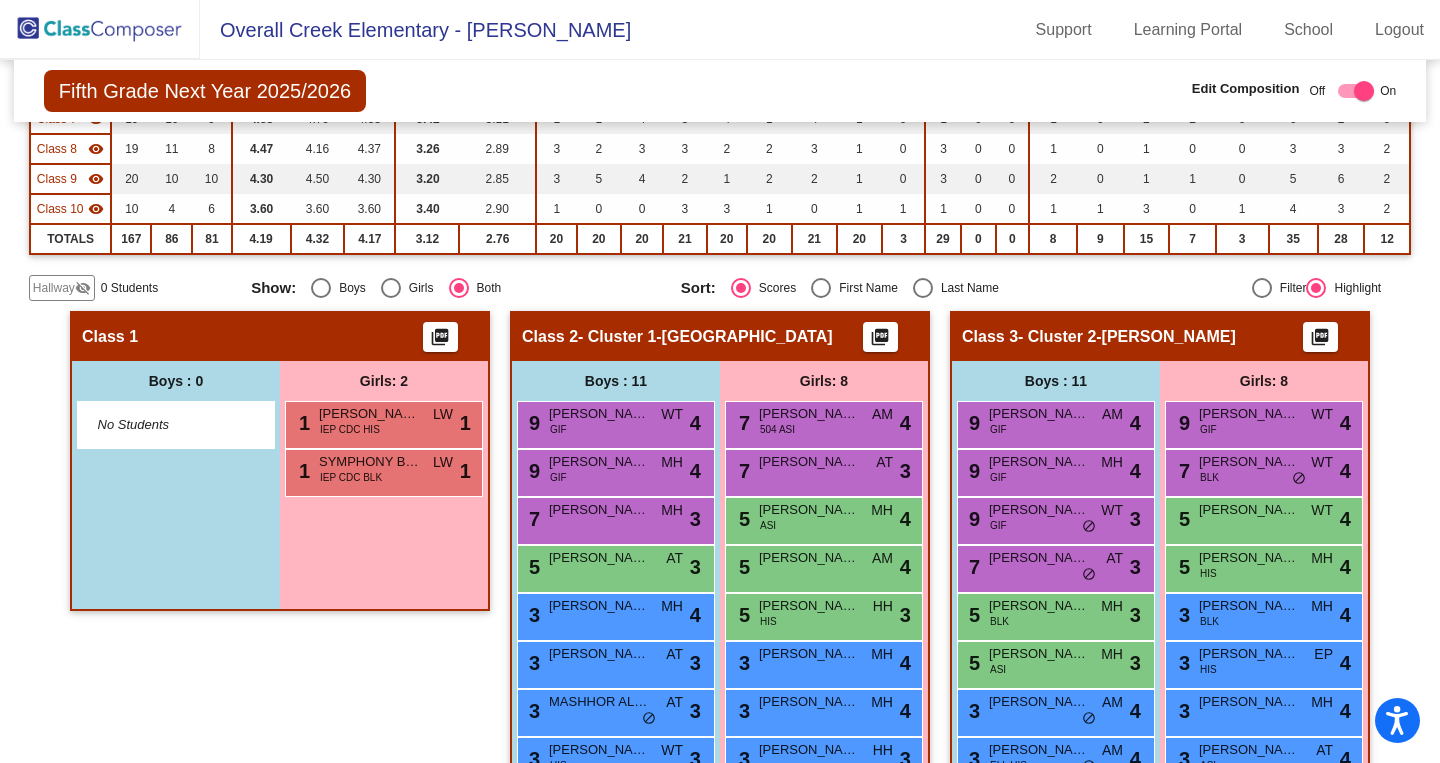 scroll, scrollTop: 432, scrollLeft: 0, axis: vertical 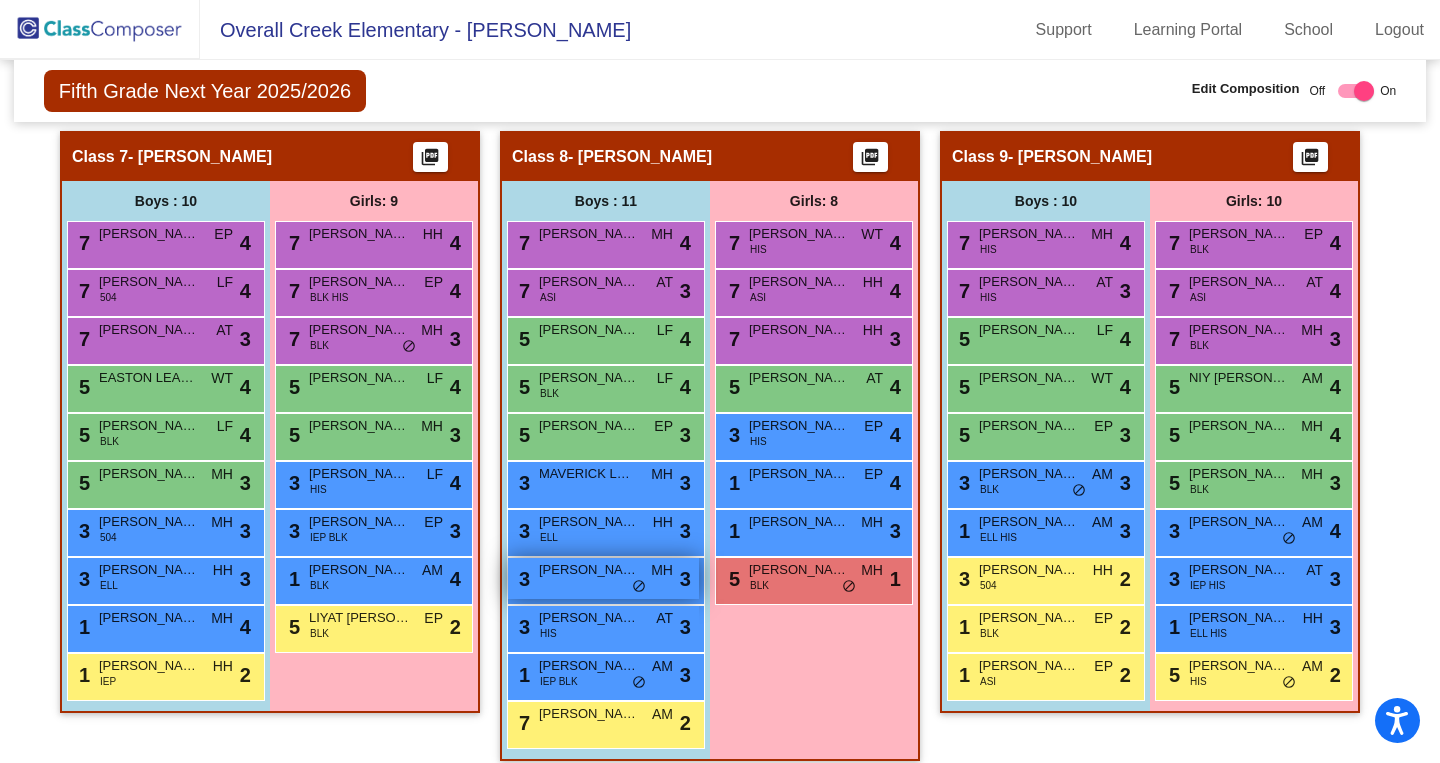 click on "3 HUDSON MYERS MH lock do_not_disturb_alt 3" at bounding box center (603, 578) 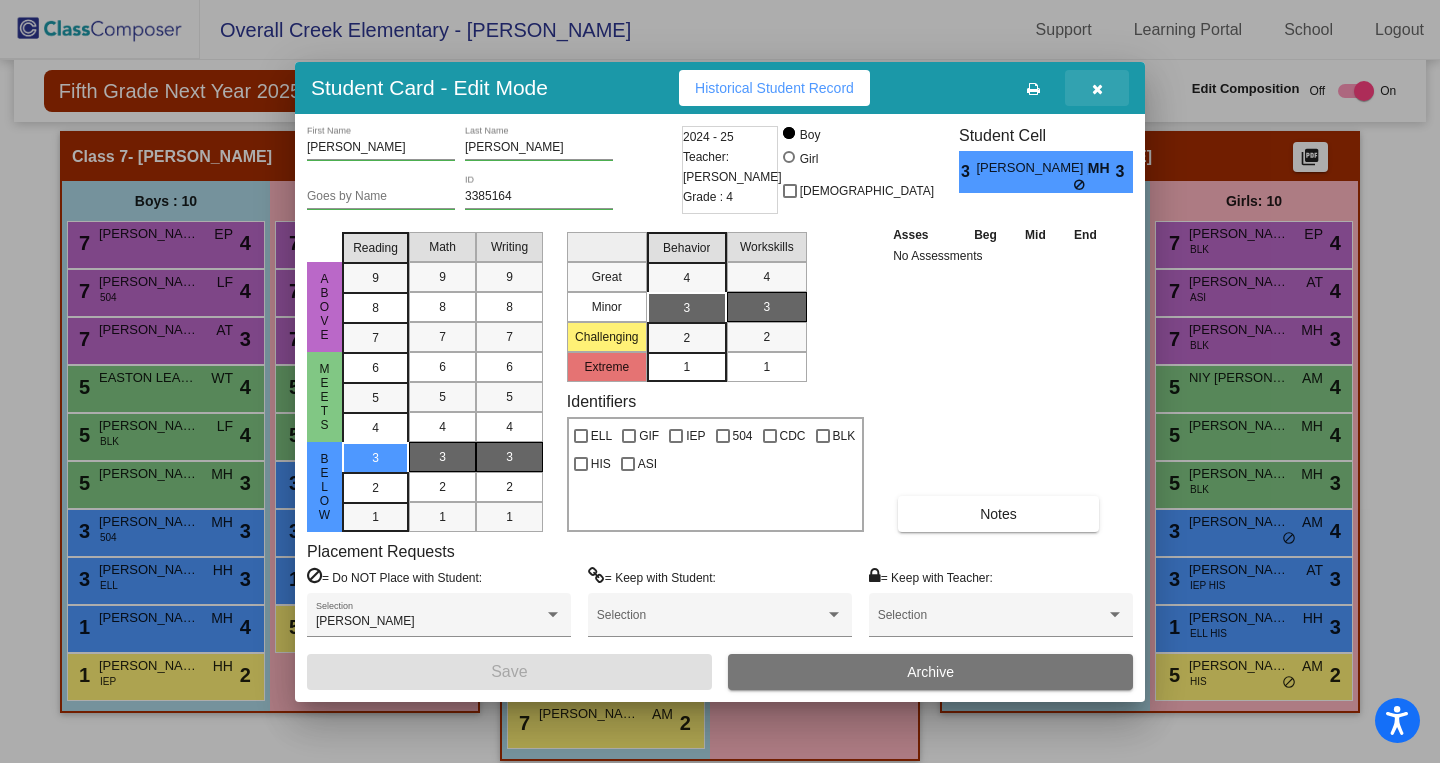 click at bounding box center [1097, 88] 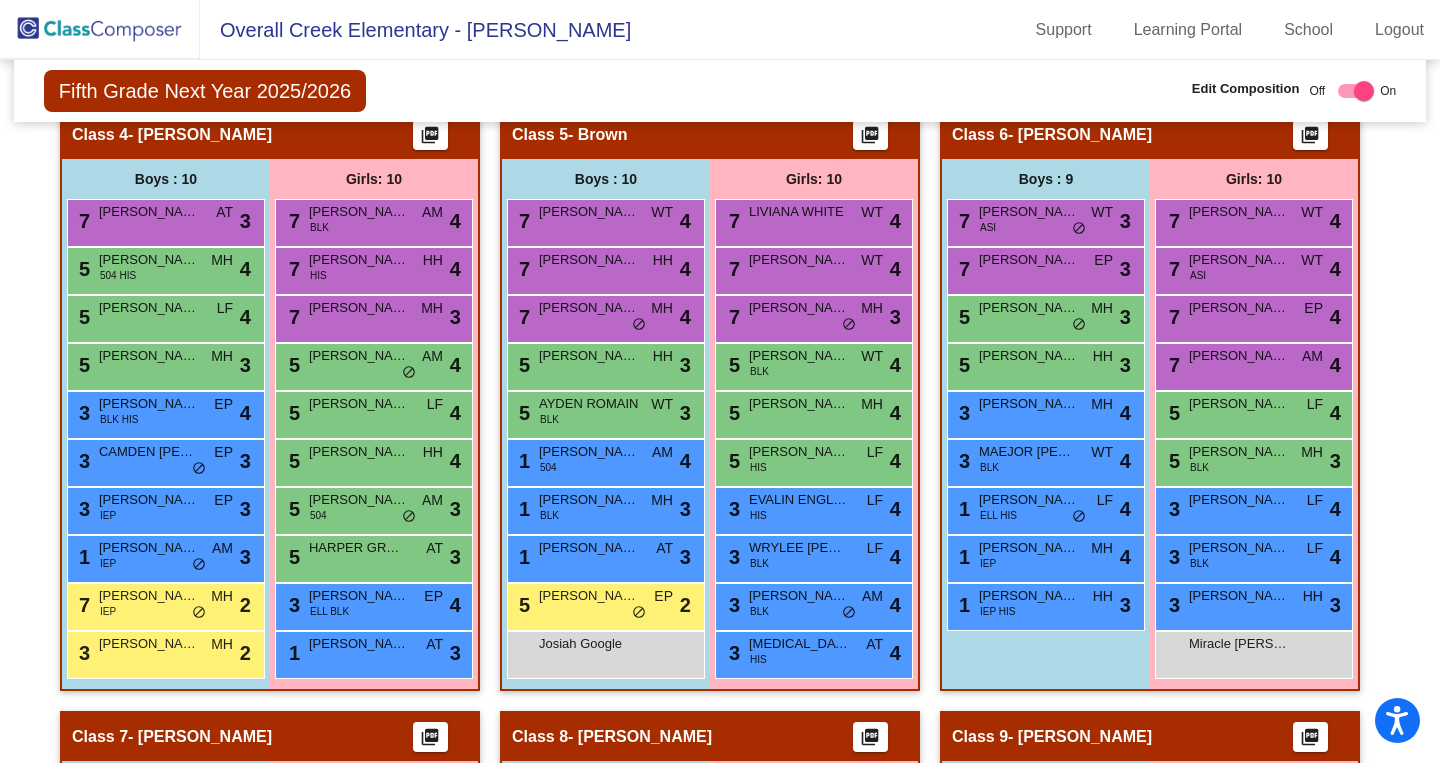 scroll, scrollTop: 1277, scrollLeft: 0, axis: vertical 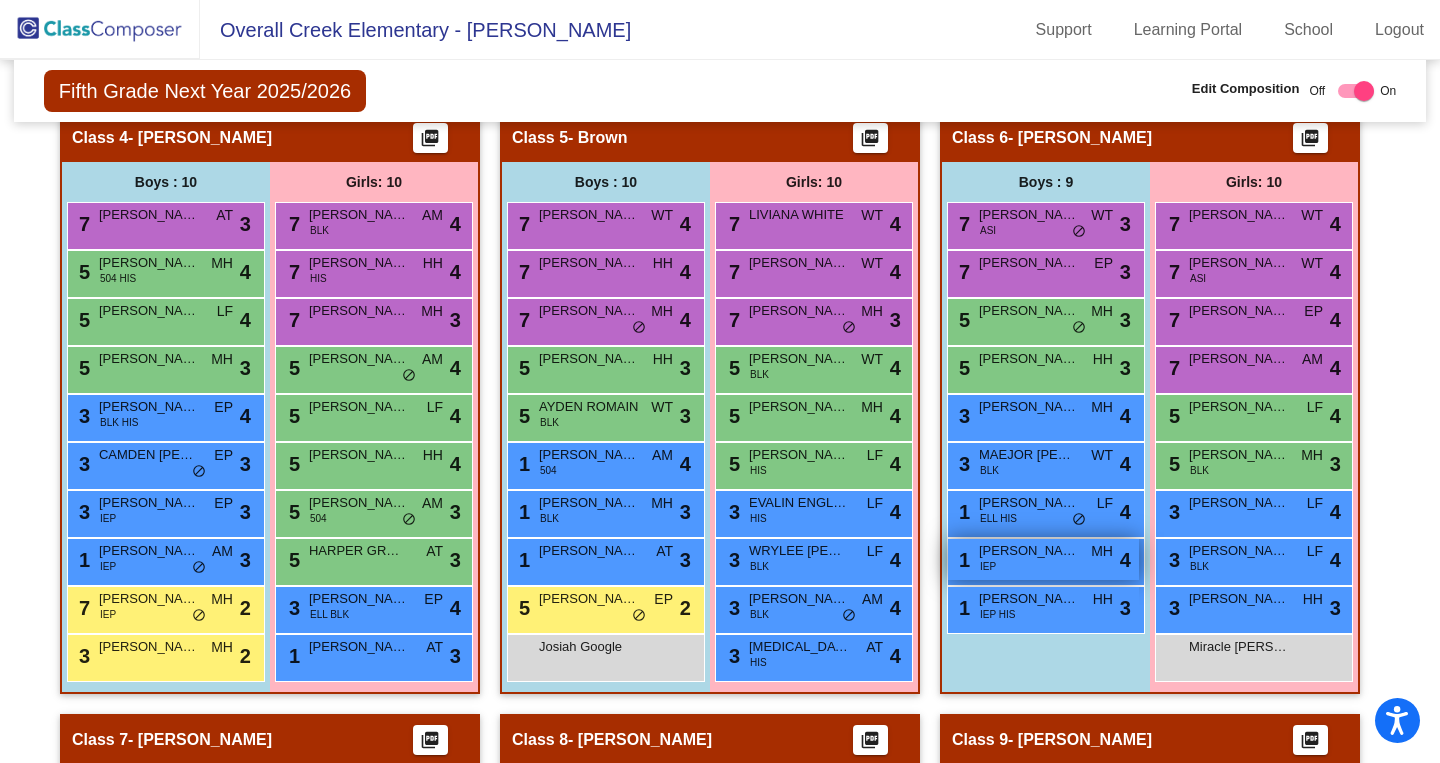 click on "1 JOHNATHON STEINER IEP MH lock do_not_disturb_alt 4" at bounding box center (1043, 559) 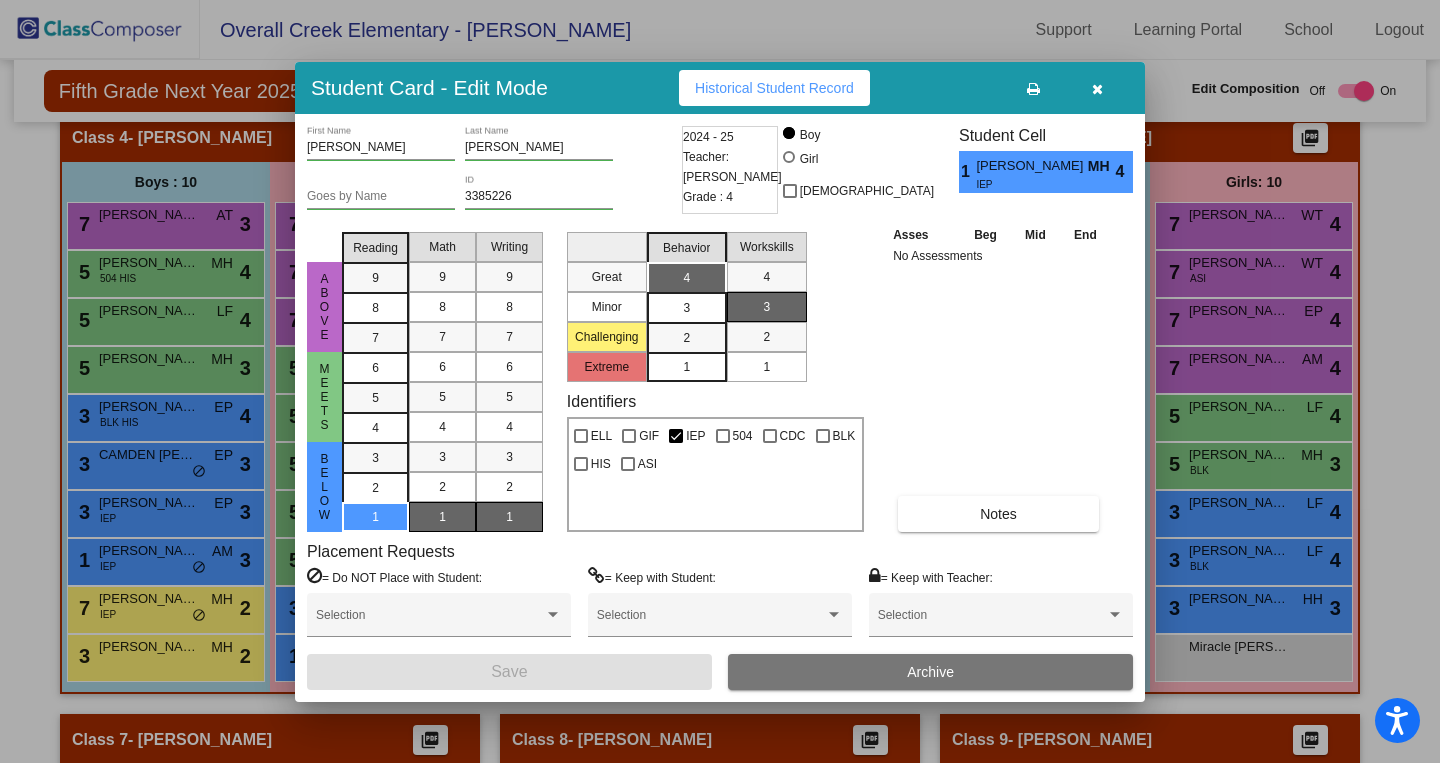 click at bounding box center [1097, 89] 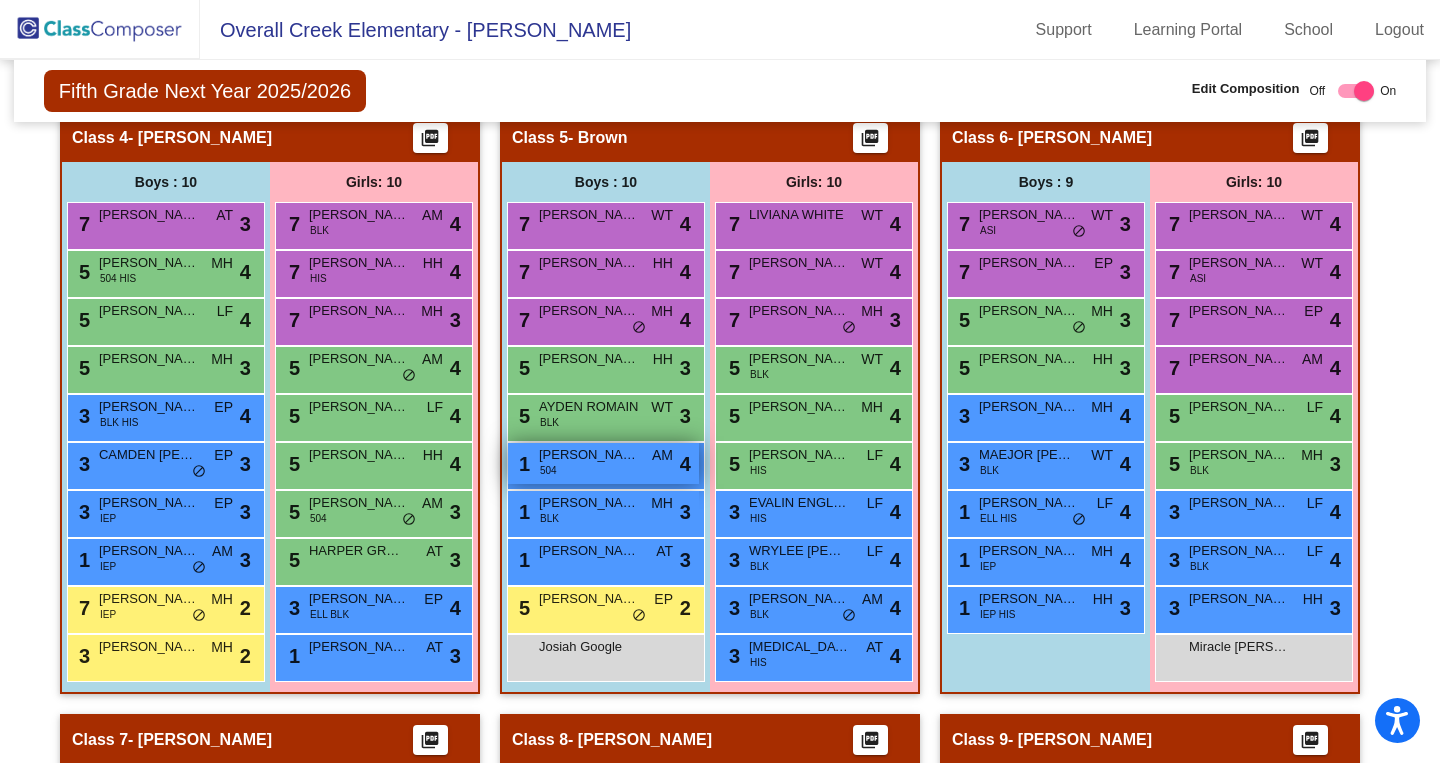 click on "1 ALEXANDER STEINER 504 AM lock do_not_disturb_alt 4" at bounding box center (603, 463) 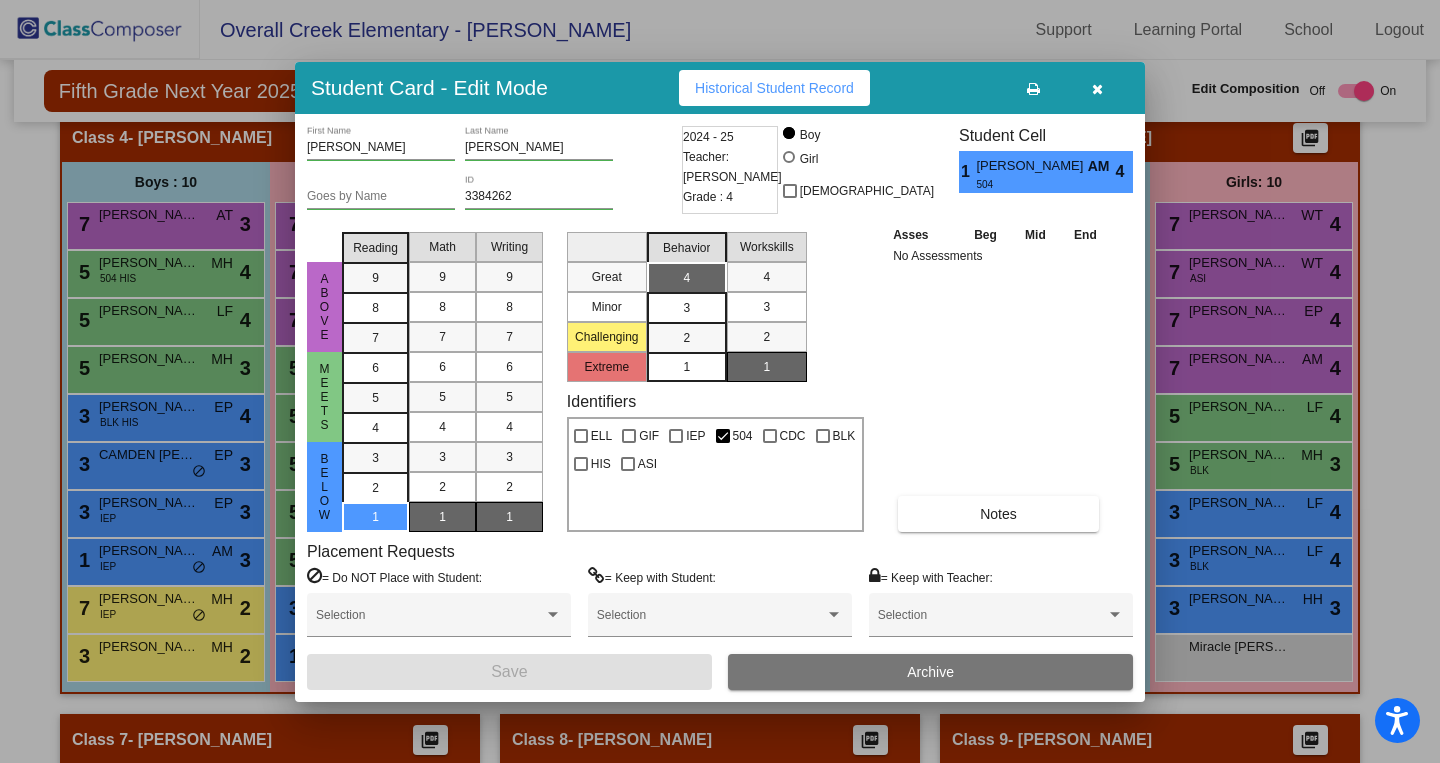 click at bounding box center (1097, 89) 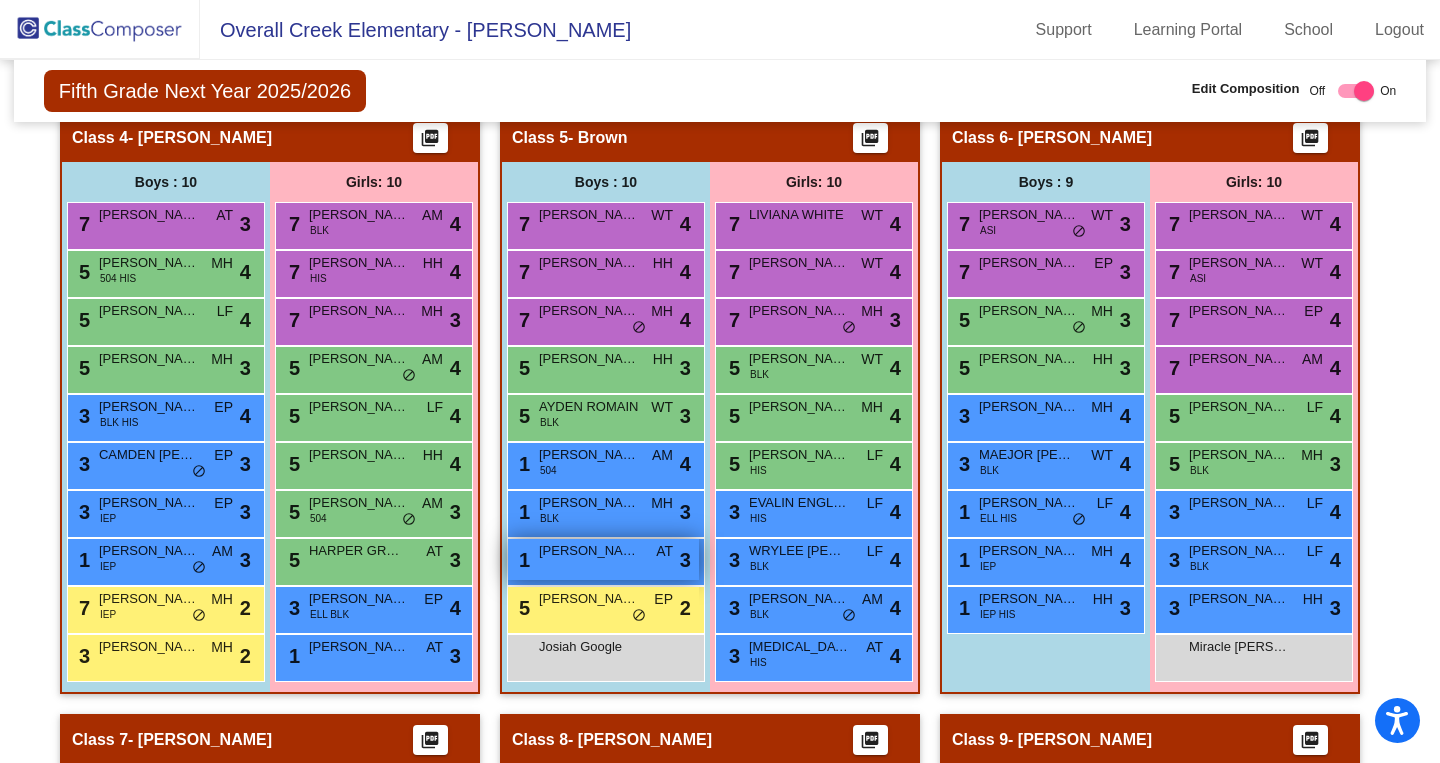 click on "AT" at bounding box center [664, 551] 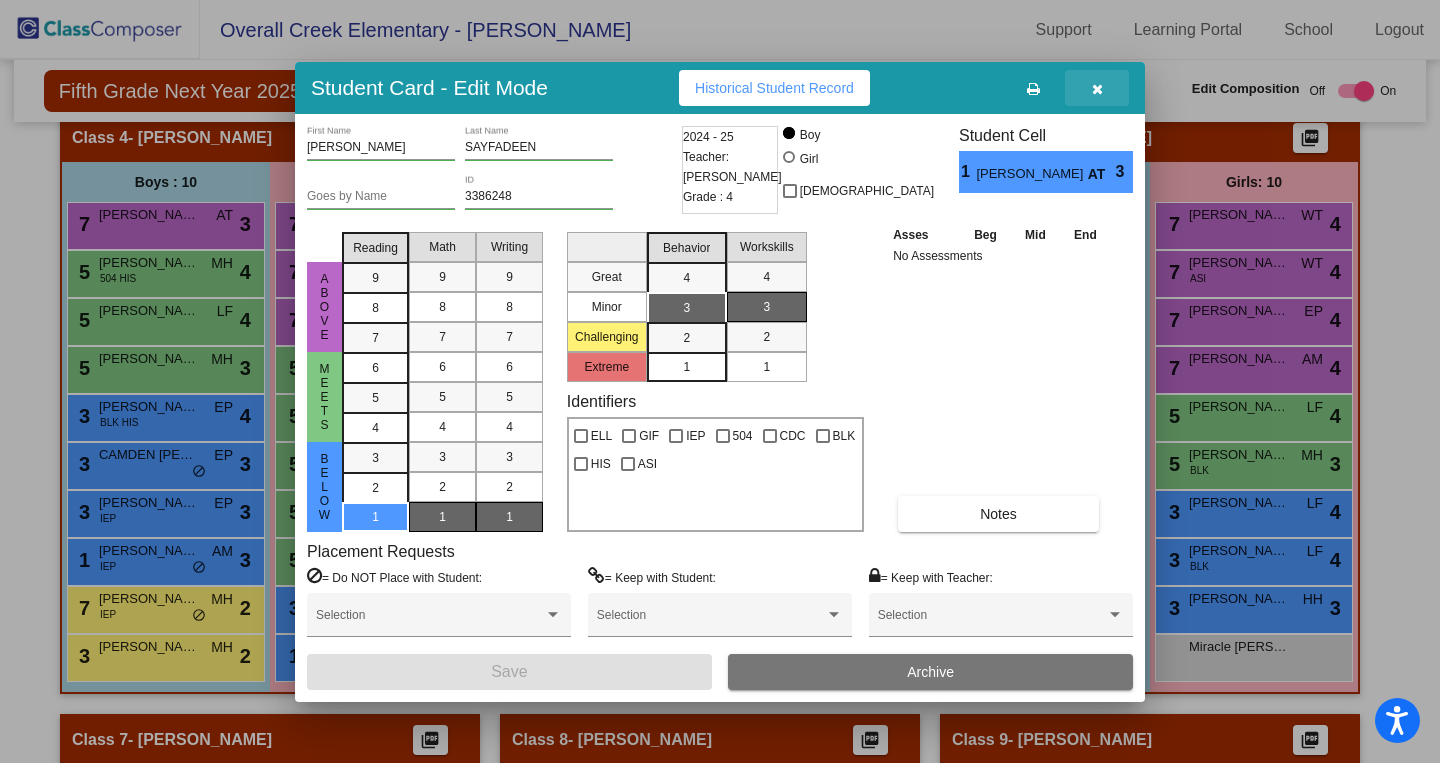 click at bounding box center (1097, 89) 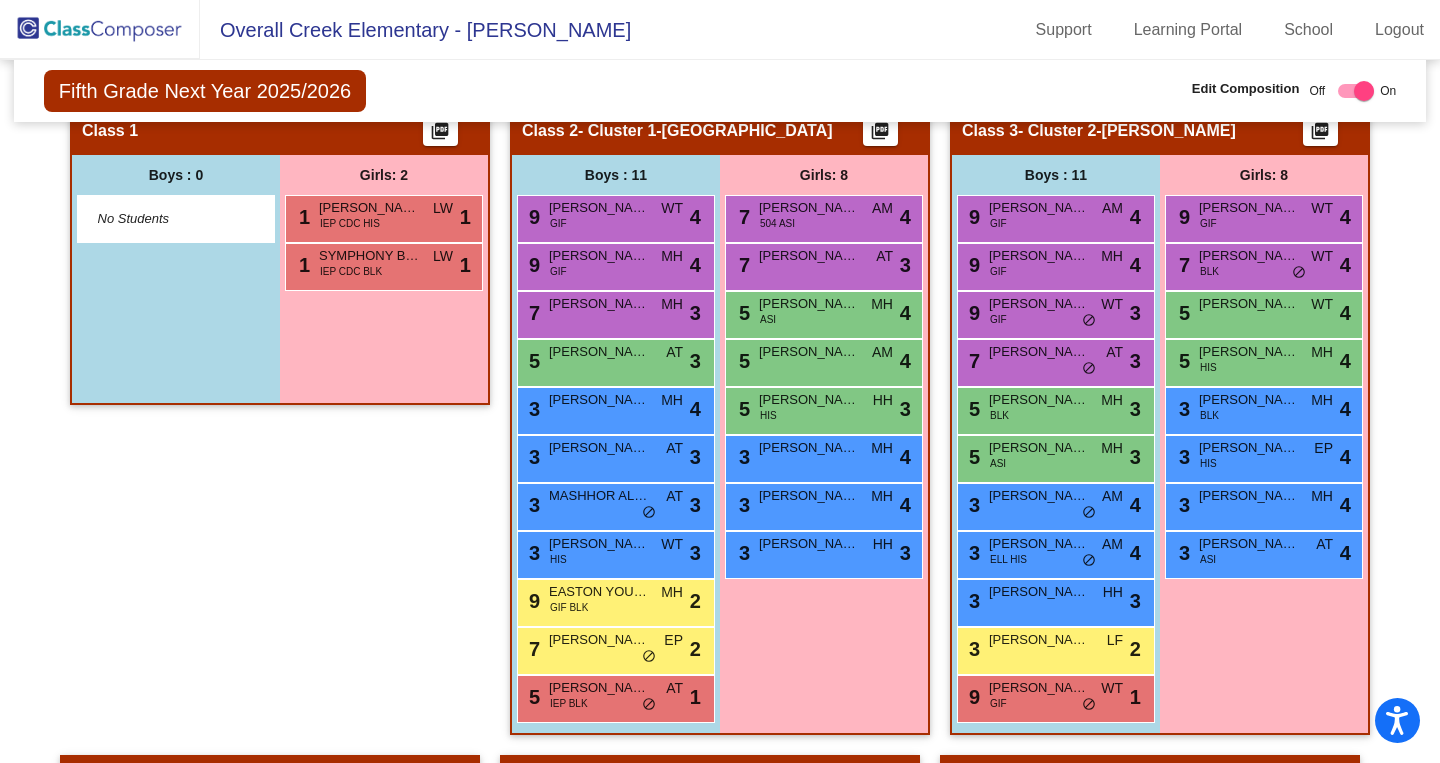 scroll, scrollTop: 638, scrollLeft: 0, axis: vertical 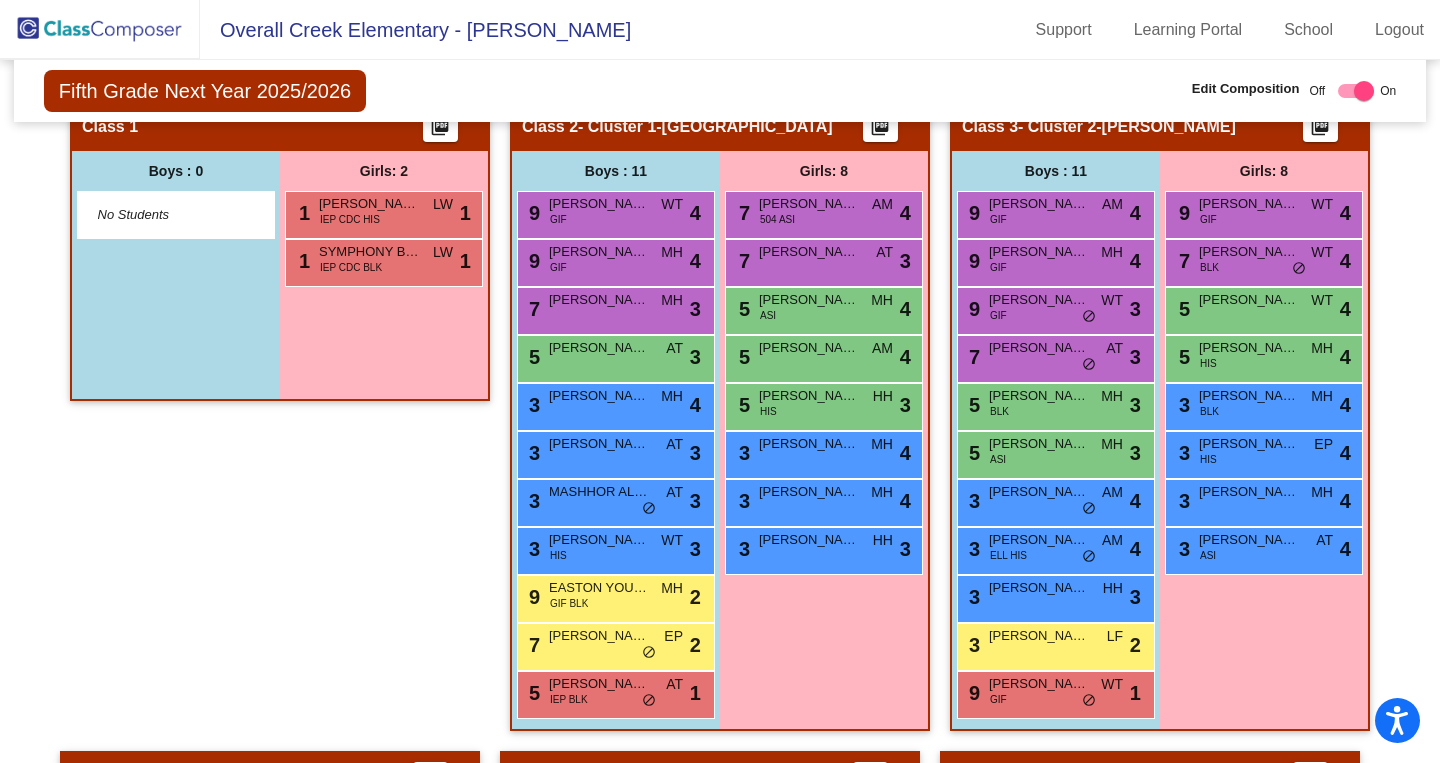 click 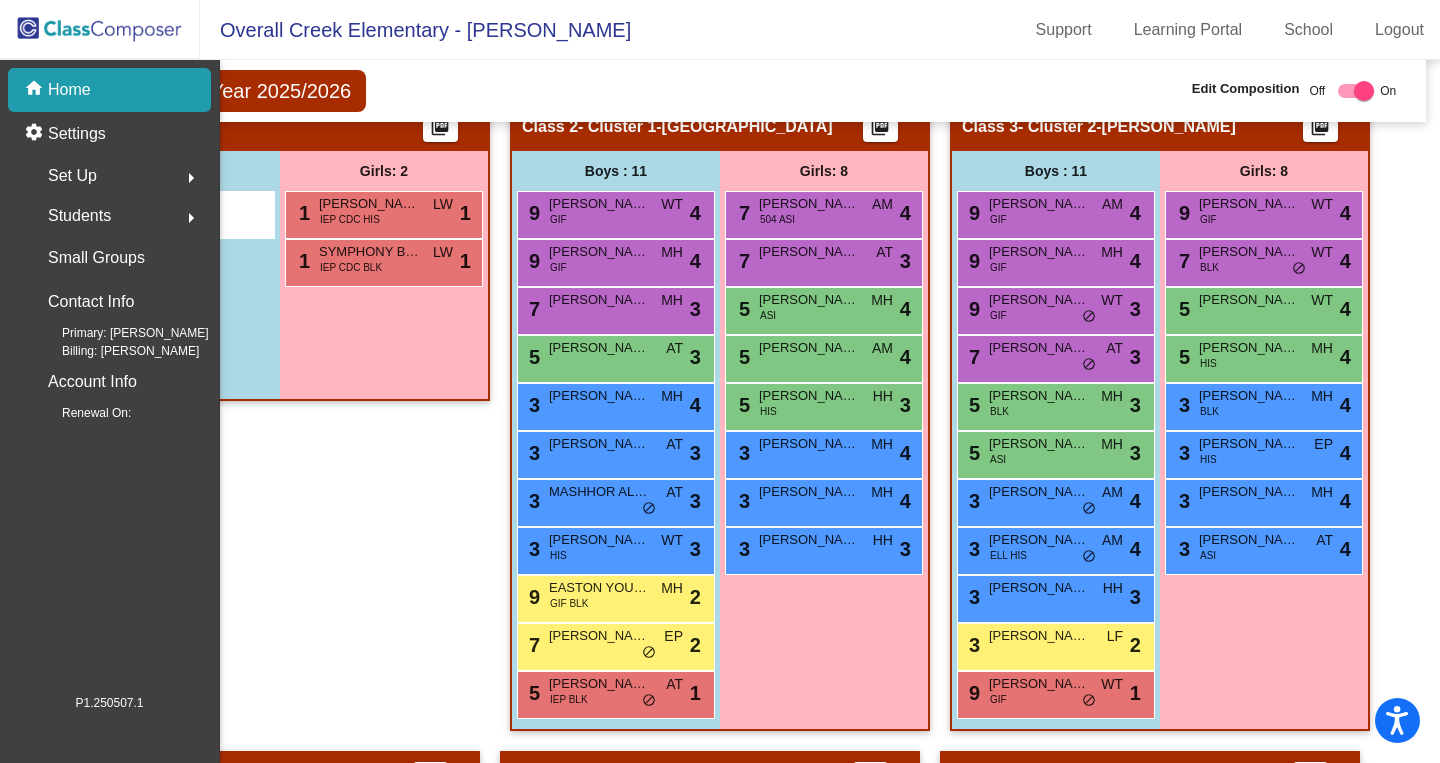 scroll, scrollTop: 0, scrollLeft: 0, axis: both 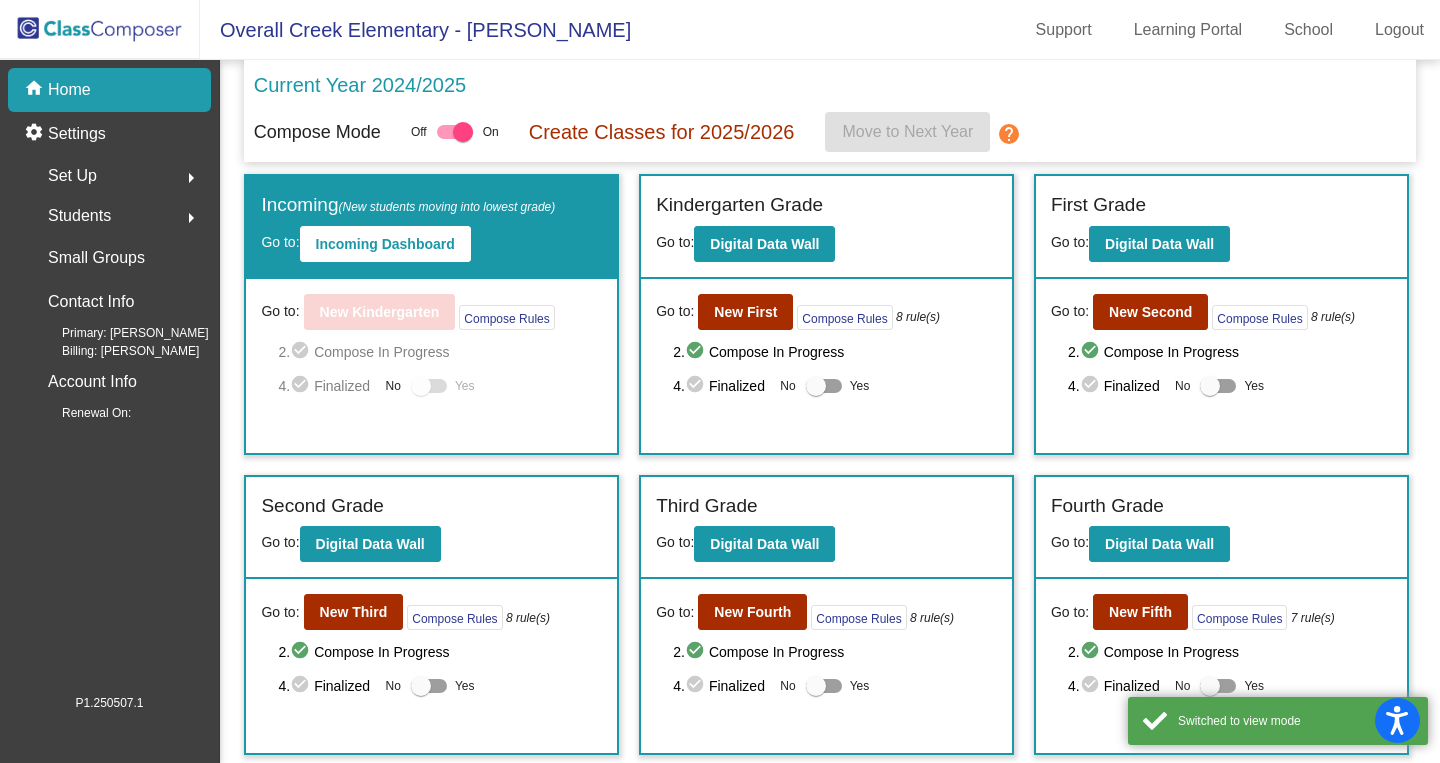 click on "2.  check_circle  Compose In Progress   4.  check_circle  Finalized  No   Yes" 